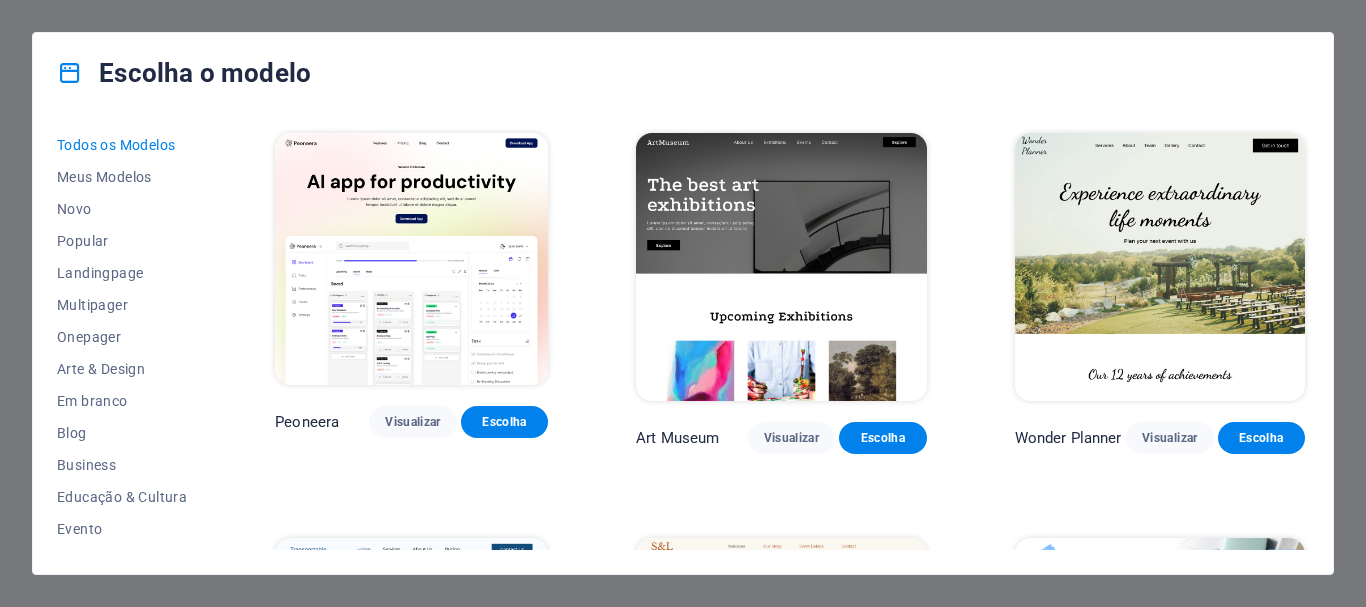 scroll, scrollTop: 0, scrollLeft: 0, axis: both 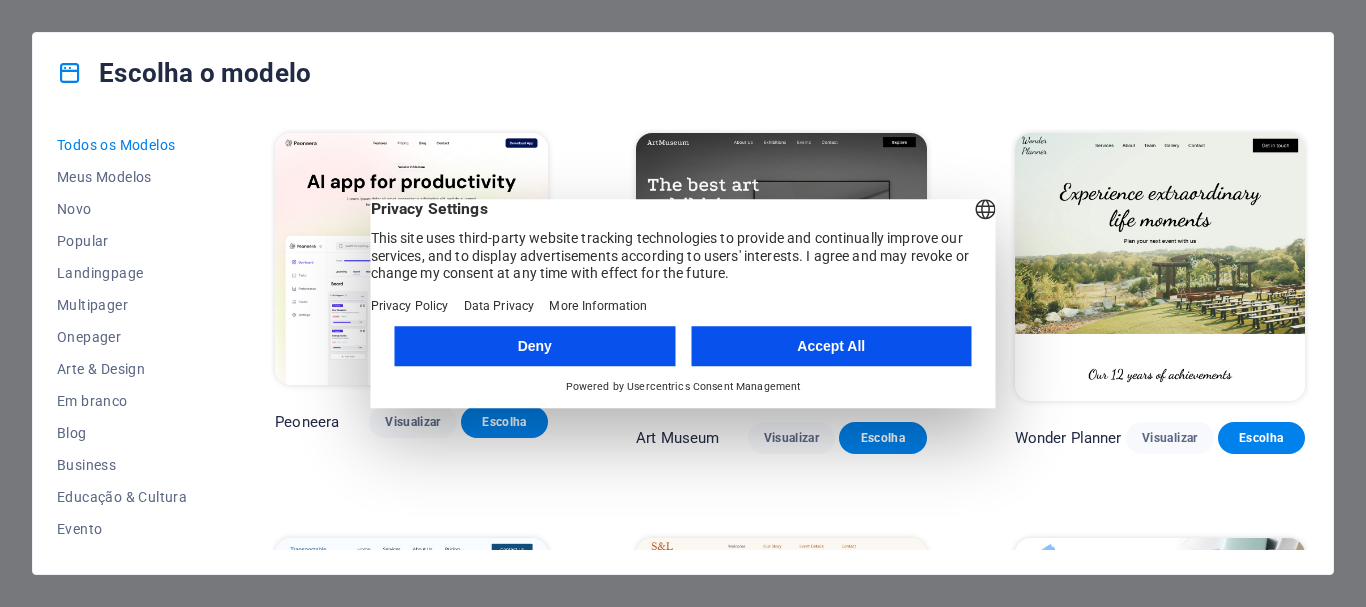 click on "Accept All" at bounding box center (831, 346) 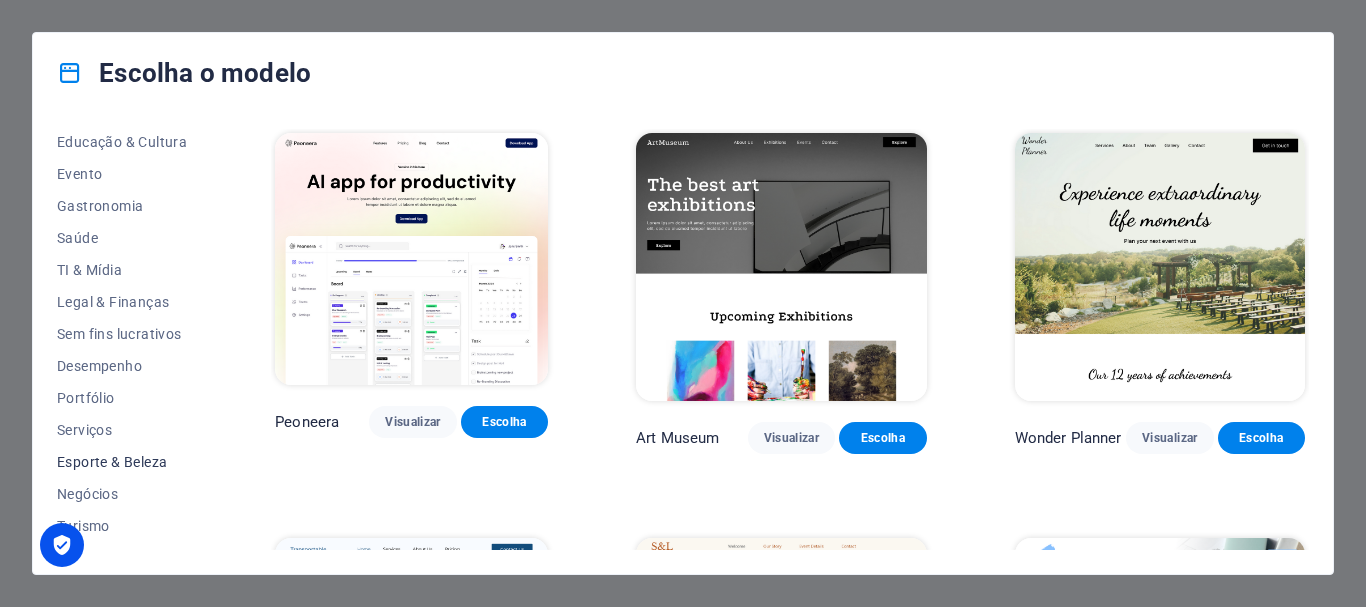 scroll, scrollTop: 379, scrollLeft: 0, axis: vertical 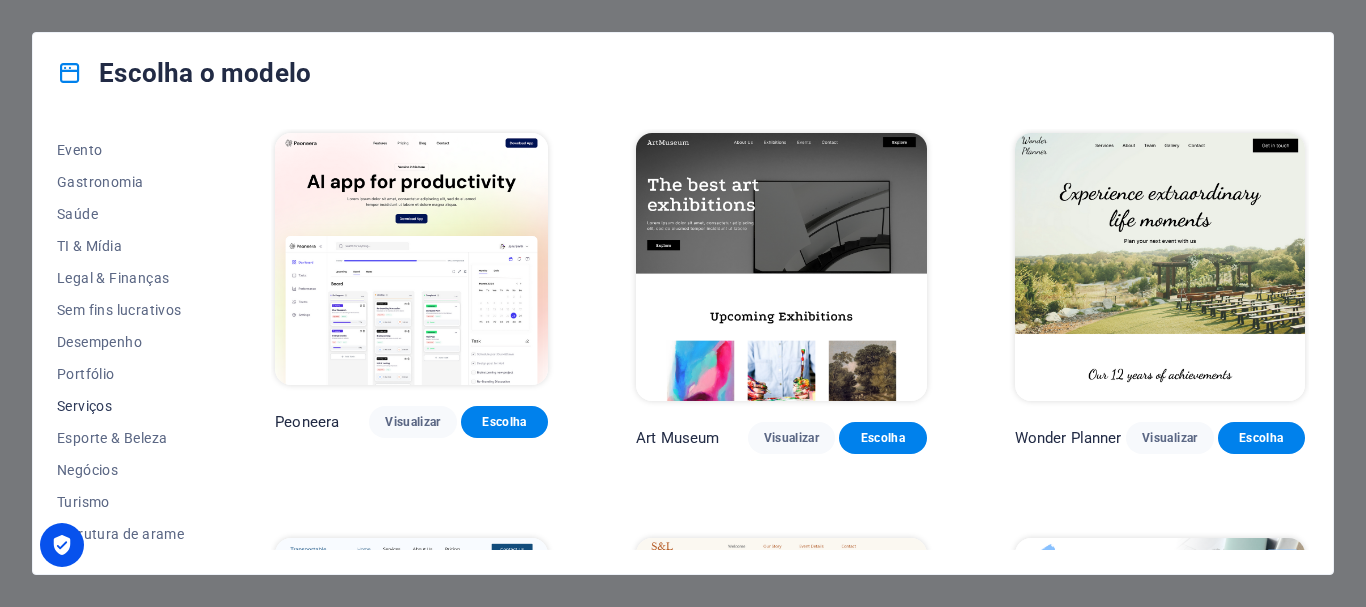 click on "Serviços" at bounding box center (122, 406) 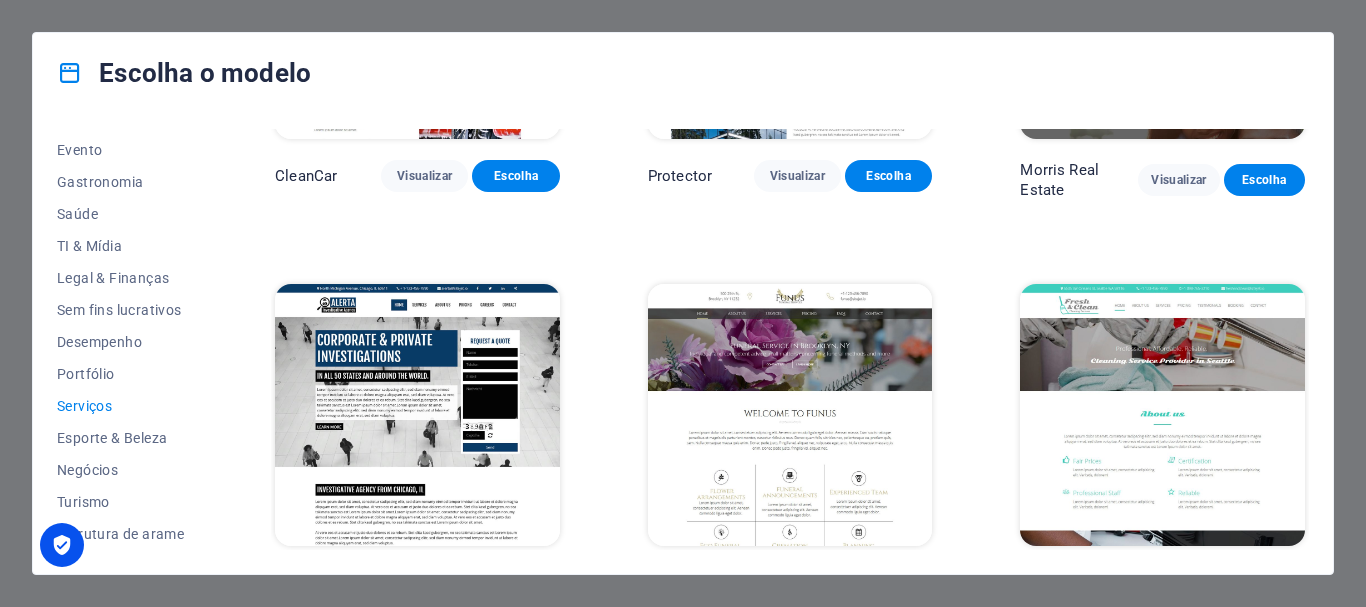 scroll, scrollTop: 1600, scrollLeft: 0, axis: vertical 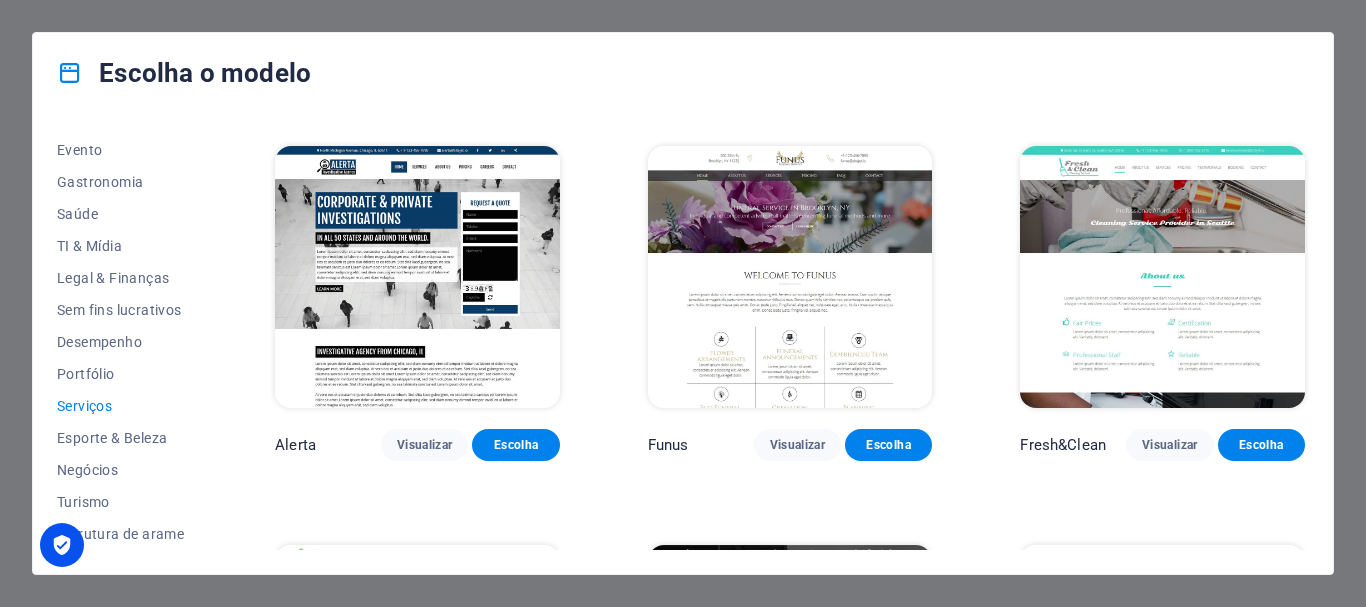 drag, startPoint x: 220, startPoint y: 383, endPoint x: 224, endPoint y: 414, distance: 31.257 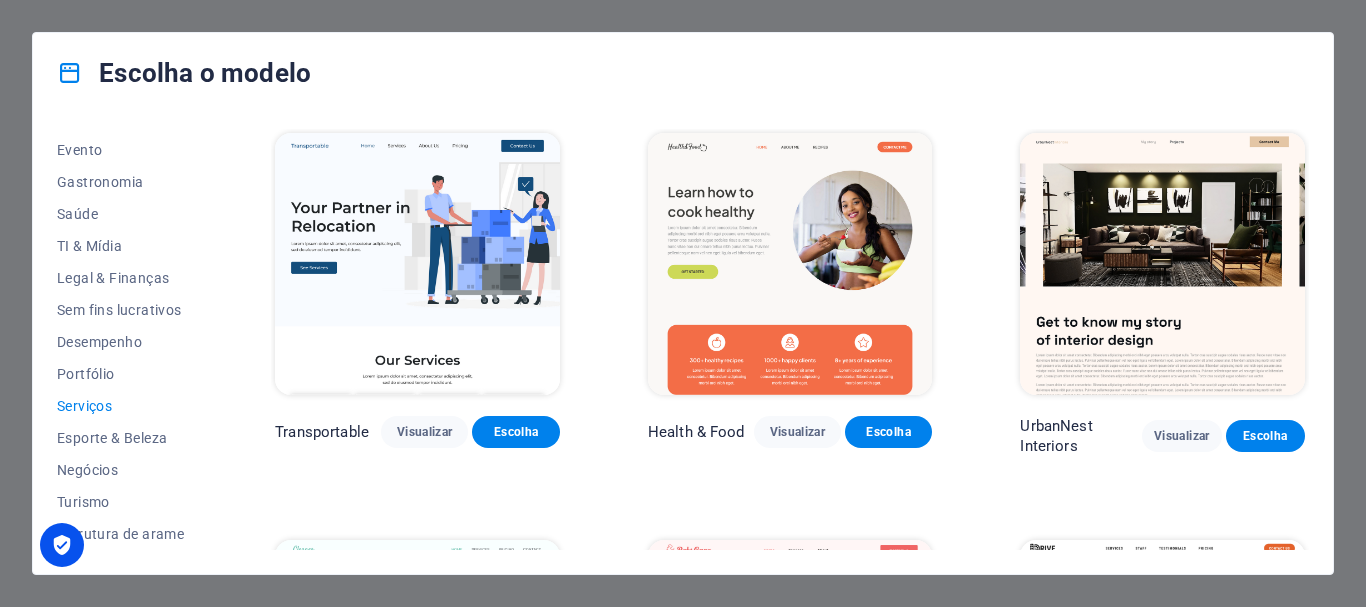 scroll, scrollTop: 400, scrollLeft: 0, axis: vertical 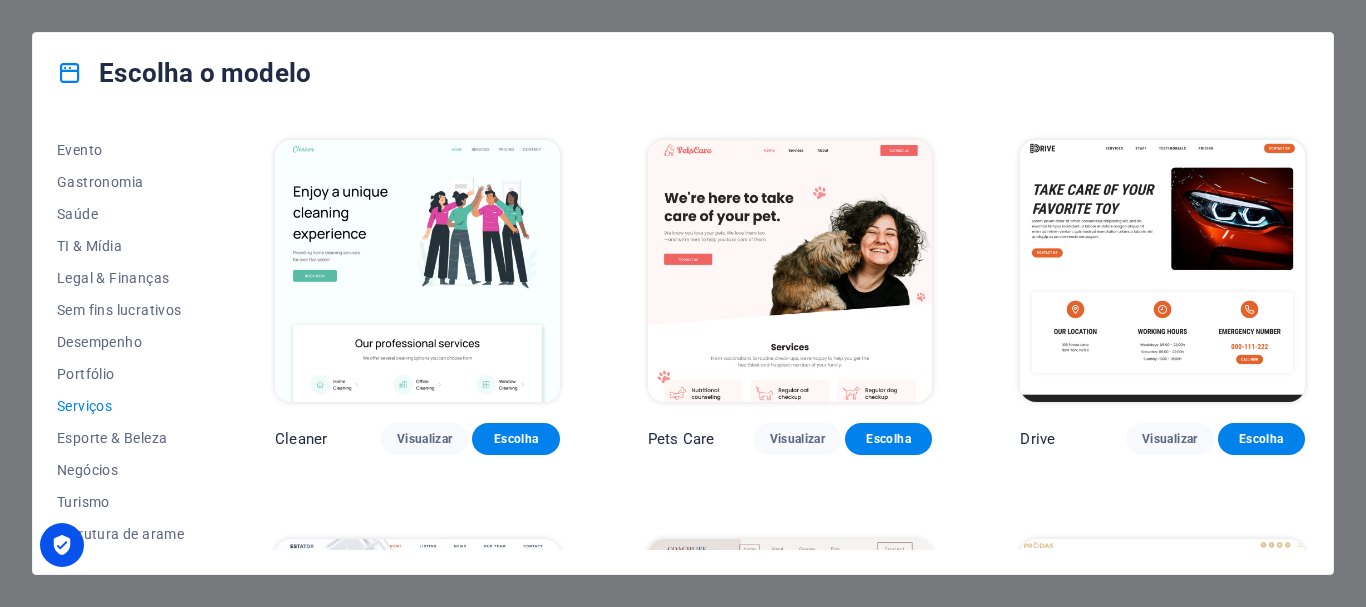 click on "Serviços" at bounding box center (122, 406) 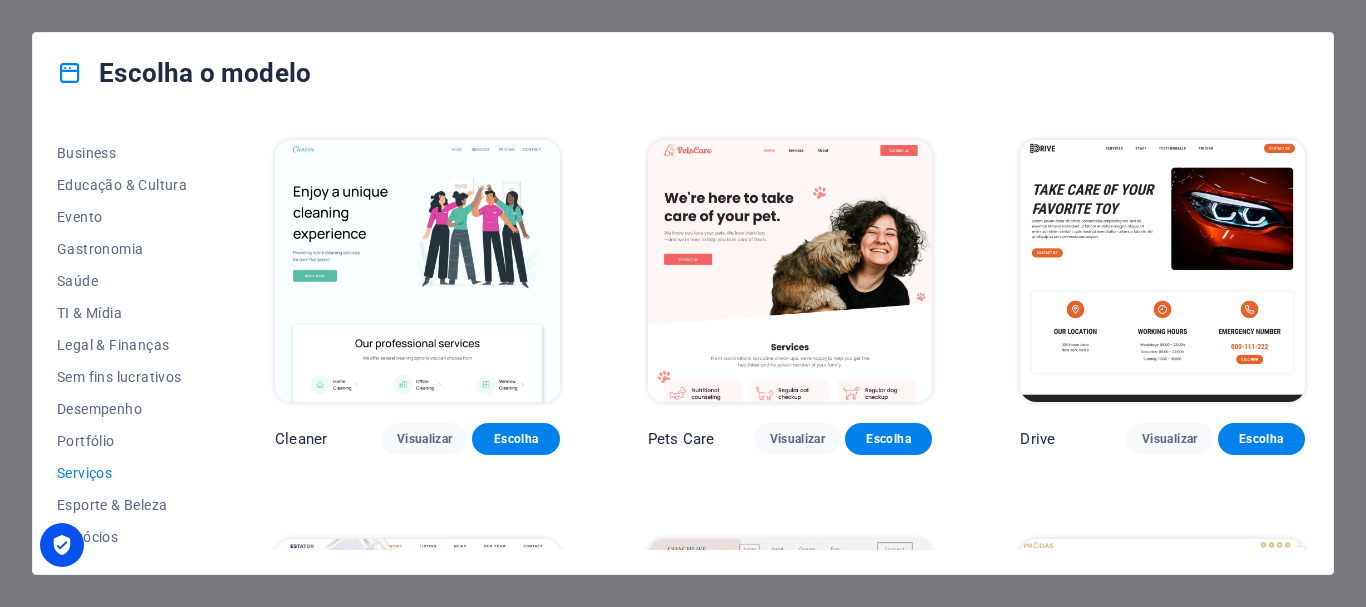 scroll, scrollTop: 278, scrollLeft: 0, axis: vertical 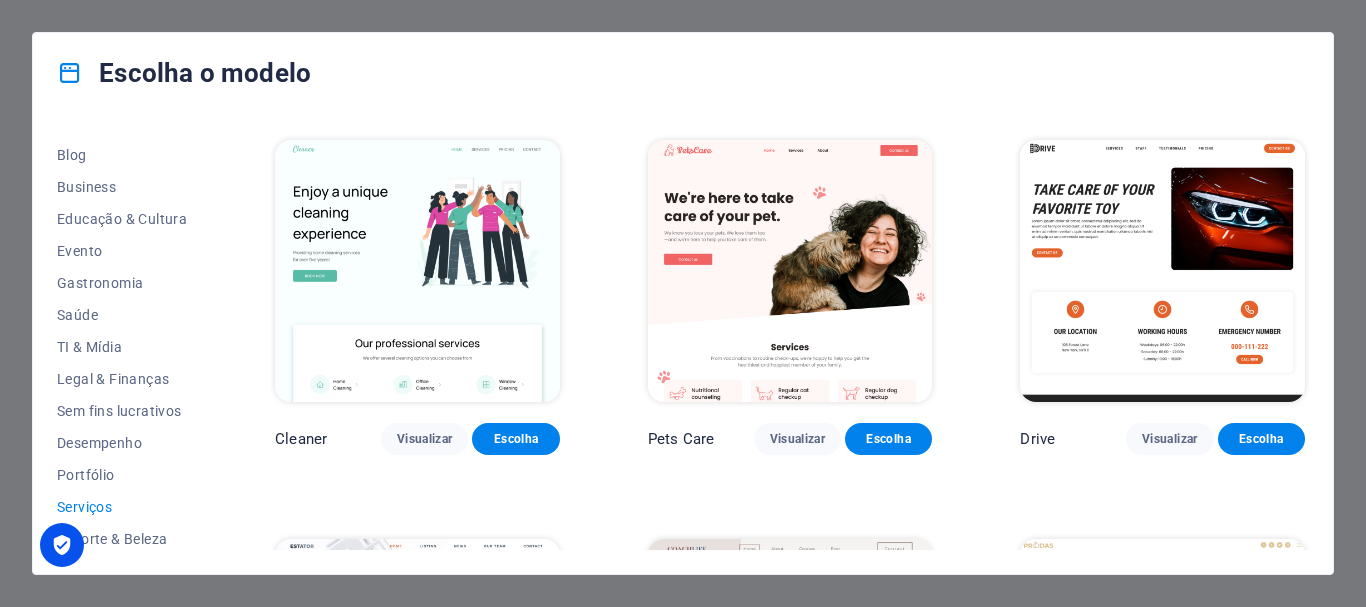 click on "Todos os Modelos Meus Modelos Novo Popular Landingpage Multipager Onepager Arte & Design Em branco Blog Business Educação & Cultura Evento Gastronomia Saúde TI & Mídia Legal & Finanças Sem fins lucrativos Desempenho Portfólio Serviços Esporte & Beleza Negócios Turismo Estrutura de arame Transportable Visualizar Escolha Health & Food Visualizar Escolha UrbanNest Interiors Visualizar Escolha Cleaner Visualizar Escolha Pets Care Visualizar Escolha Drive Visualizar Escolha Estator Visualizar Escolha CoachLife Visualizar Escolha Priodas Visualizar Escolha CleanCar Visualizar Escolha Protector Visualizar Escolha Morris Real Estate Visualizar Escolha Alerta Visualizar Escolha Funus Visualizar Escolha Fresh&Clean Visualizar Escolha Opus Visualizar Escolha Transaway Visualizar Escolha Vita Visualizar Escolha Residence Visualizar Escolha" at bounding box center (683, 343) 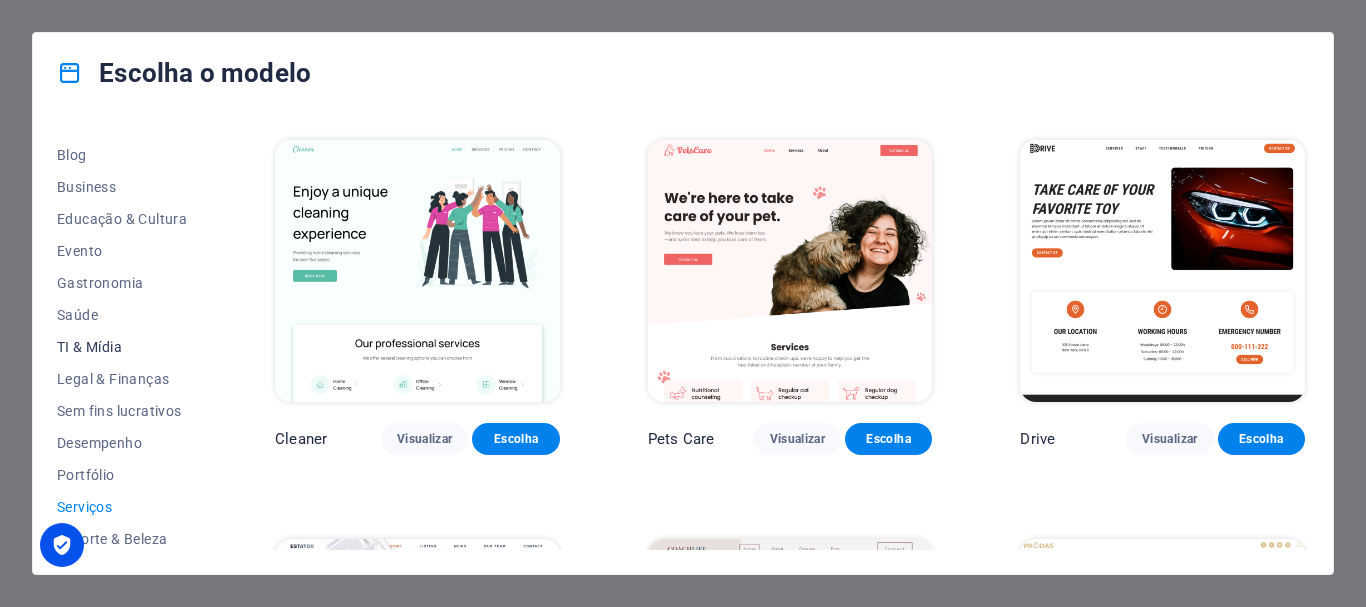 click on "TI & Mídia" at bounding box center [122, 347] 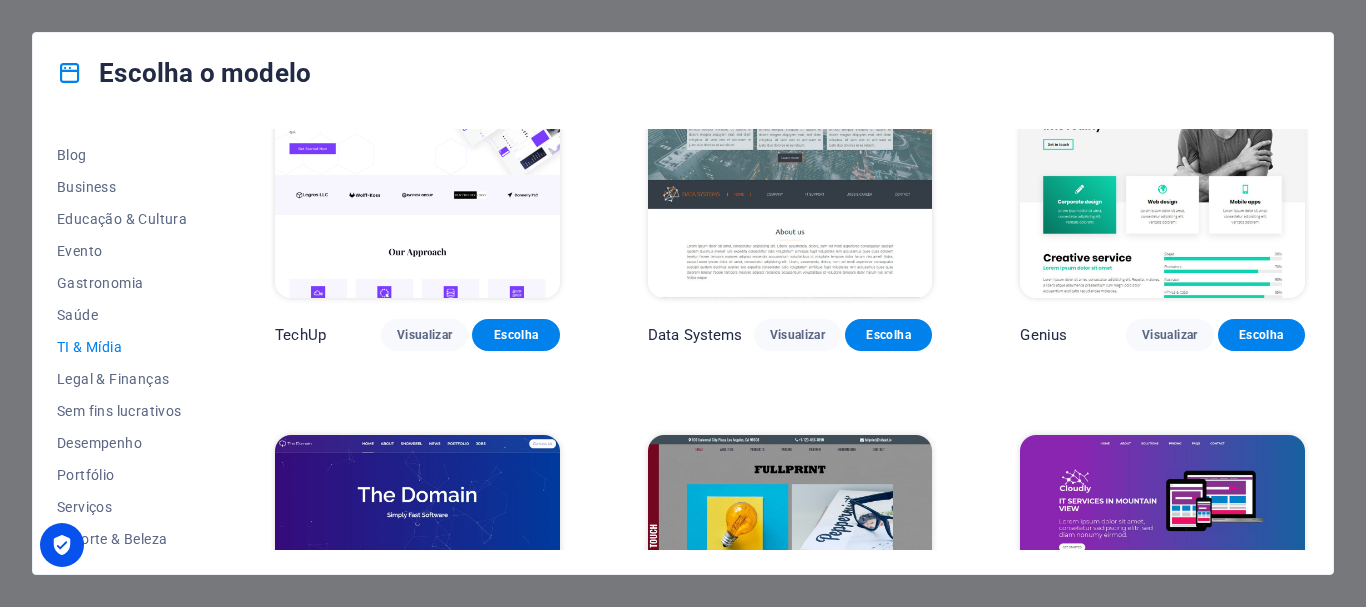 scroll, scrollTop: 0, scrollLeft: 0, axis: both 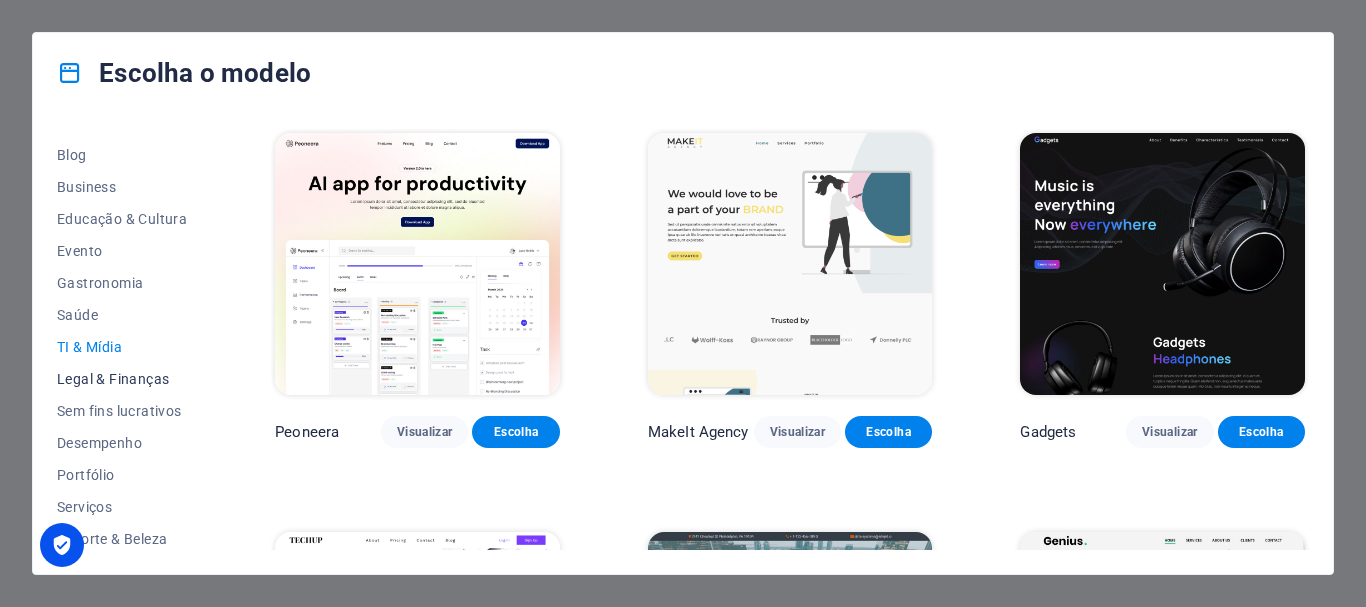 click on "Legal & Finanças" at bounding box center (122, 379) 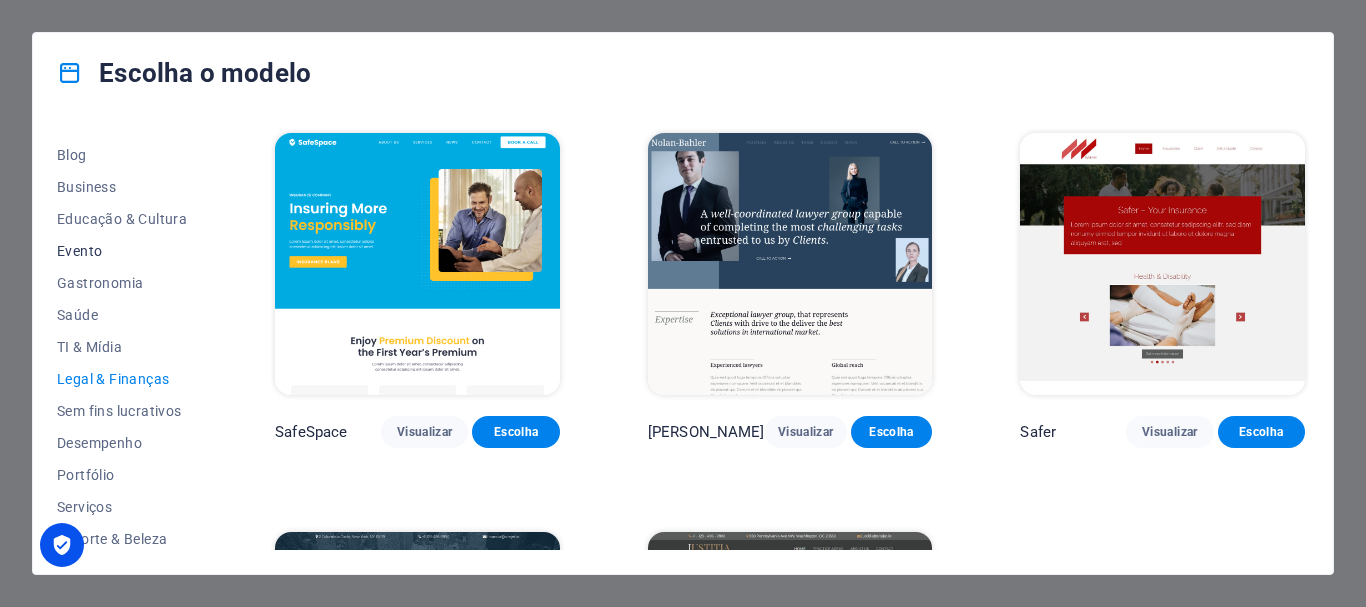 click on "Evento" at bounding box center (122, 251) 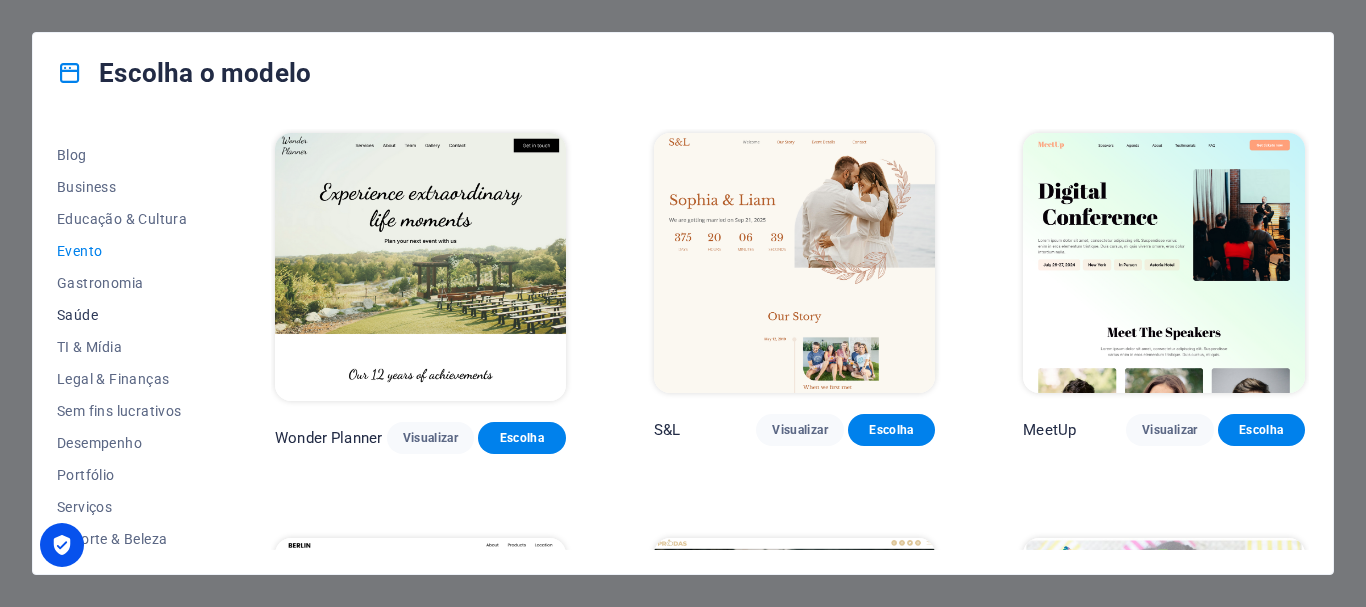 click on "Saúde" at bounding box center (122, 315) 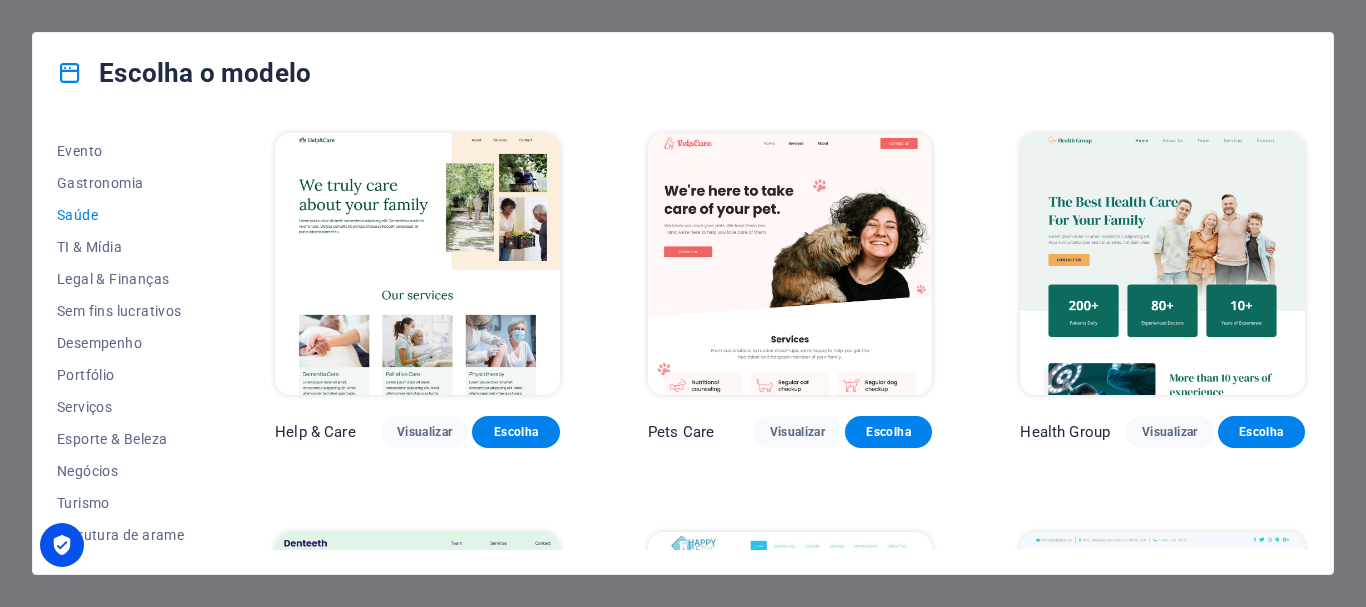 scroll, scrollTop: 379, scrollLeft: 0, axis: vertical 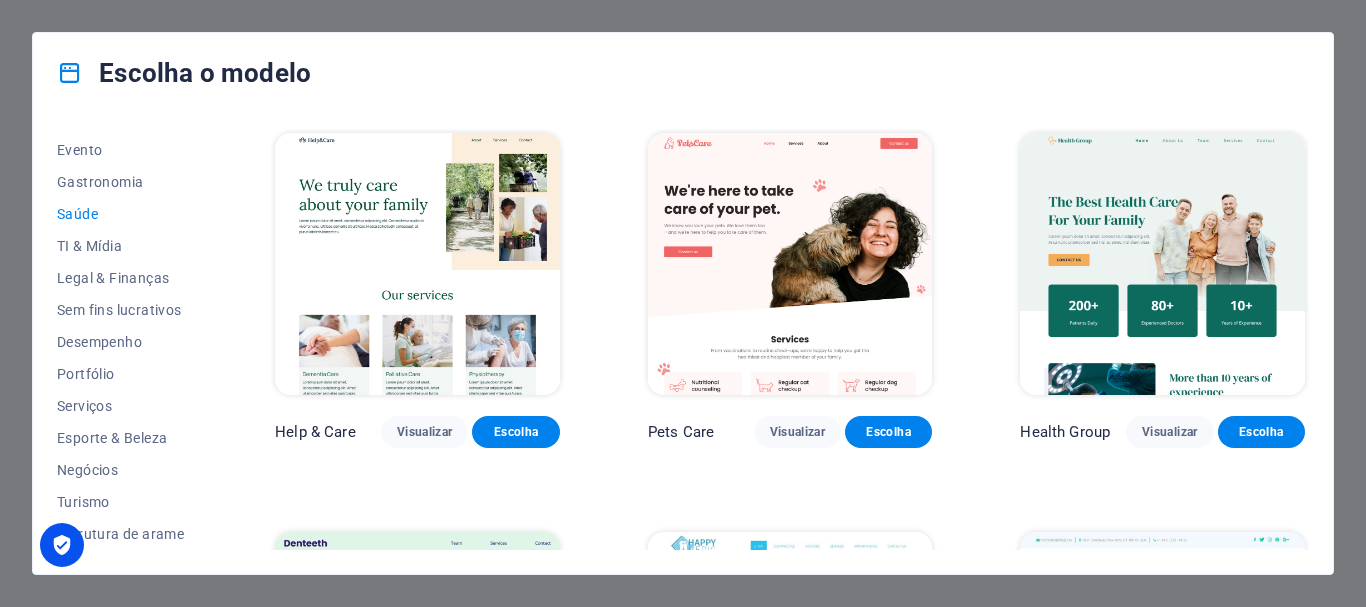 drag, startPoint x: 214, startPoint y: 444, endPoint x: 223, endPoint y: 366, distance: 78.51752 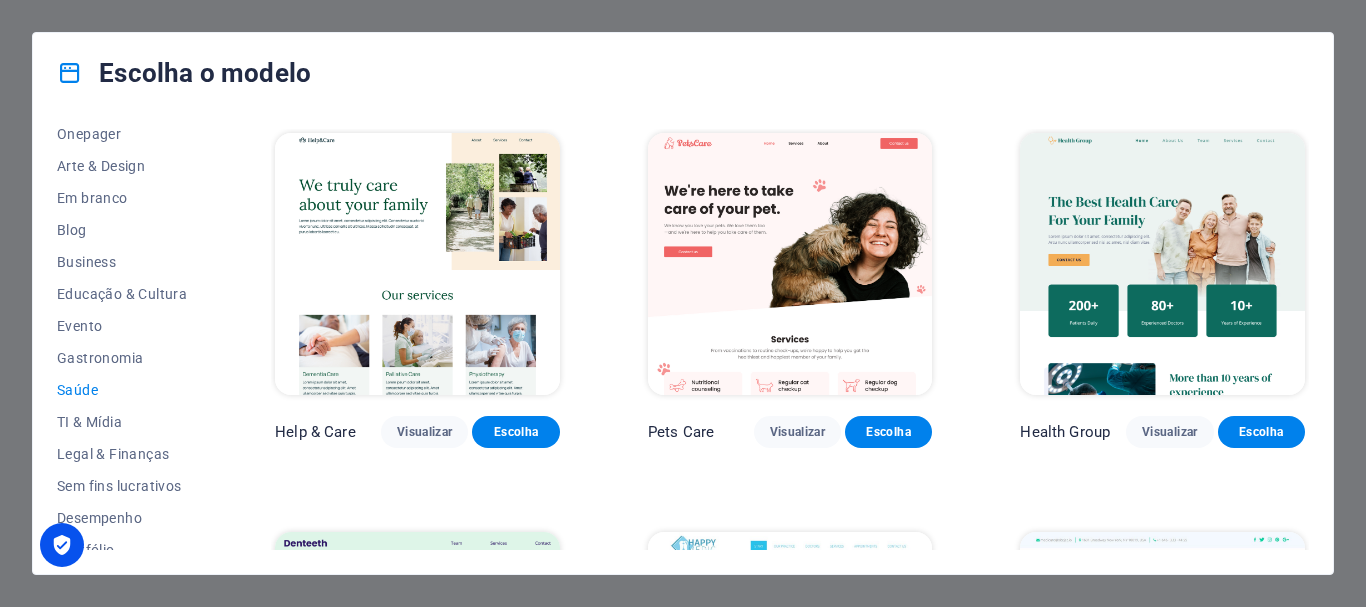 scroll, scrollTop: 211, scrollLeft: 0, axis: vertical 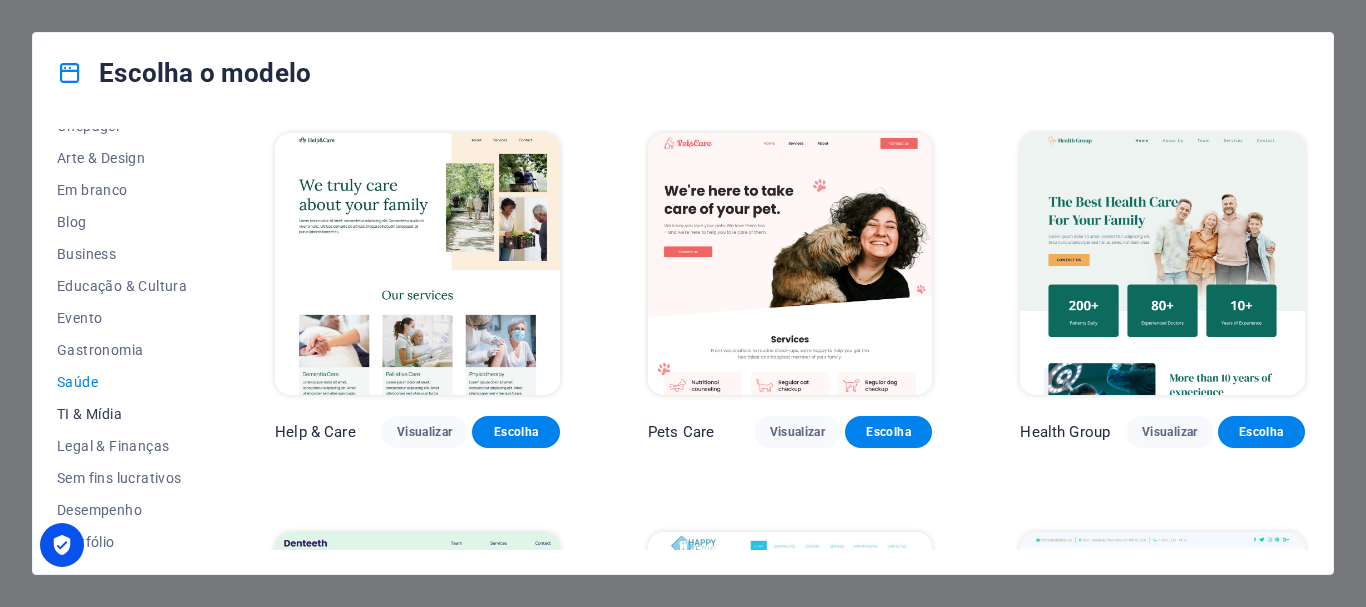 click on "TI & Mídia" at bounding box center [122, 414] 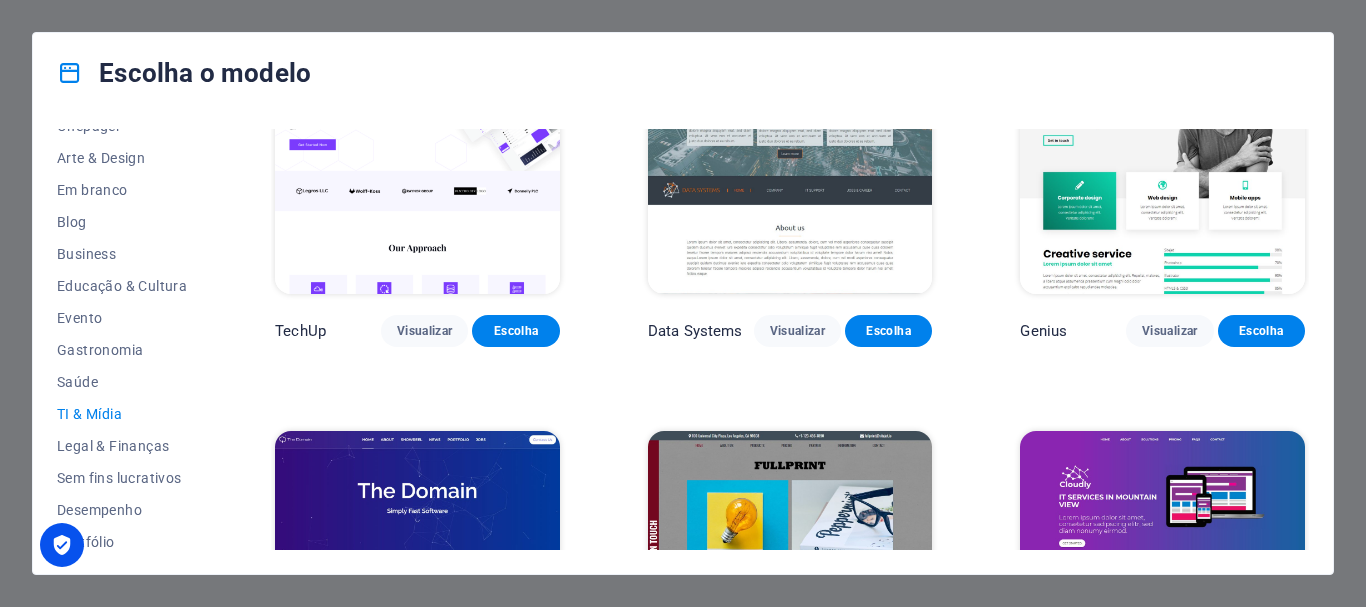 scroll, scrollTop: 800, scrollLeft: 0, axis: vertical 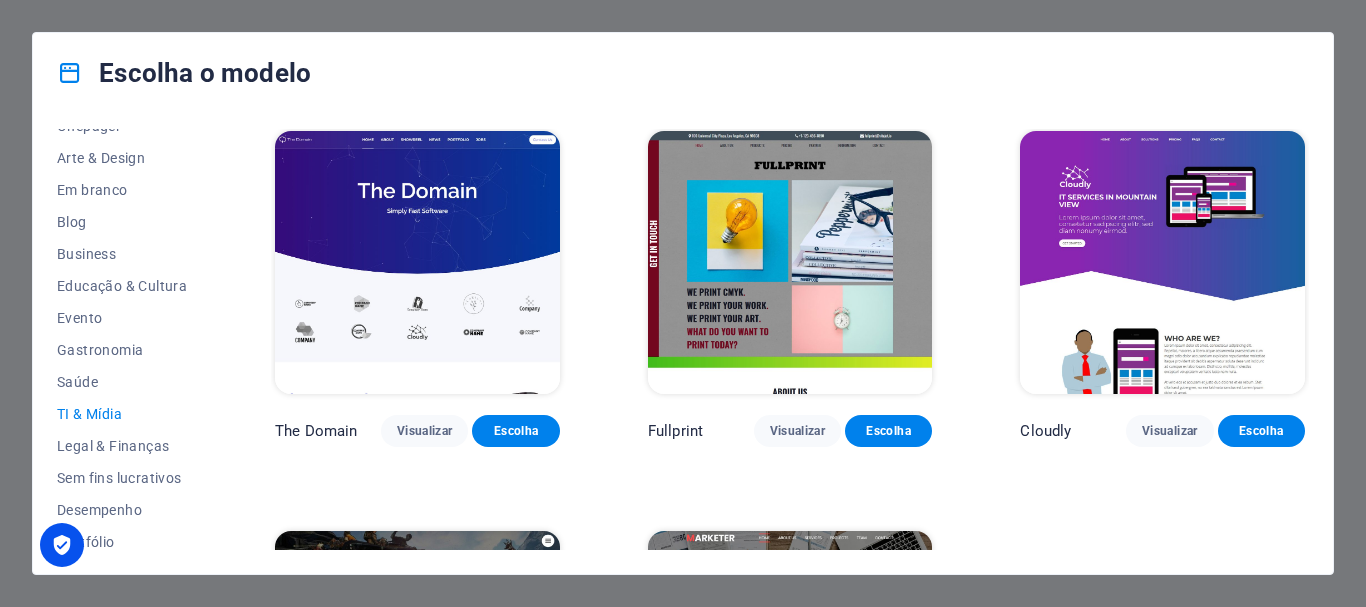 click at bounding box center [790, 262] 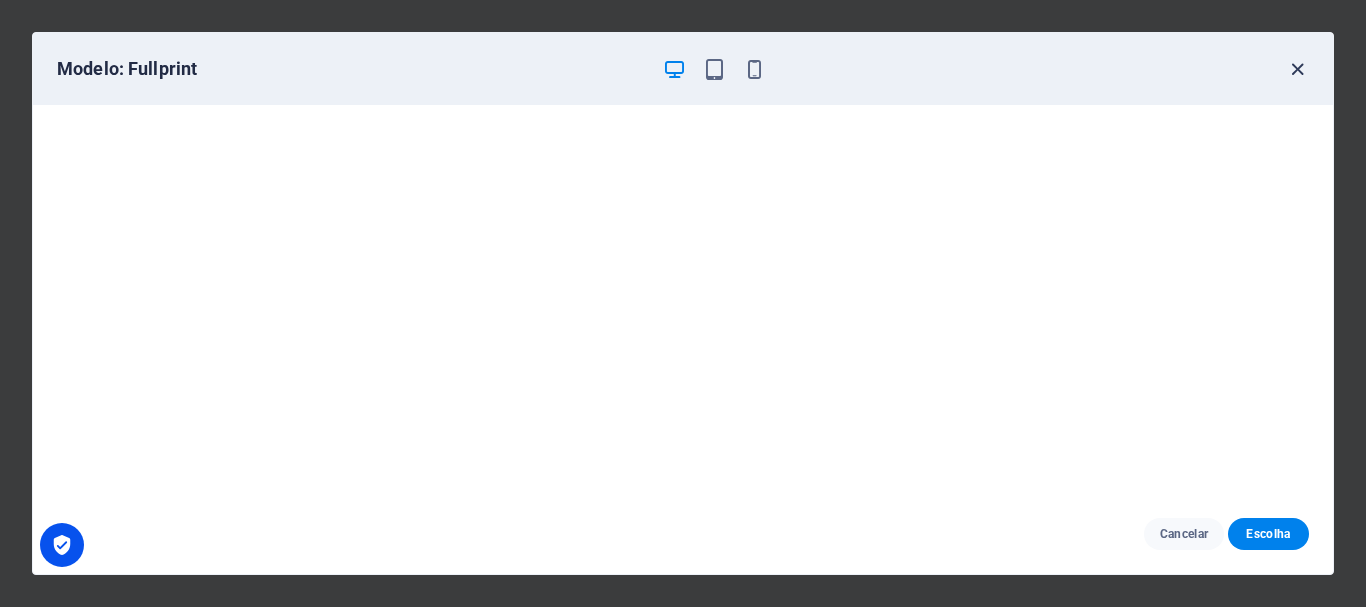 click at bounding box center (1297, 69) 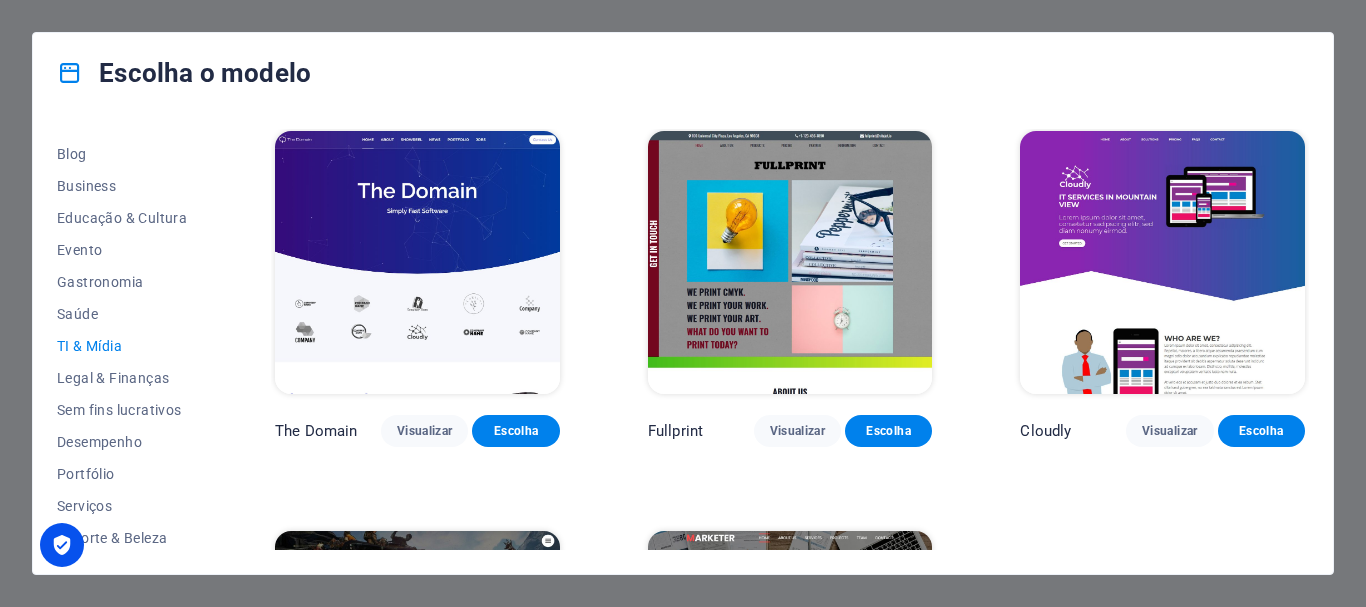 scroll, scrollTop: 0, scrollLeft: 0, axis: both 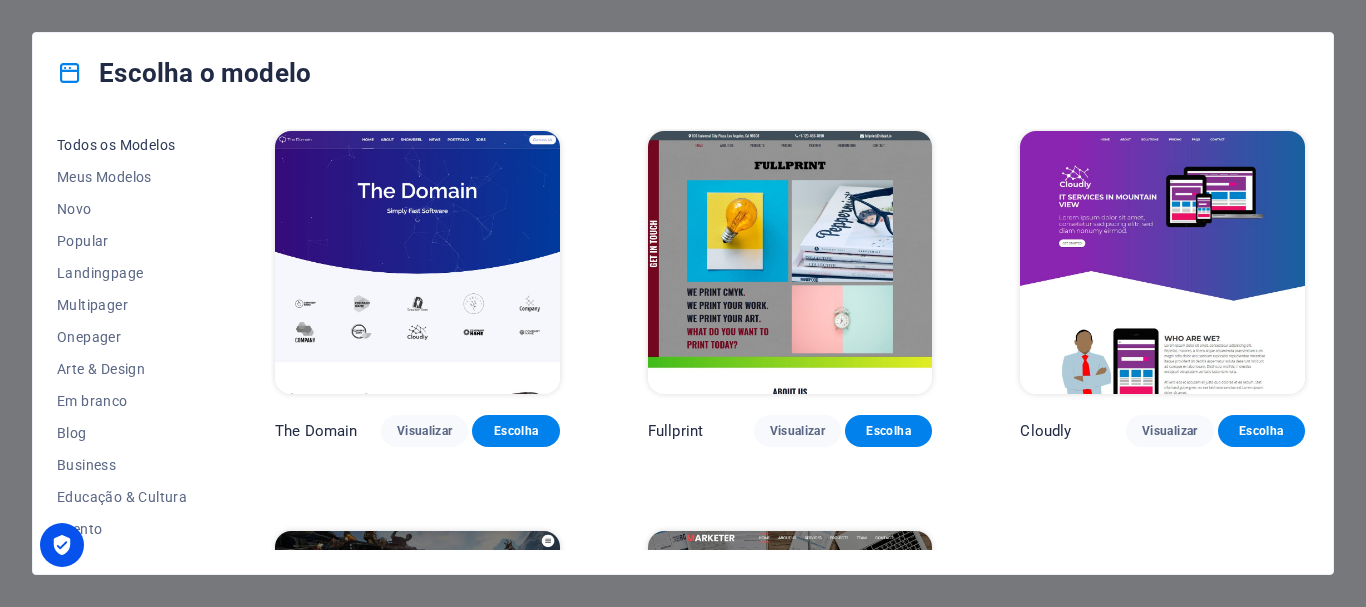 click on "Todos os Modelos" at bounding box center (122, 145) 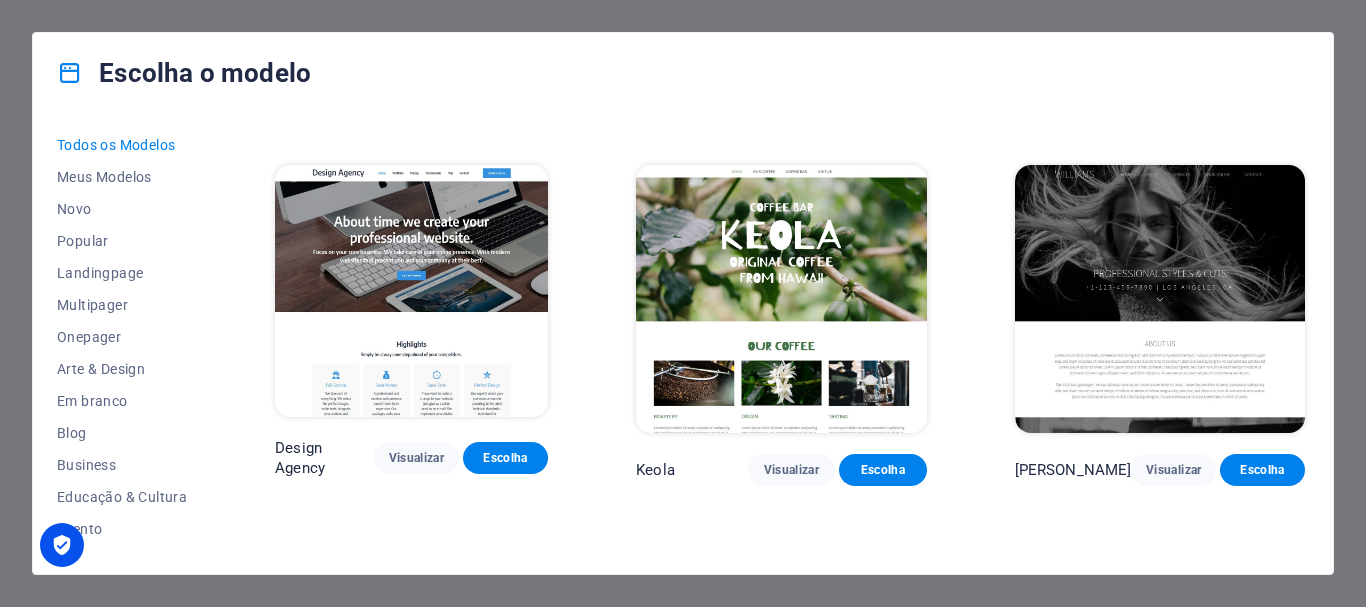 scroll, scrollTop: 16629, scrollLeft: 0, axis: vertical 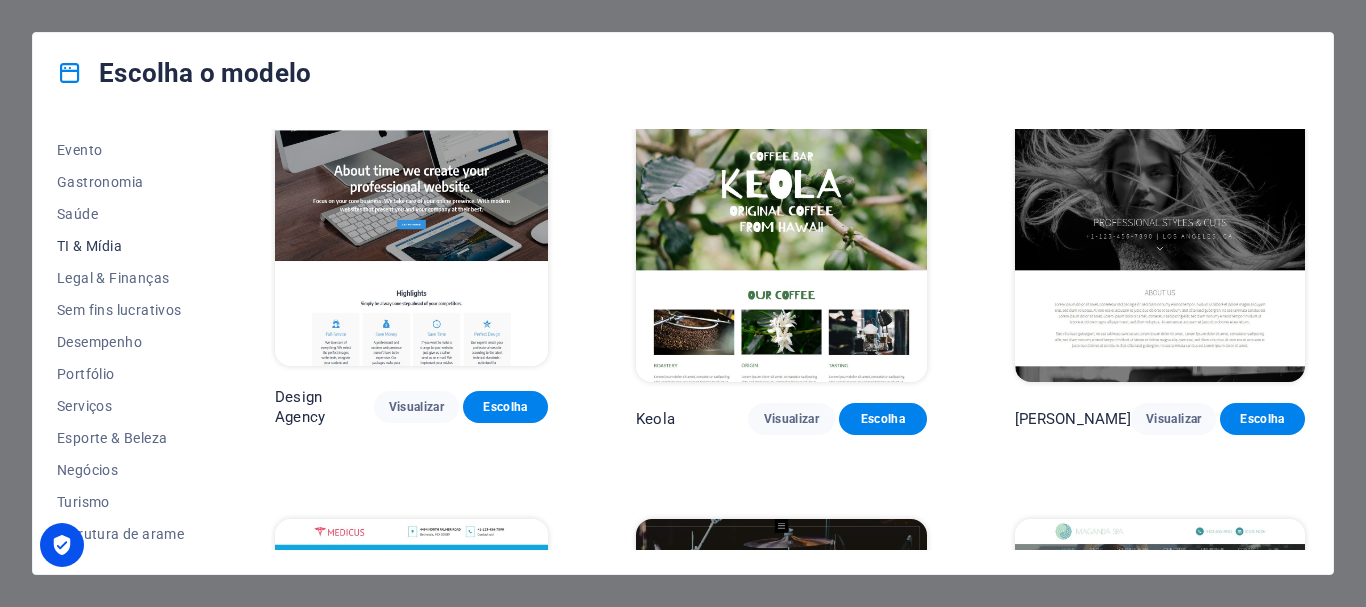 click on "TI & Mídia" at bounding box center (122, 246) 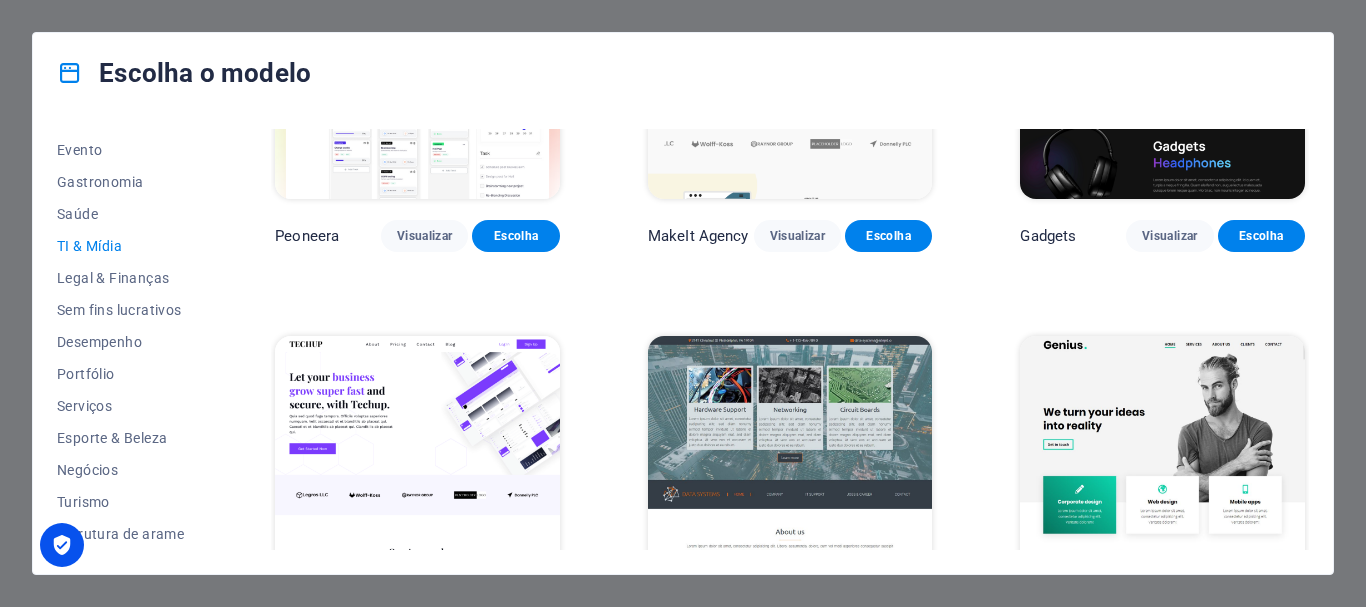 scroll, scrollTop: 0, scrollLeft: 0, axis: both 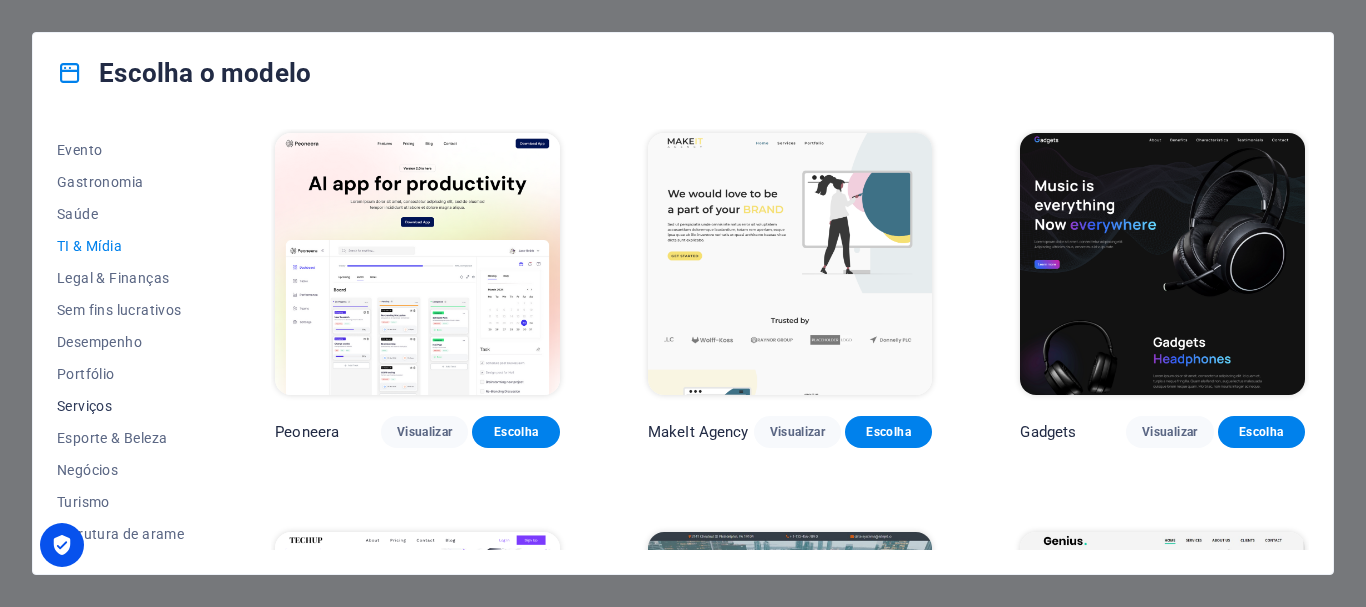 click on "Serviços" at bounding box center (122, 406) 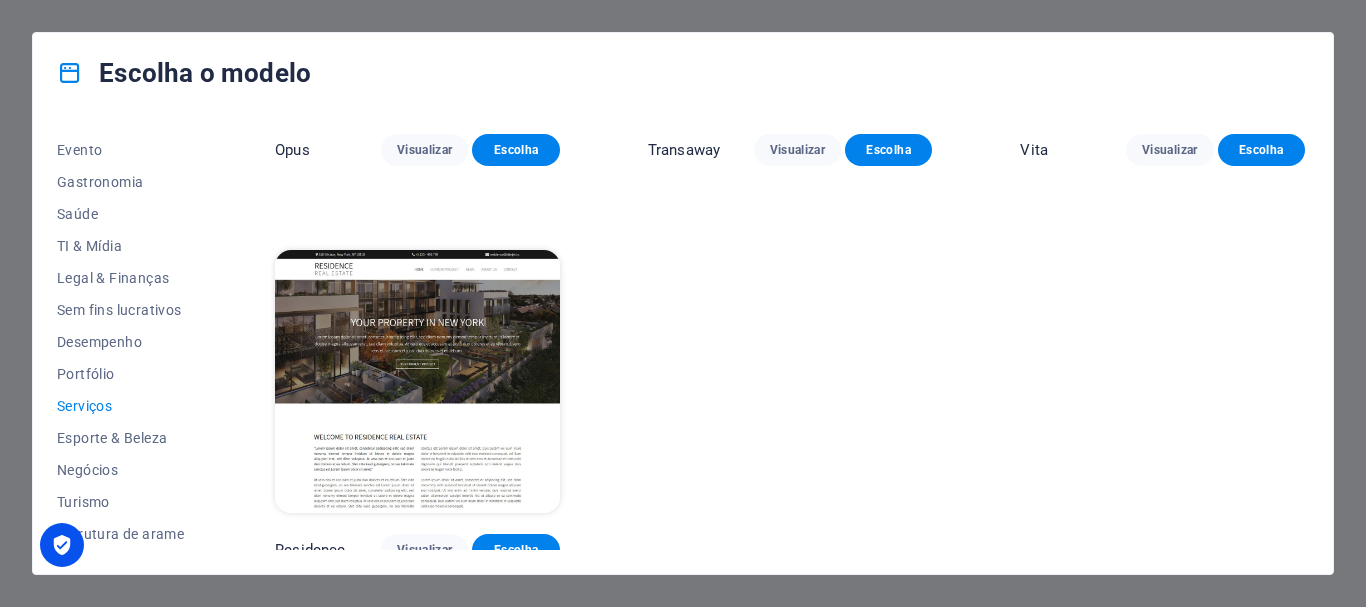 scroll, scrollTop: 2295, scrollLeft: 0, axis: vertical 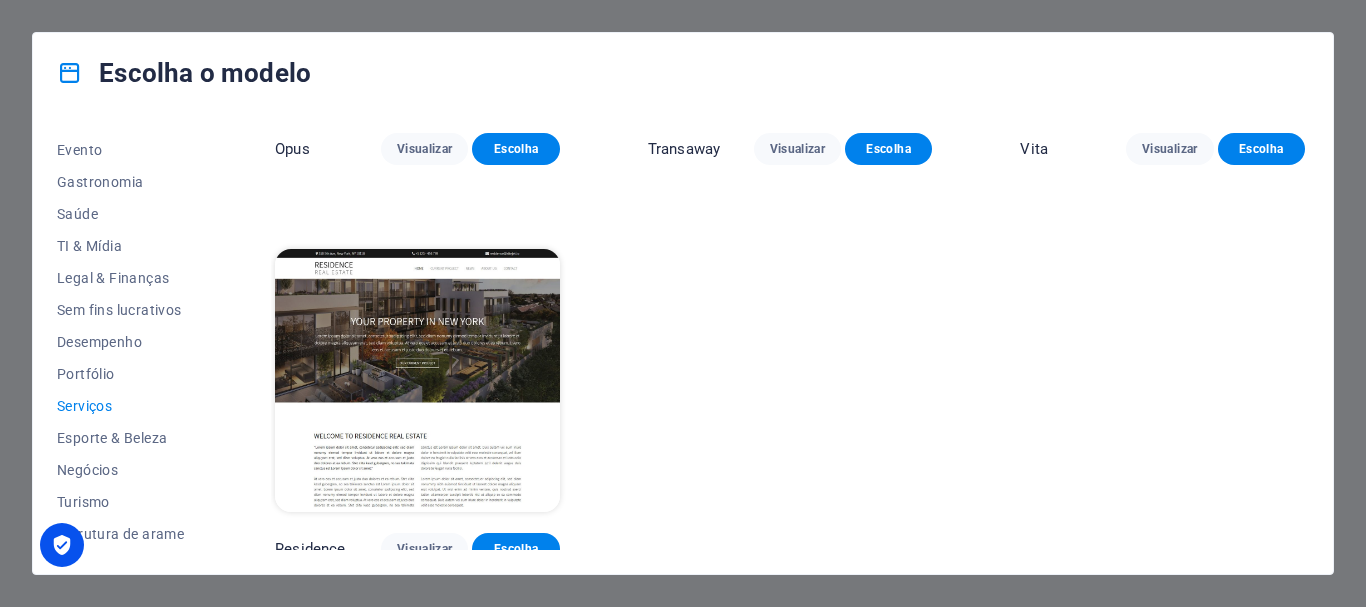 click on "Escolha o modelo" at bounding box center [683, 73] 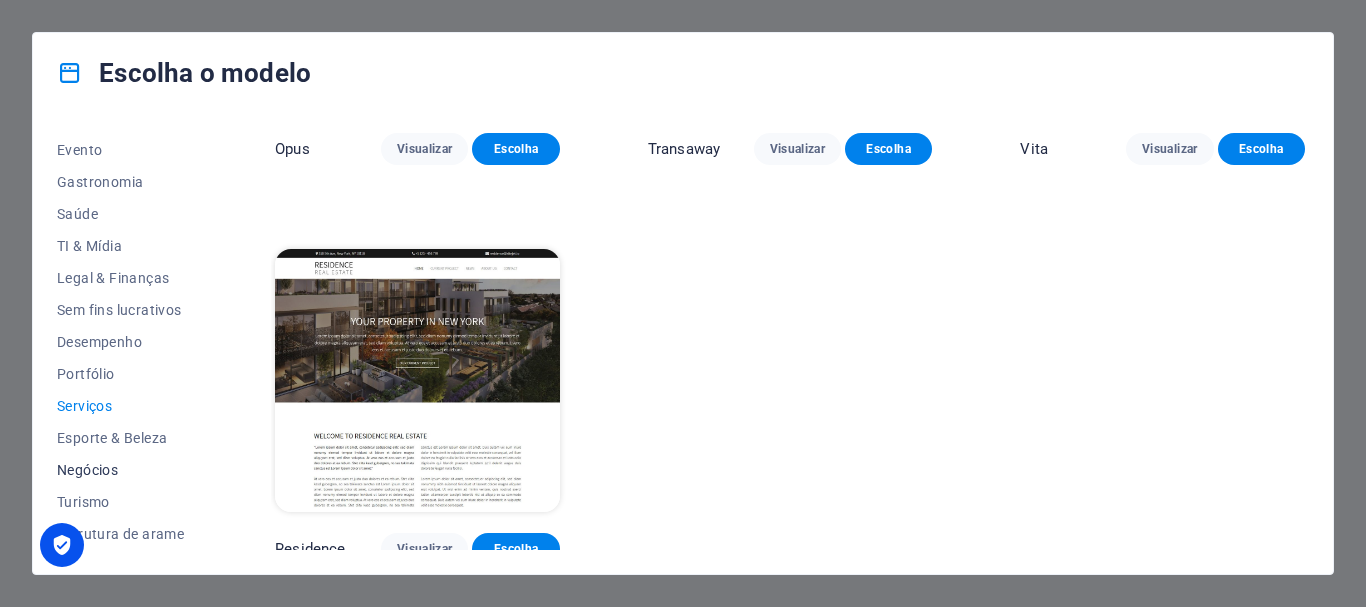 click on "Negócios" at bounding box center [122, 470] 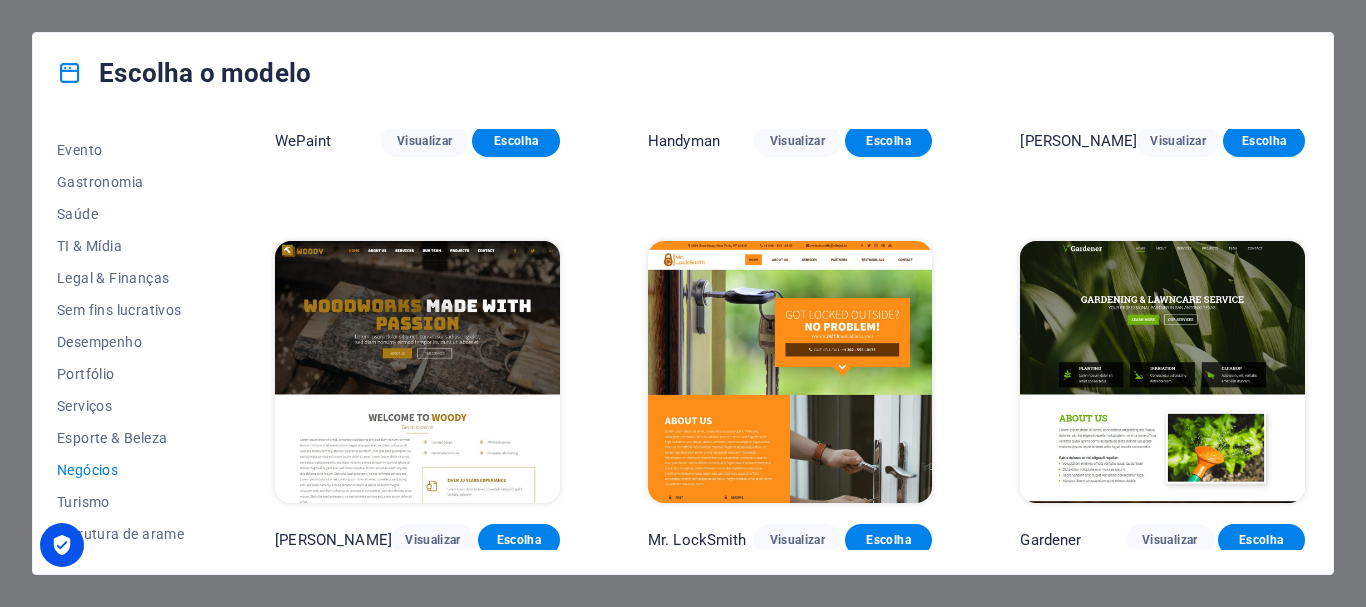 scroll, scrollTop: 0, scrollLeft: 0, axis: both 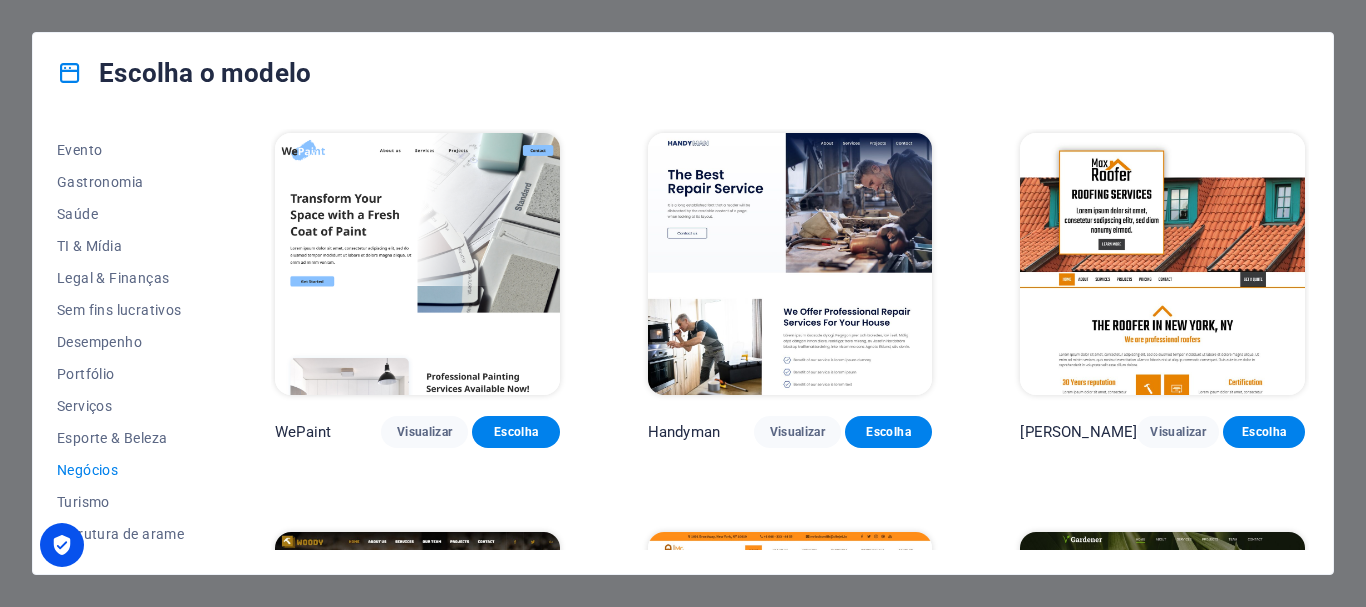 click at bounding box center [790, 264] 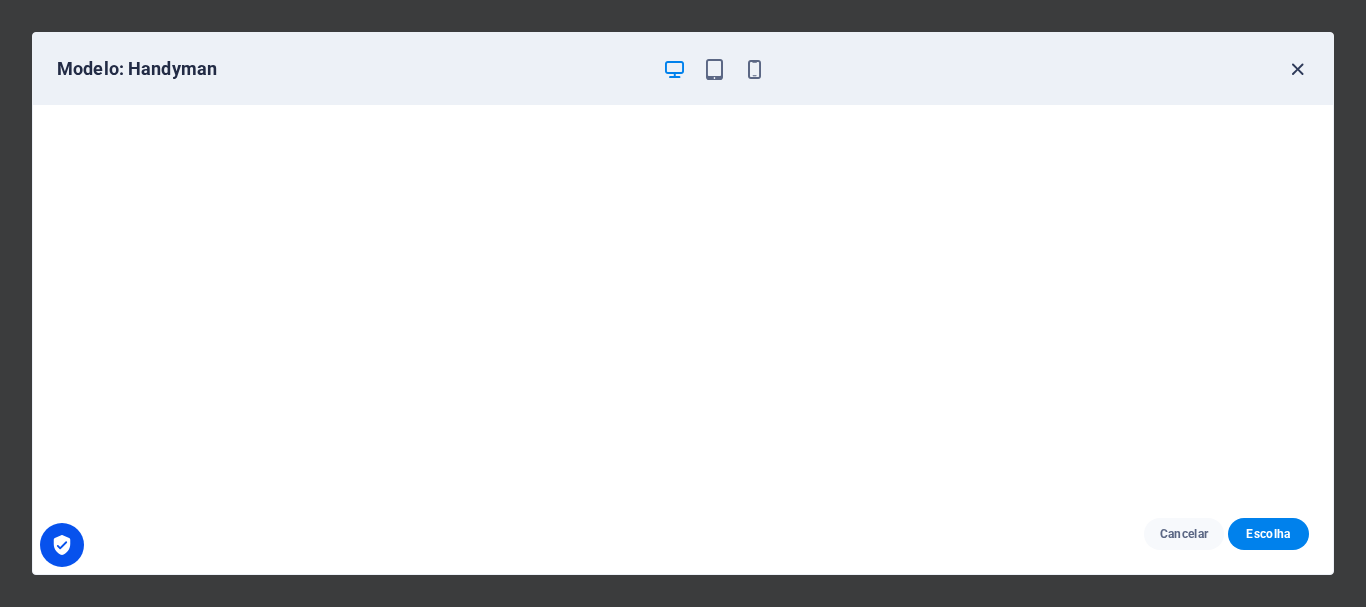 click at bounding box center (1297, 69) 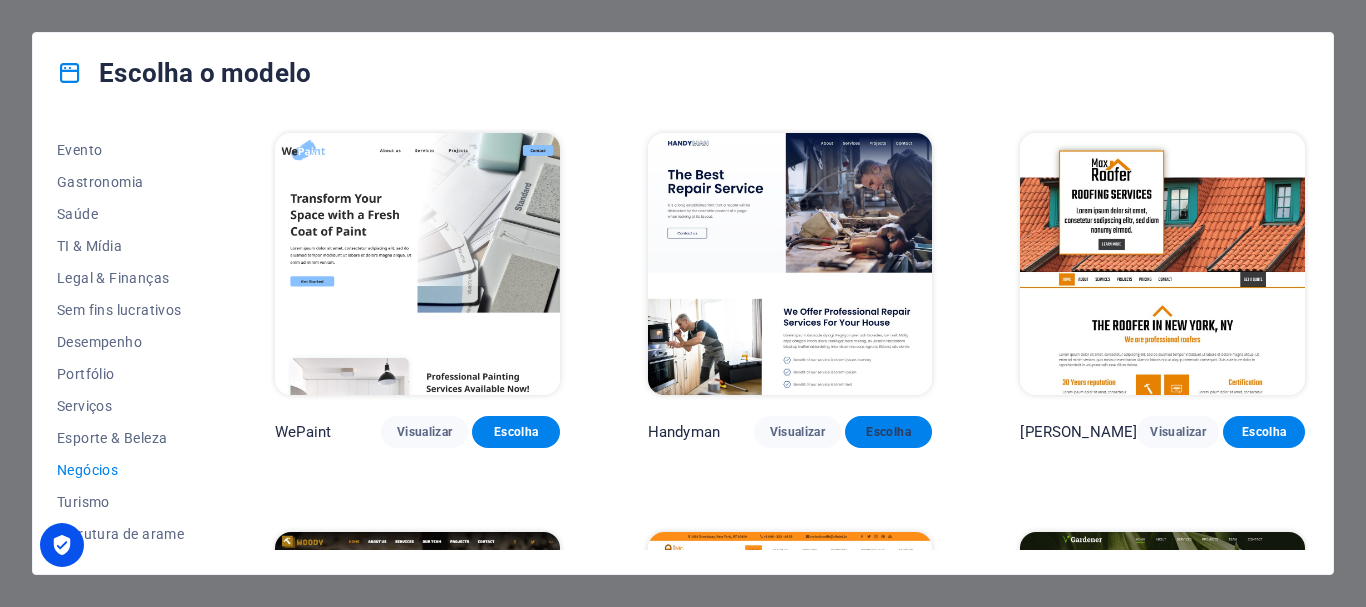 click on "Escolha" at bounding box center (888, 432) 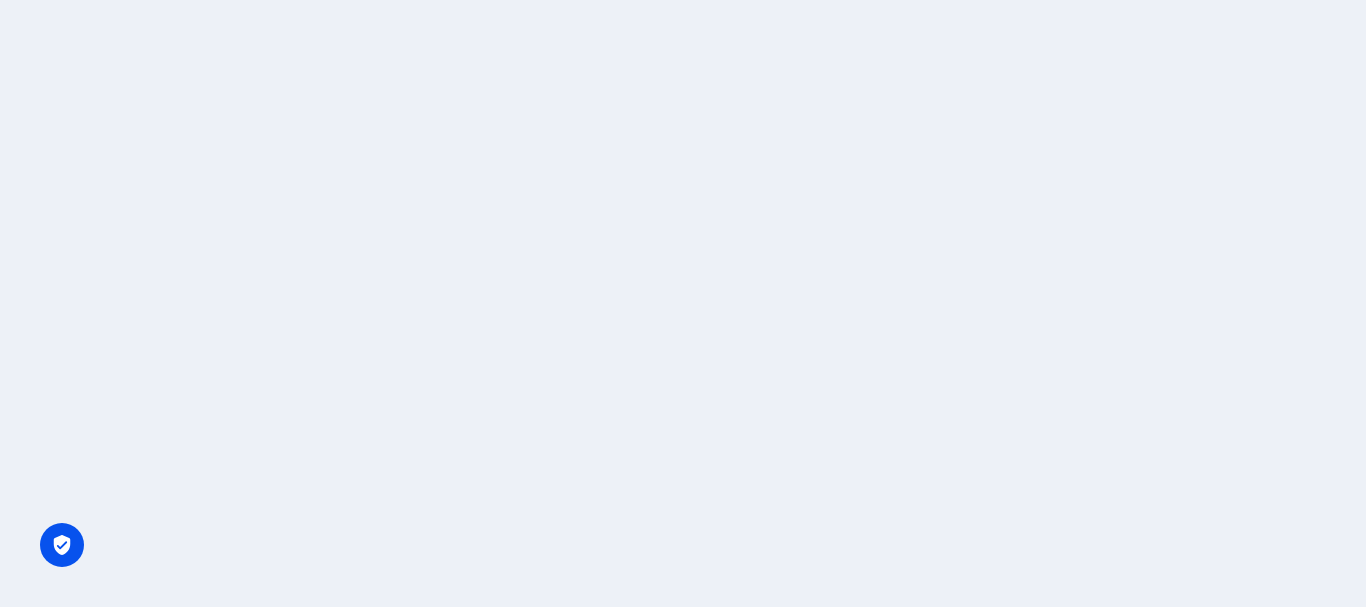 scroll, scrollTop: 0, scrollLeft: 0, axis: both 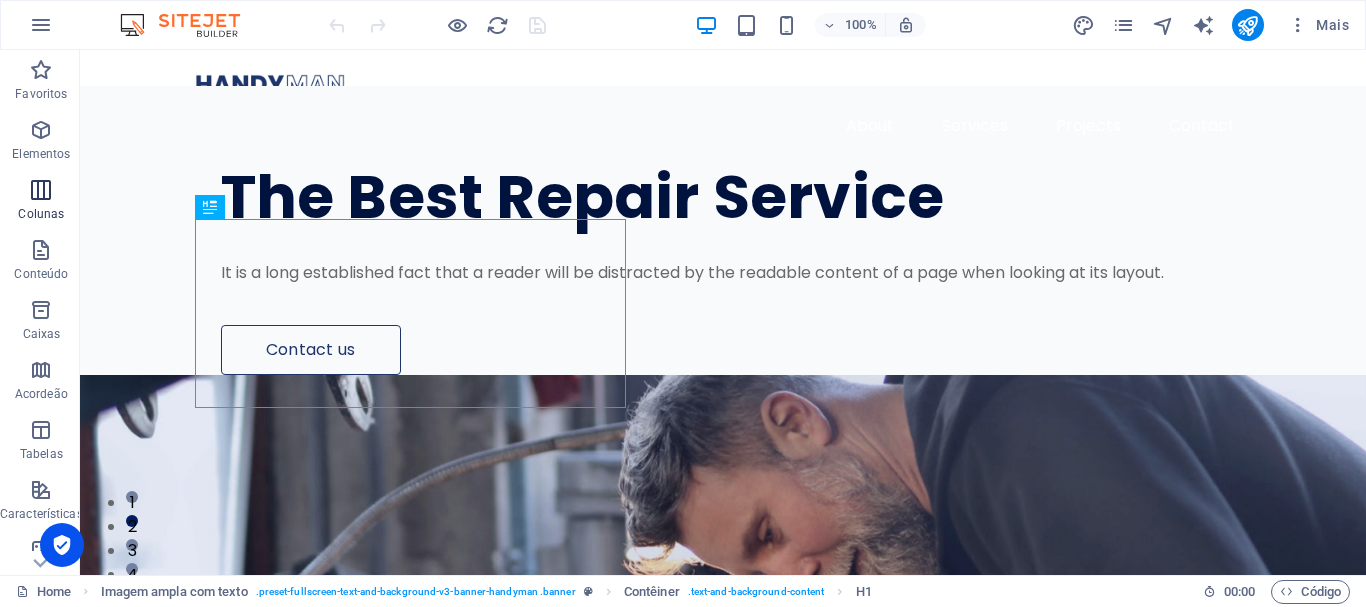 click at bounding box center (41, 190) 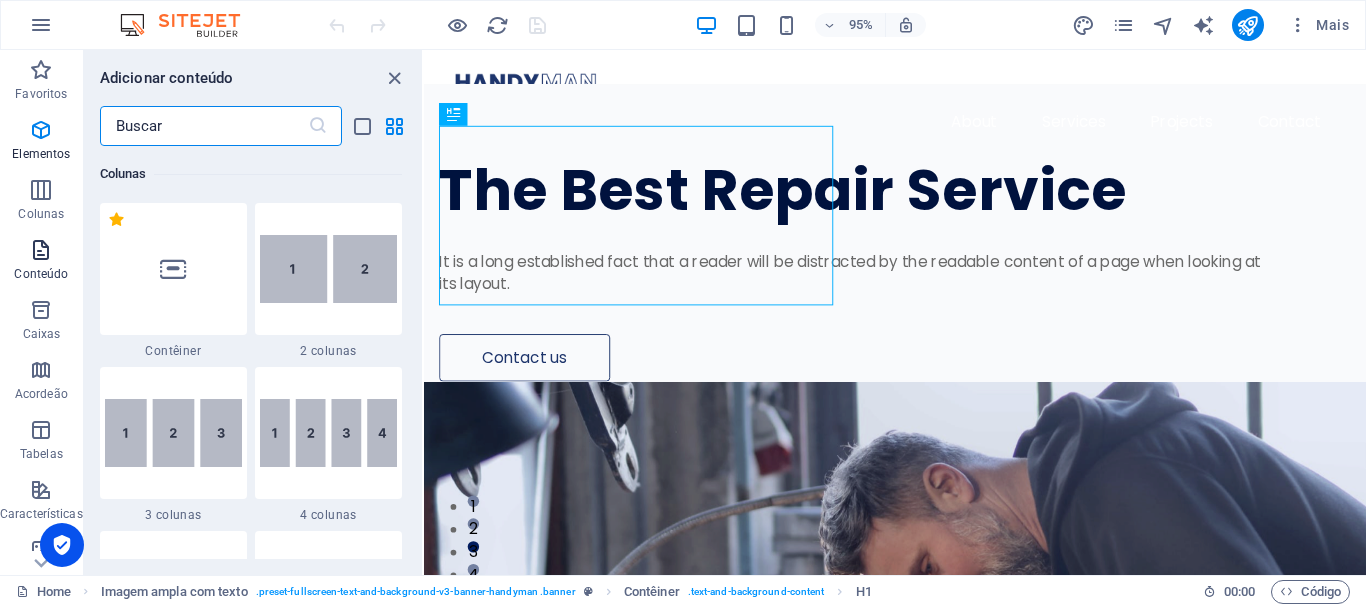 click on "Conteúdo" at bounding box center [41, 262] 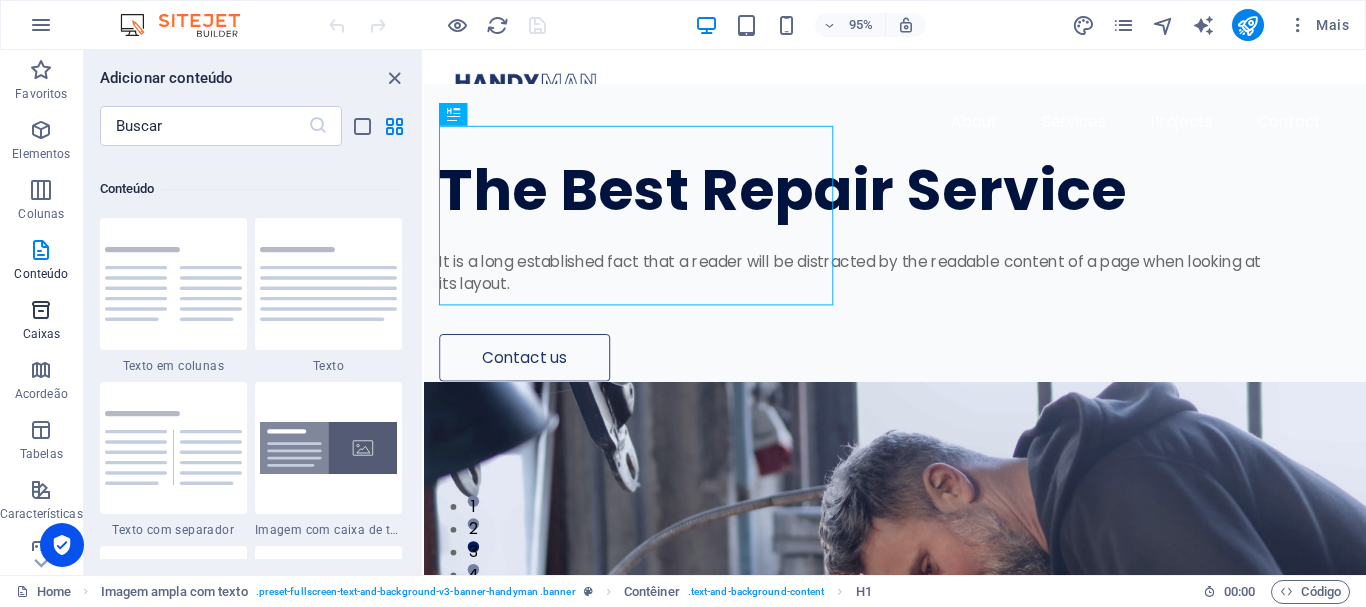 scroll, scrollTop: 3499, scrollLeft: 0, axis: vertical 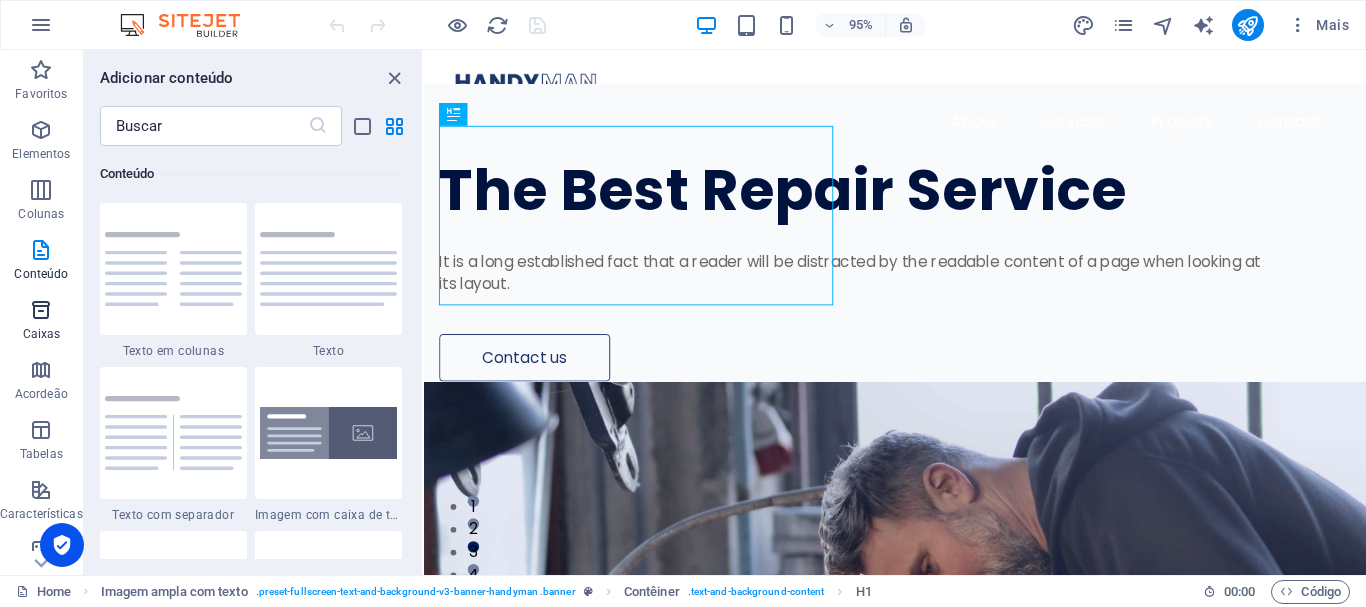 click on "Caixas" at bounding box center (41, 322) 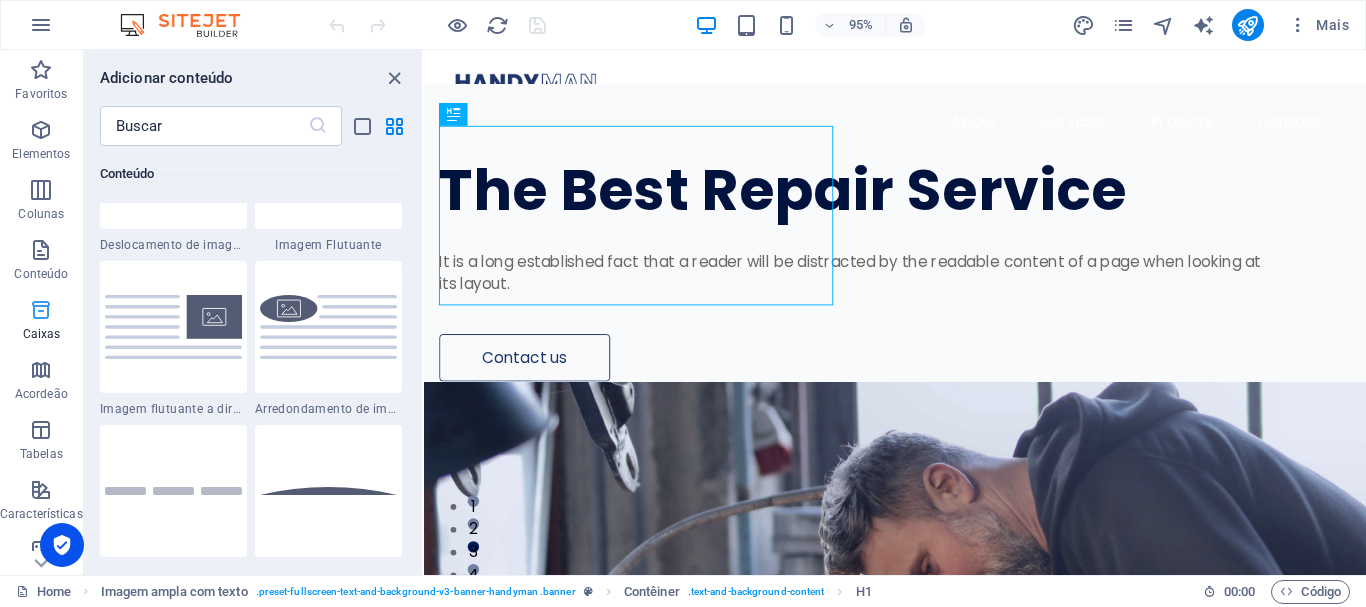 scroll, scrollTop: 5352, scrollLeft: 0, axis: vertical 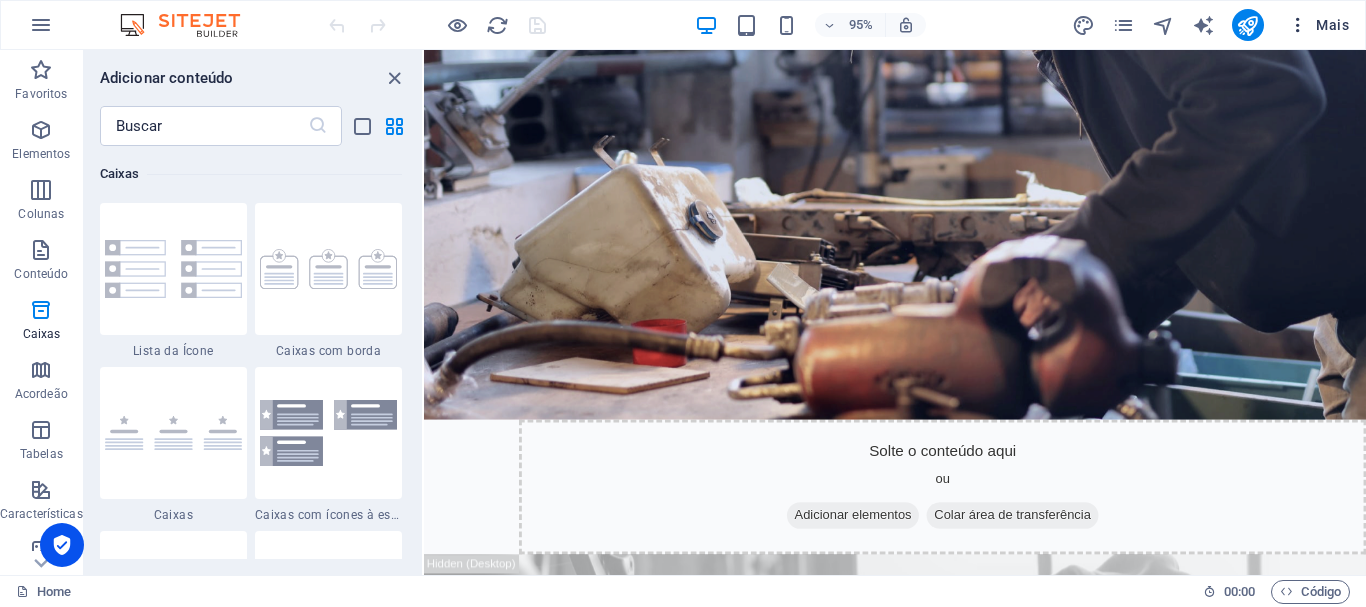 click on "Mais" at bounding box center (1318, 25) 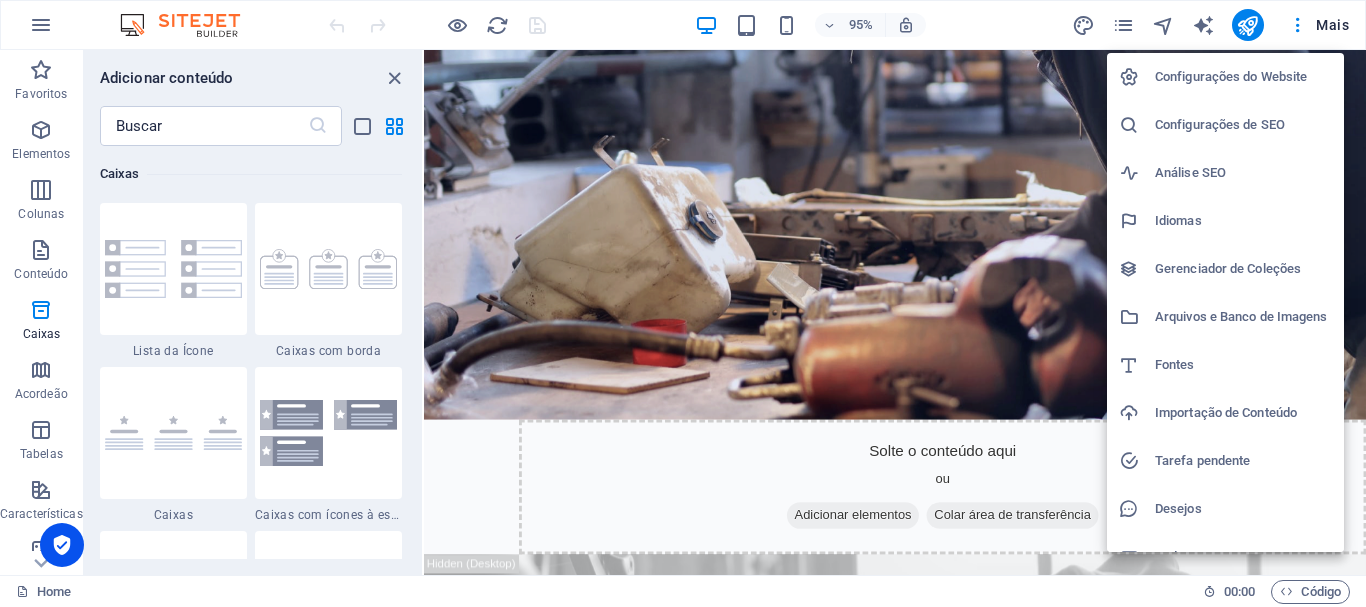 click at bounding box center (683, 303) 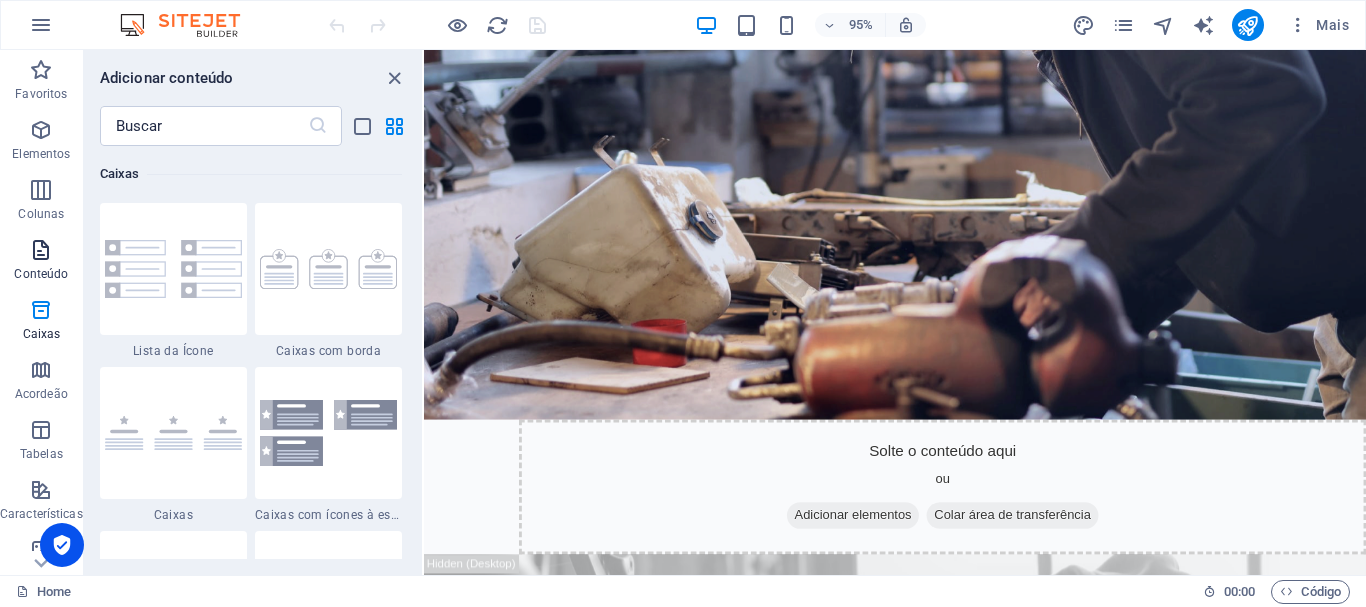 click at bounding box center (41, 250) 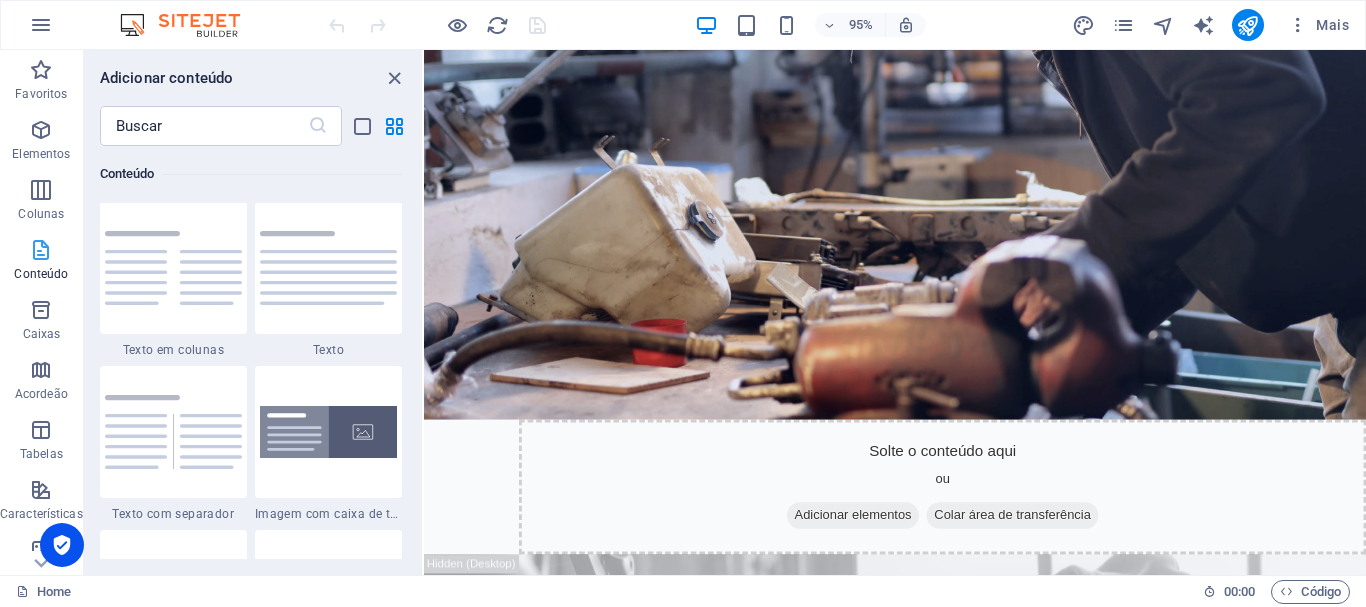 scroll, scrollTop: 3499, scrollLeft: 0, axis: vertical 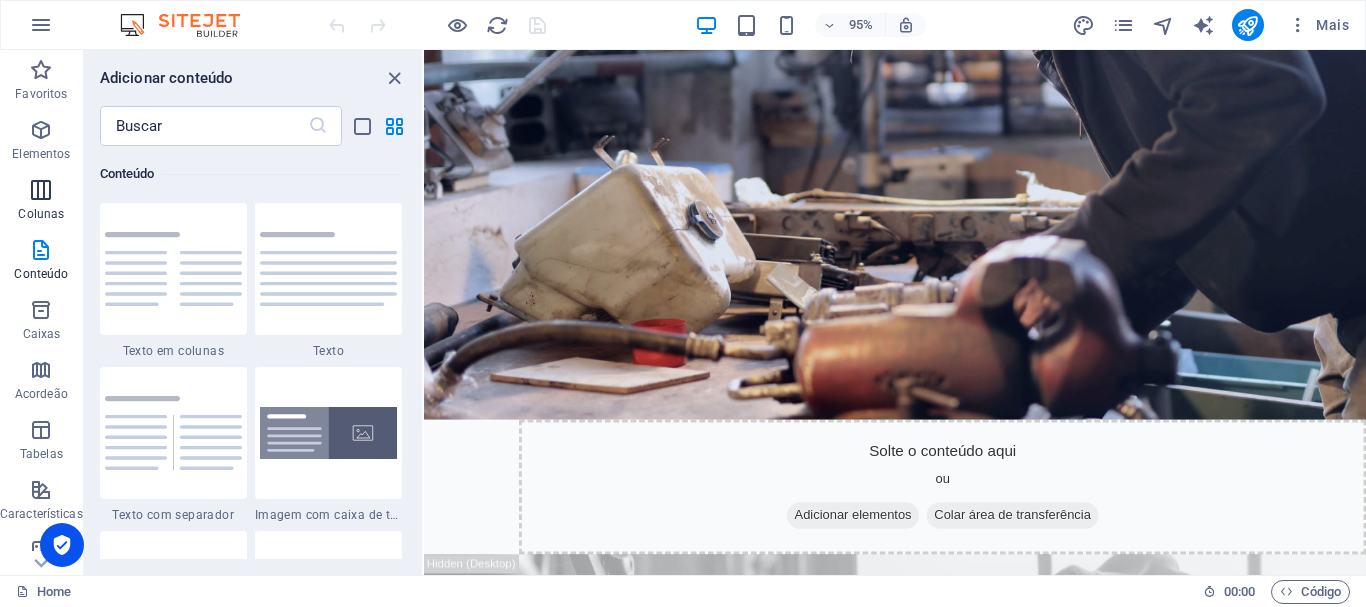click at bounding box center [41, 190] 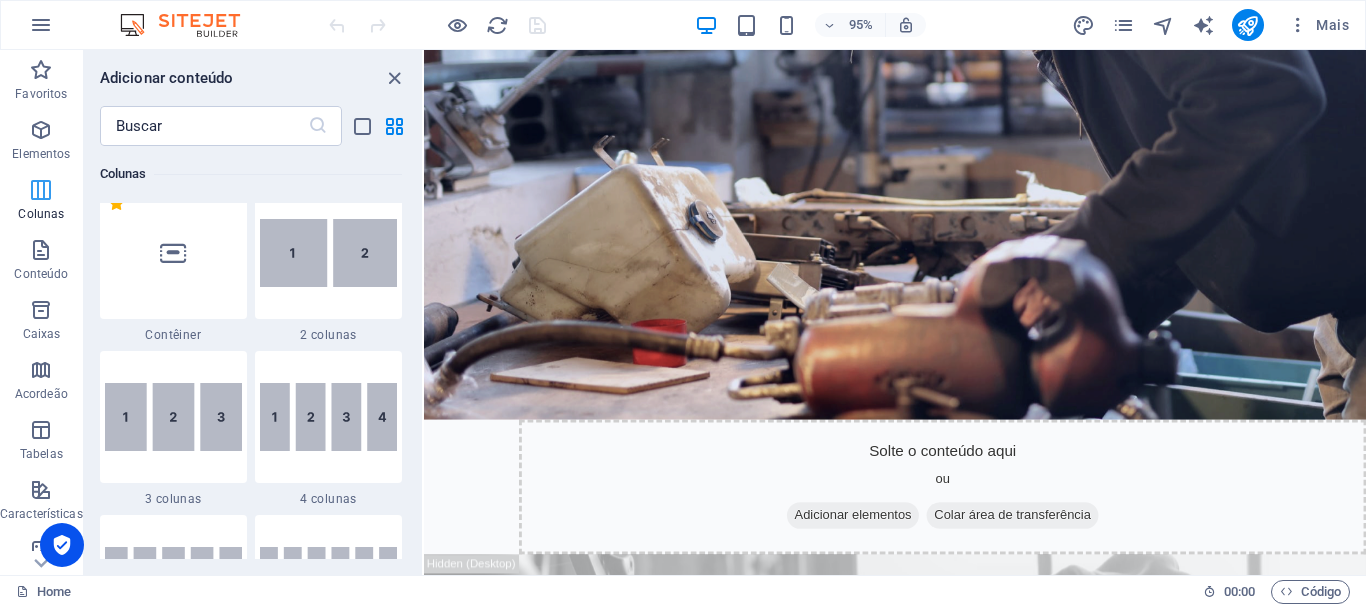scroll, scrollTop: 990, scrollLeft: 0, axis: vertical 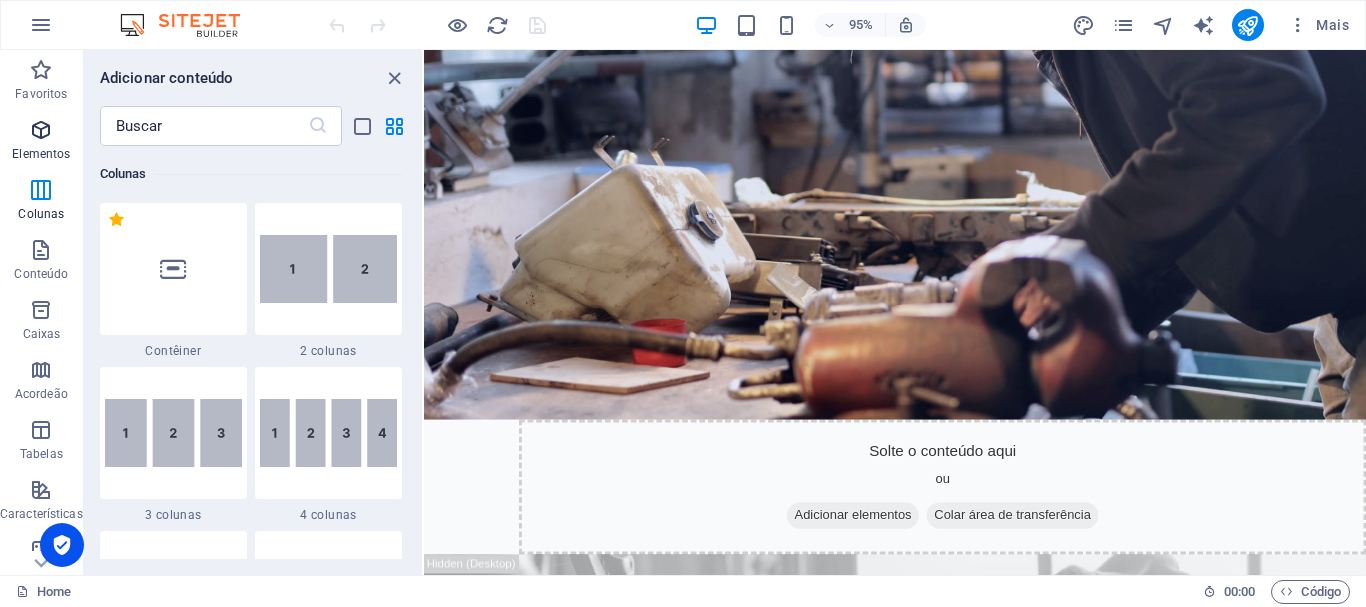 click at bounding box center [41, 130] 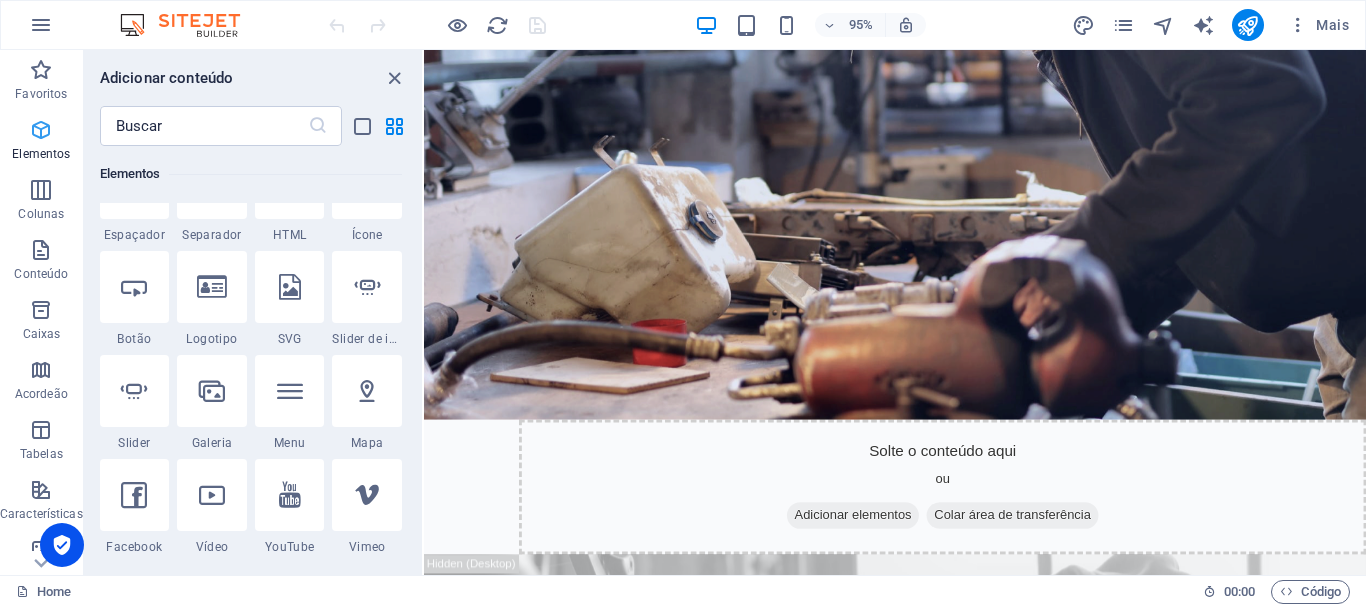 scroll, scrollTop: 213, scrollLeft: 0, axis: vertical 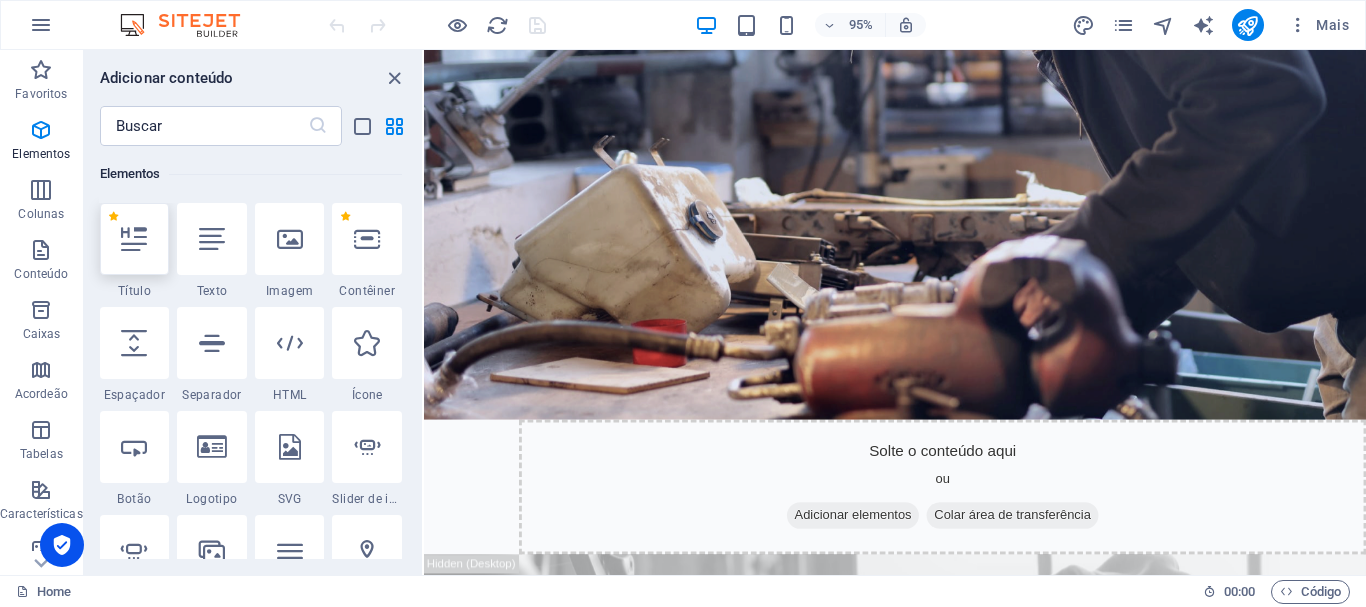 click at bounding box center [135, 239] 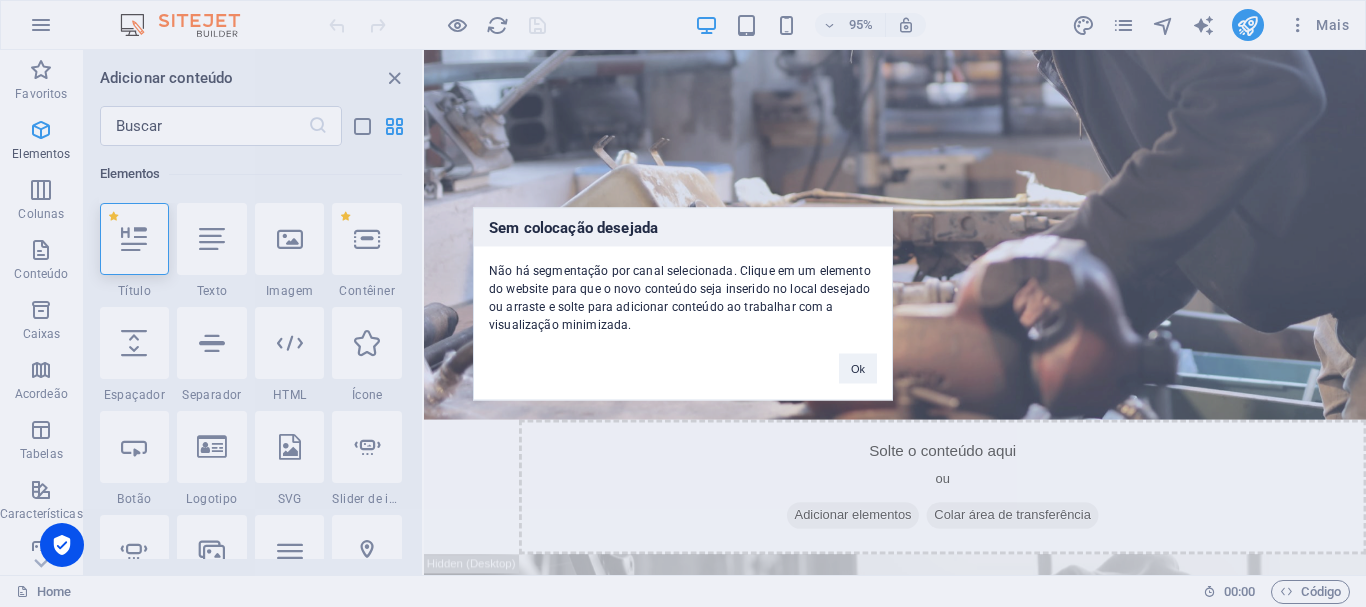 click on "Sem colocação desejada Não há segmentação por canal selecionada. Clique em um elemento do website para que o novo conteúdo seja inserido no local desejado ou arraste e solte para adicionar conteúdo ao trabalhar com a visualização minimizada. Ok" at bounding box center (683, 303) 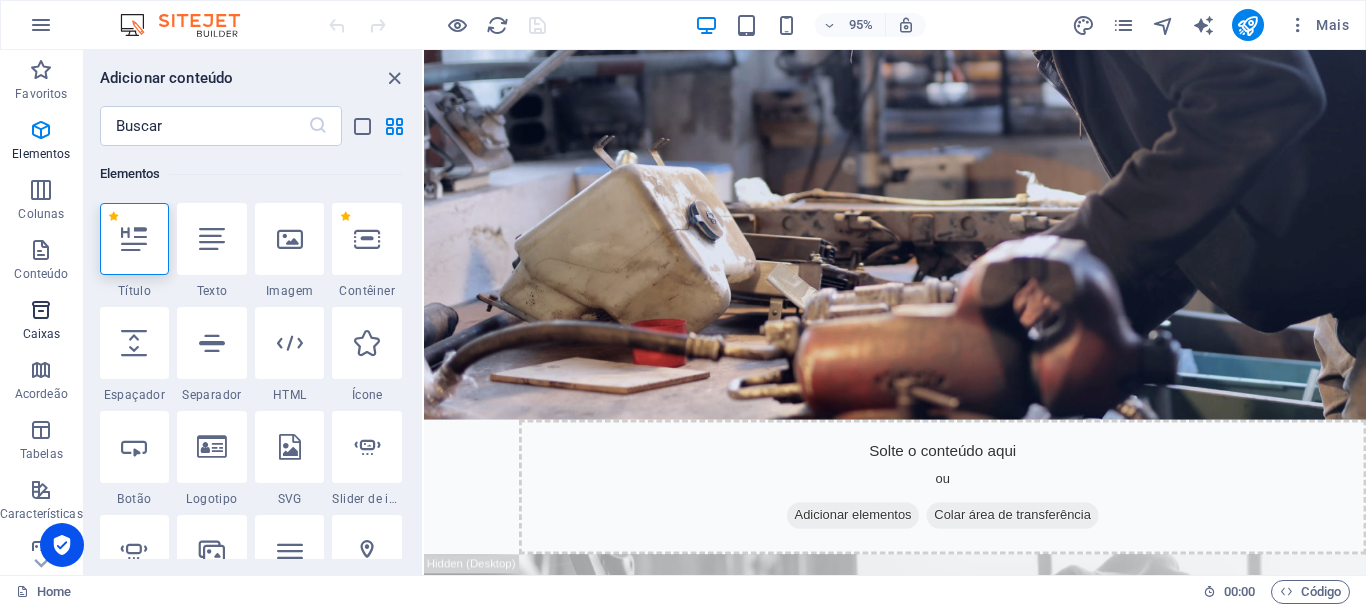 click on "Caixas" at bounding box center (42, 334) 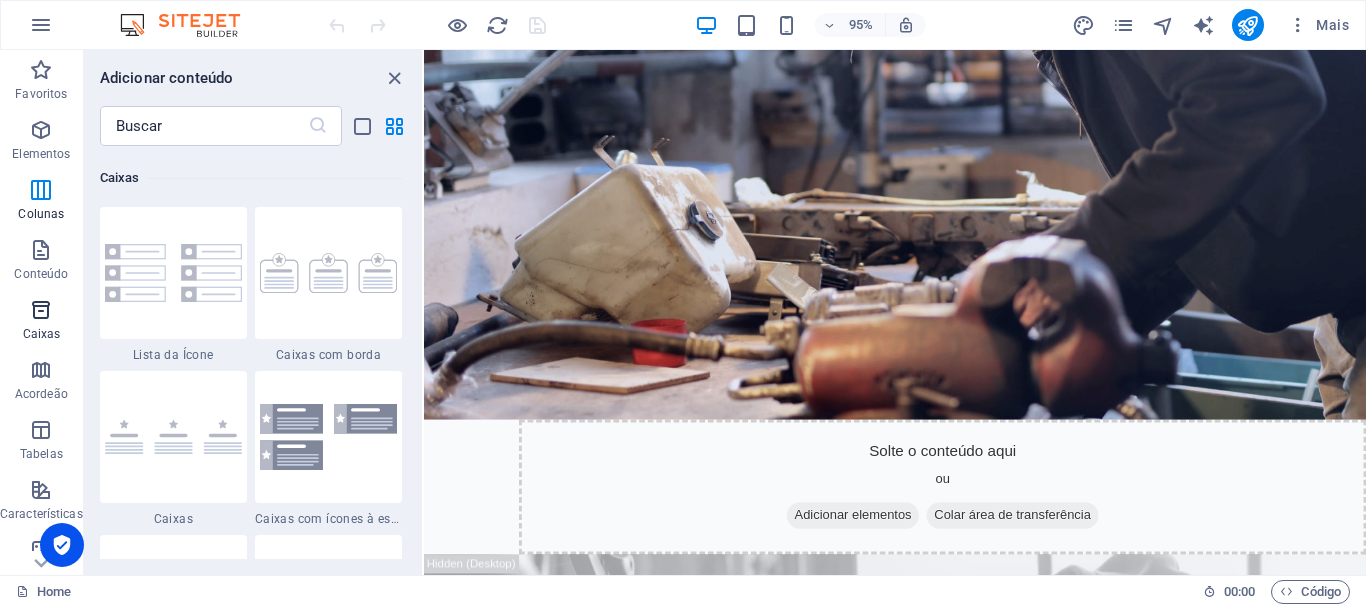 scroll, scrollTop: 5352, scrollLeft: 0, axis: vertical 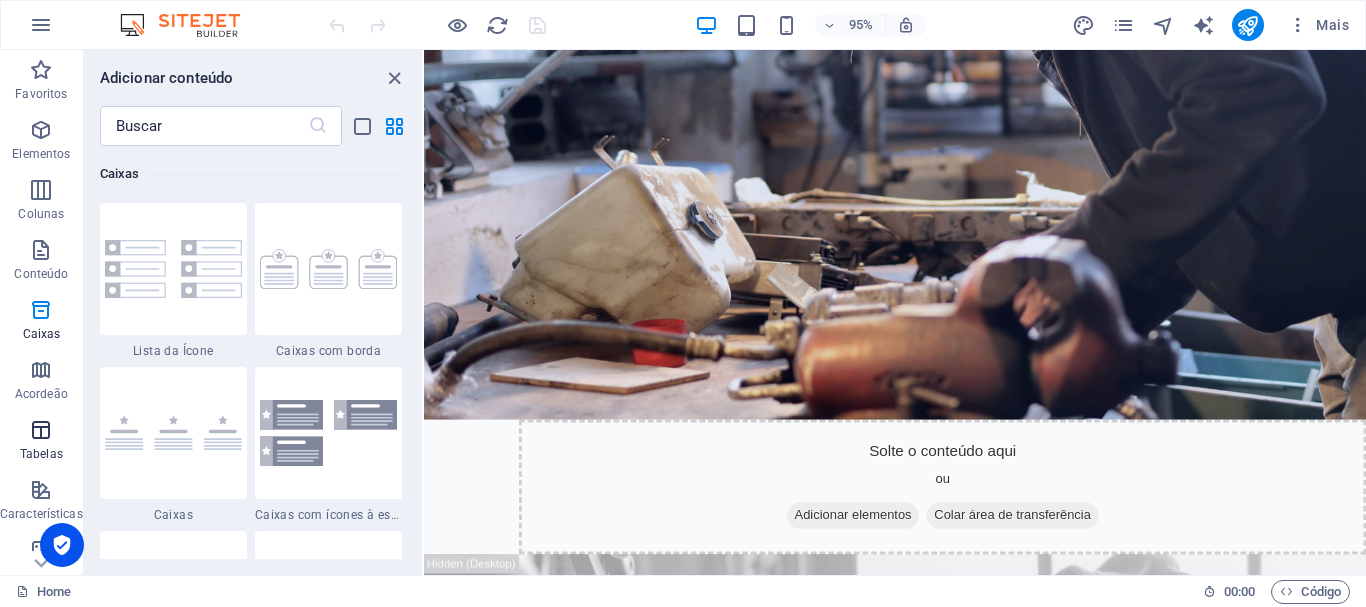 click at bounding box center [41, 430] 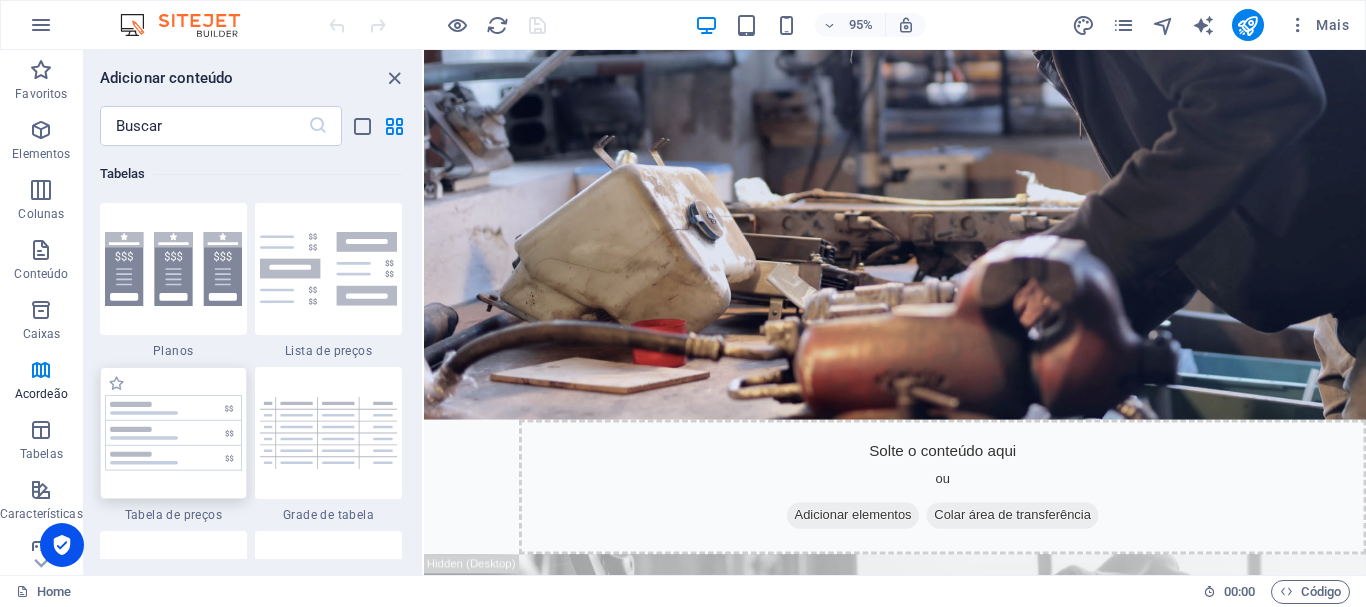 scroll, scrollTop: 6762, scrollLeft: 0, axis: vertical 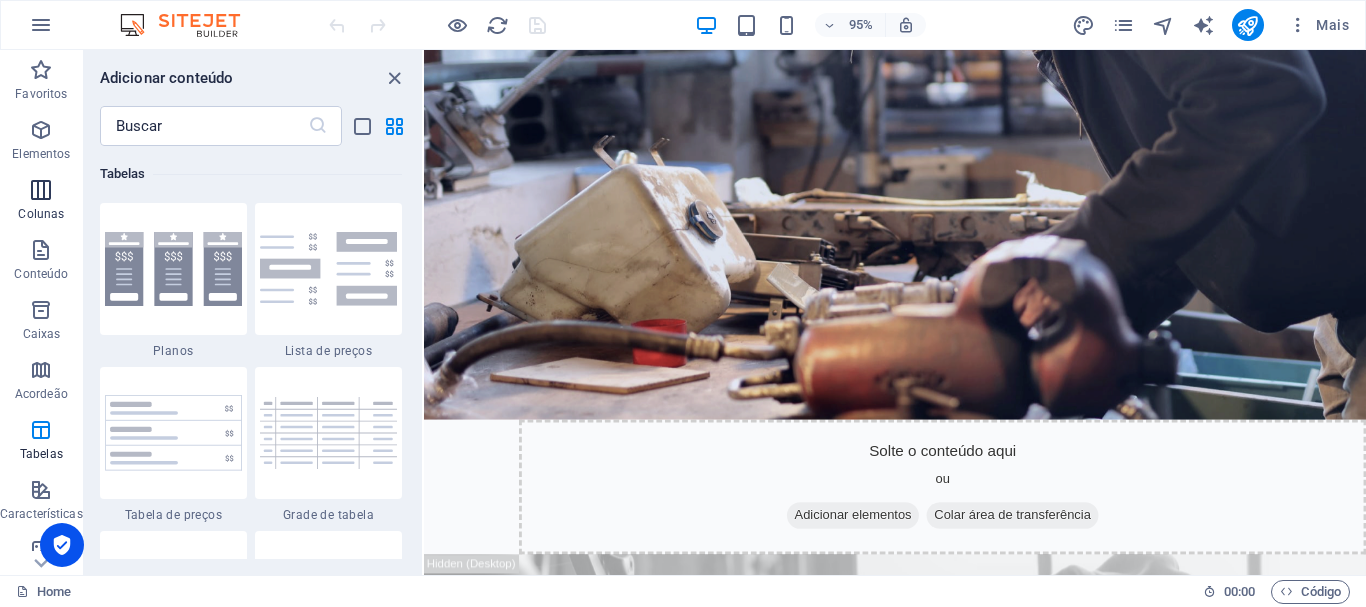 click at bounding box center (41, 190) 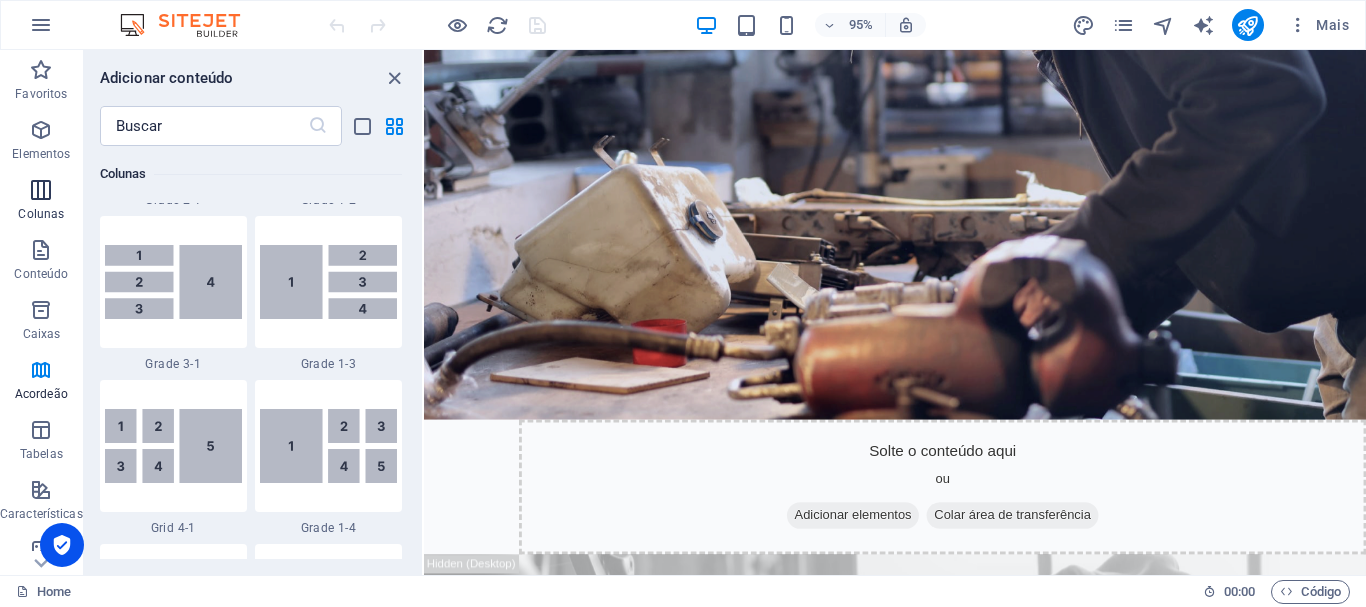 scroll, scrollTop: 990, scrollLeft: 0, axis: vertical 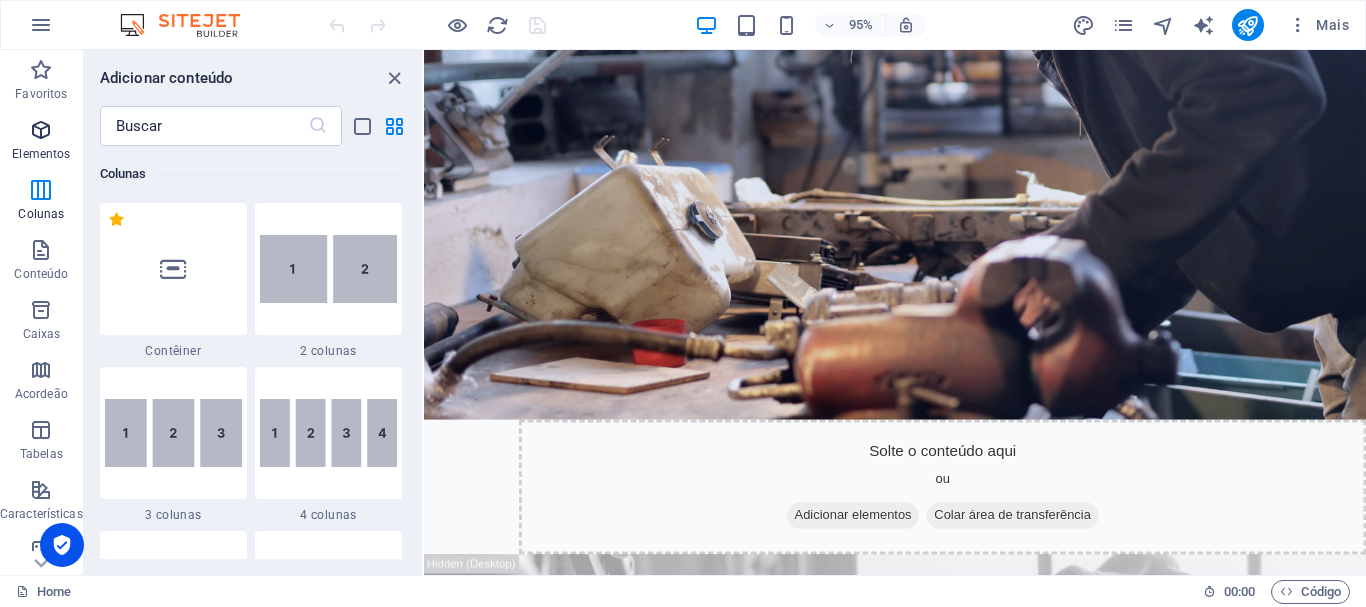 click on "Elementos" at bounding box center [41, 142] 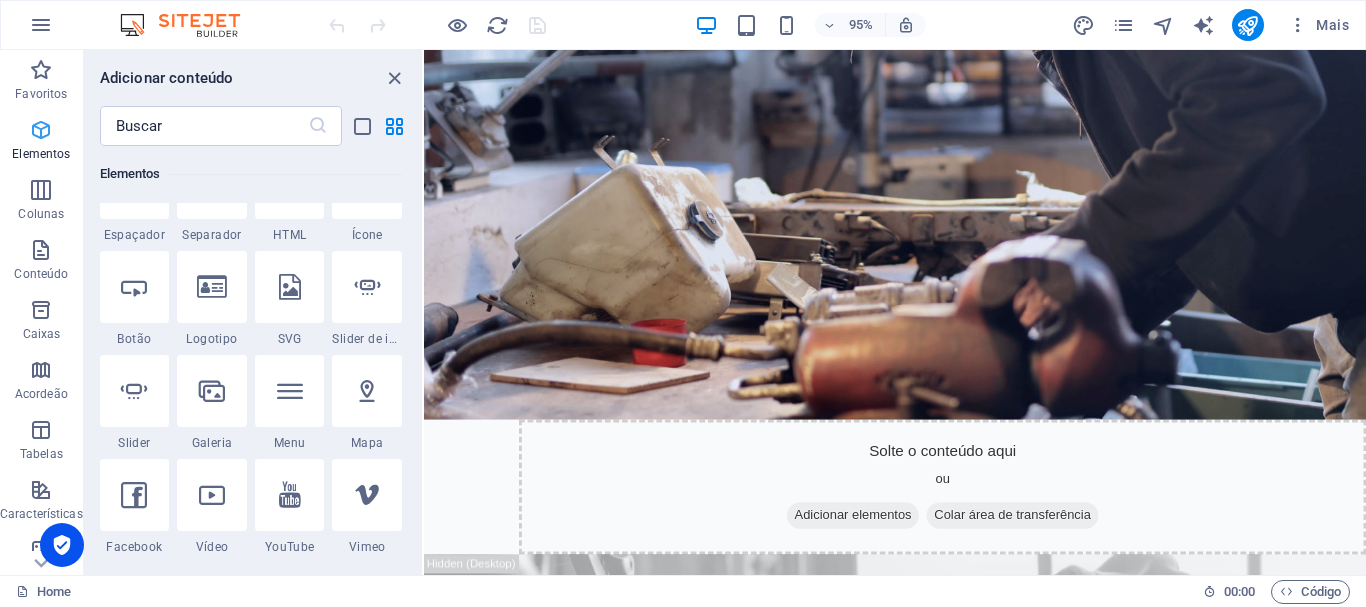 scroll, scrollTop: 213, scrollLeft: 0, axis: vertical 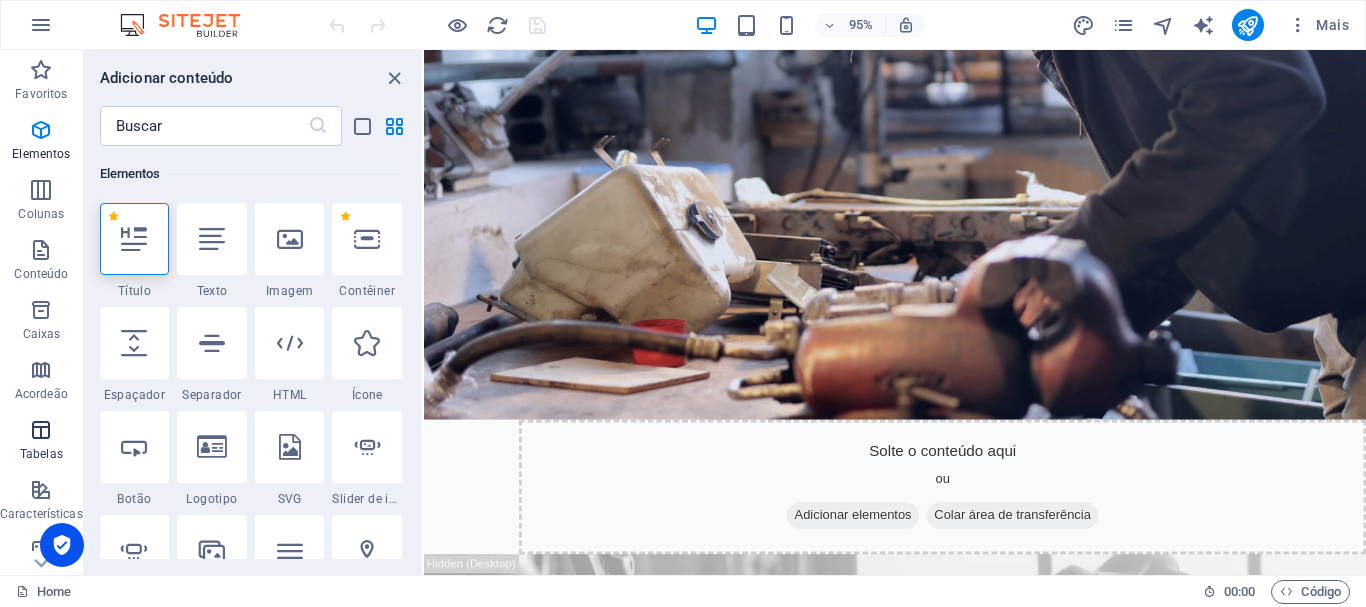 click on "Tabelas" at bounding box center [41, 442] 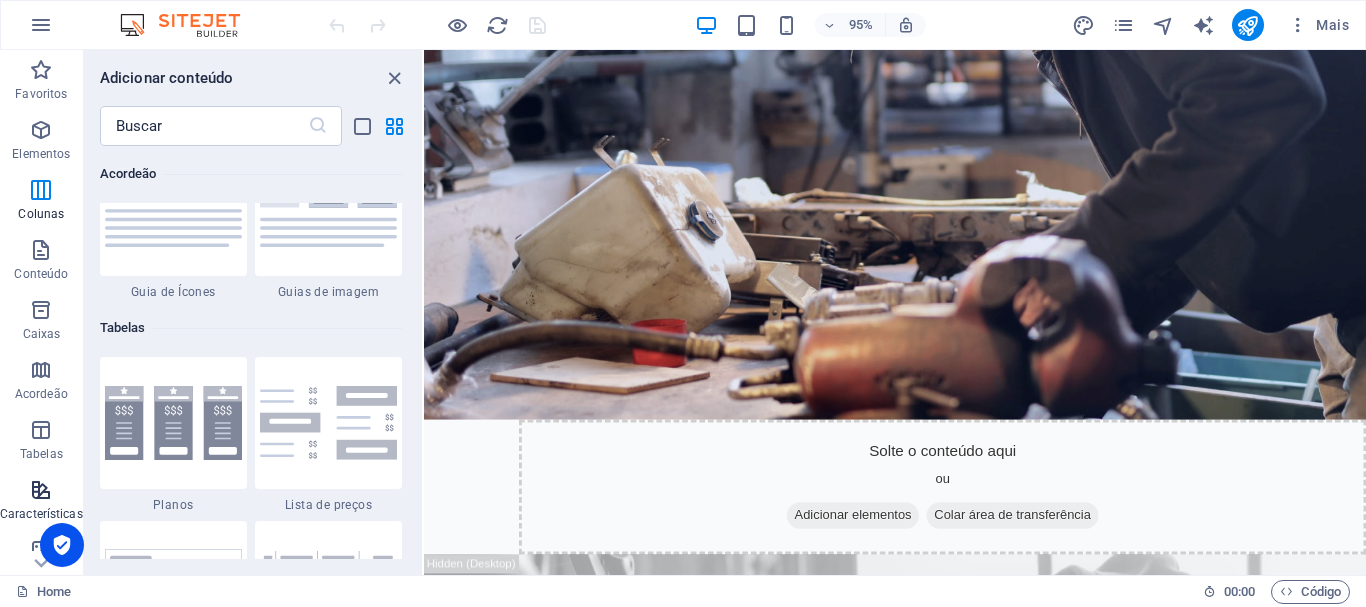 scroll, scrollTop: 6762, scrollLeft: 0, axis: vertical 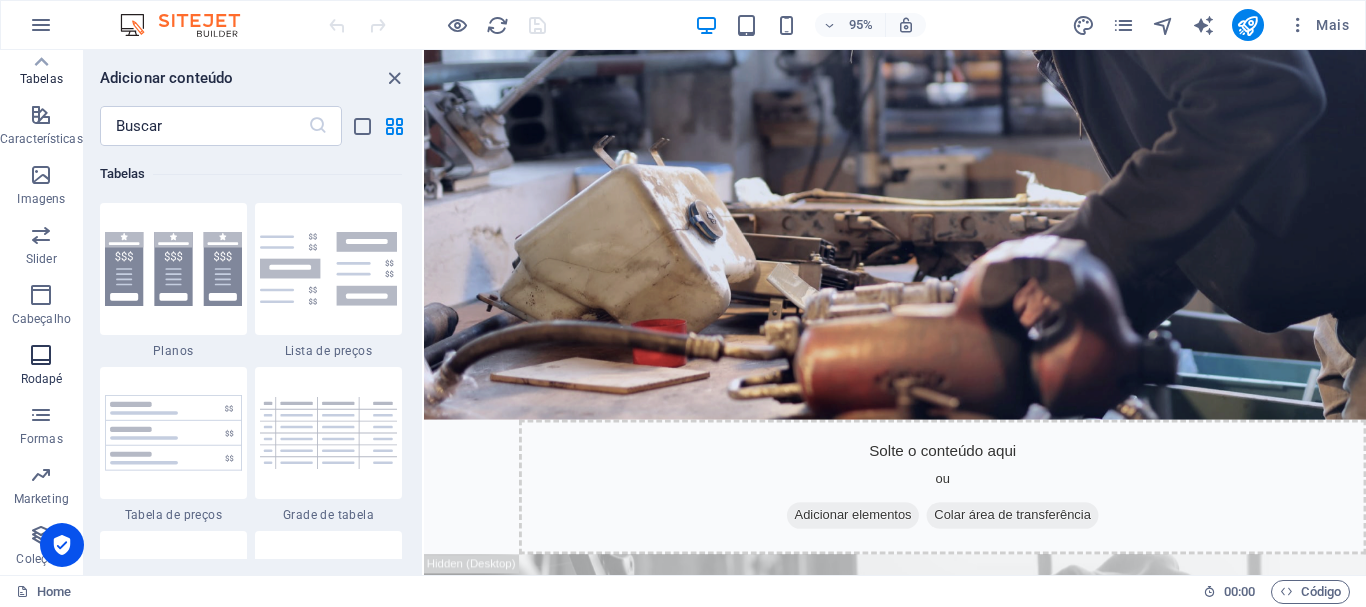 click on "Rodapé" at bounding box center [41, 367] 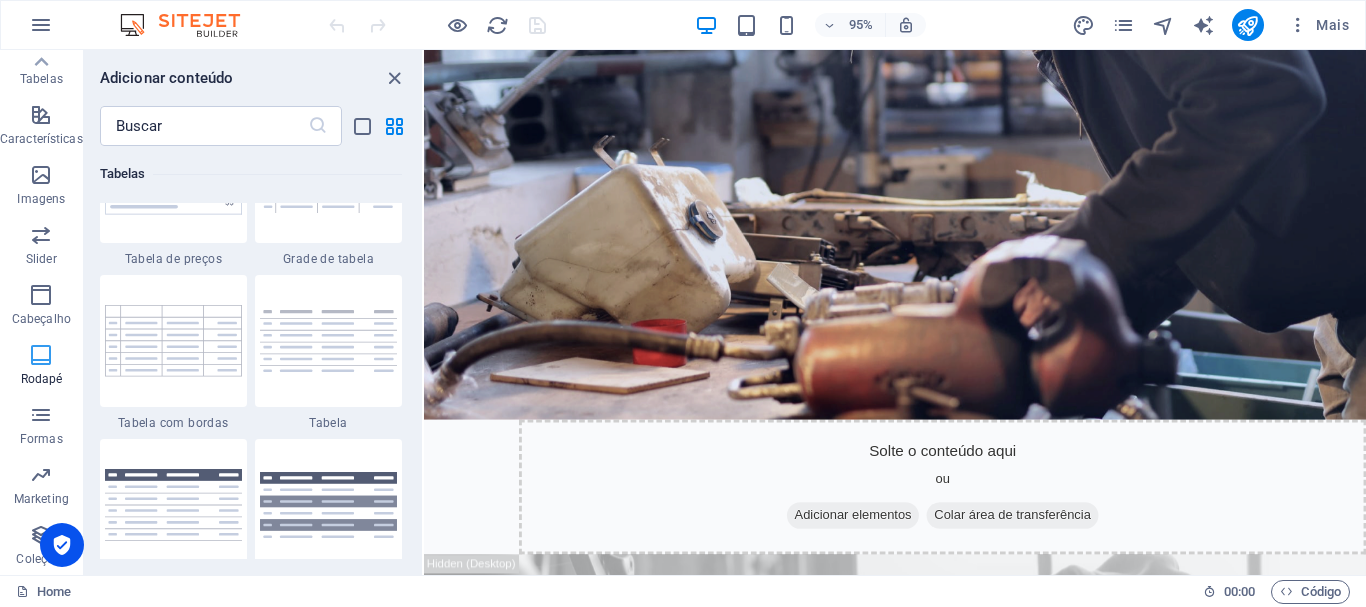 scroll, scrollTop: 13075, scrollLeft: 0, axis: vertical 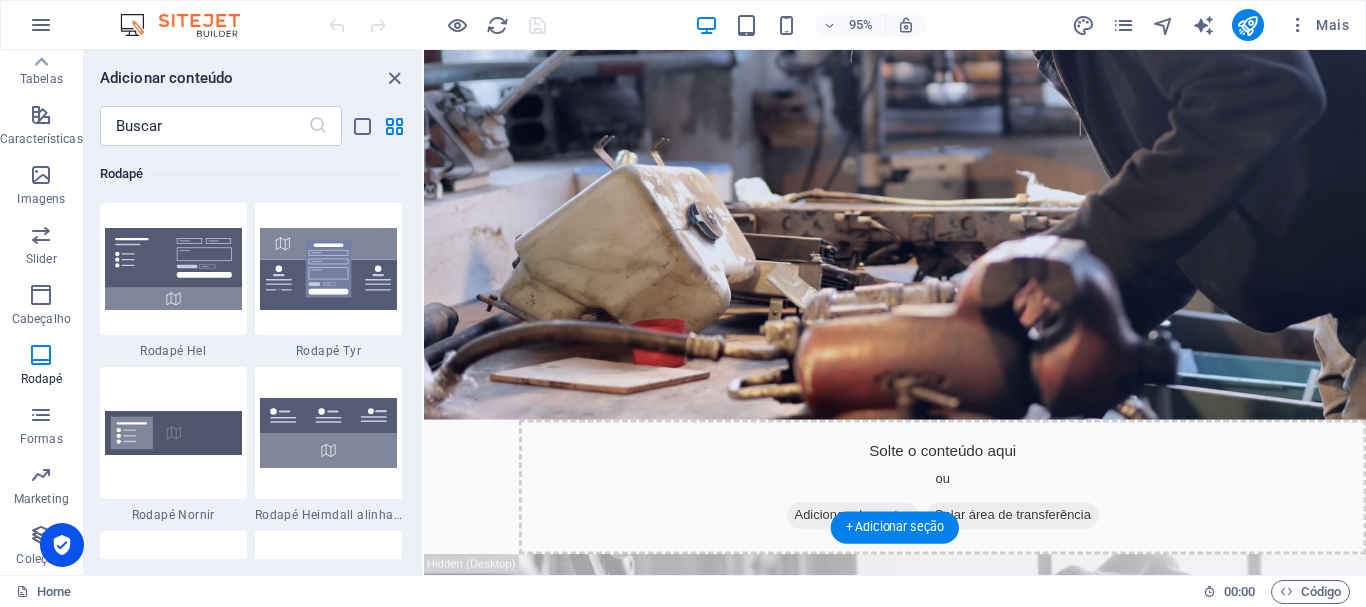 click at bounding box center [920, 119] 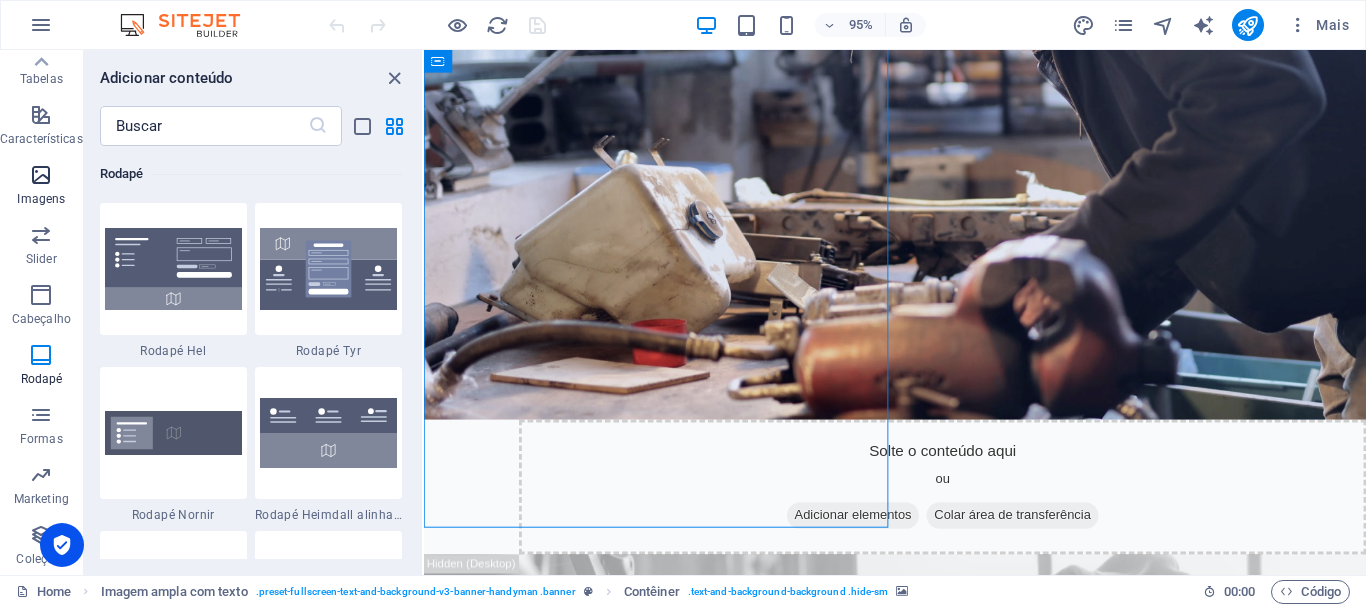 click on "Imagens" at bounding box center (41, 187) 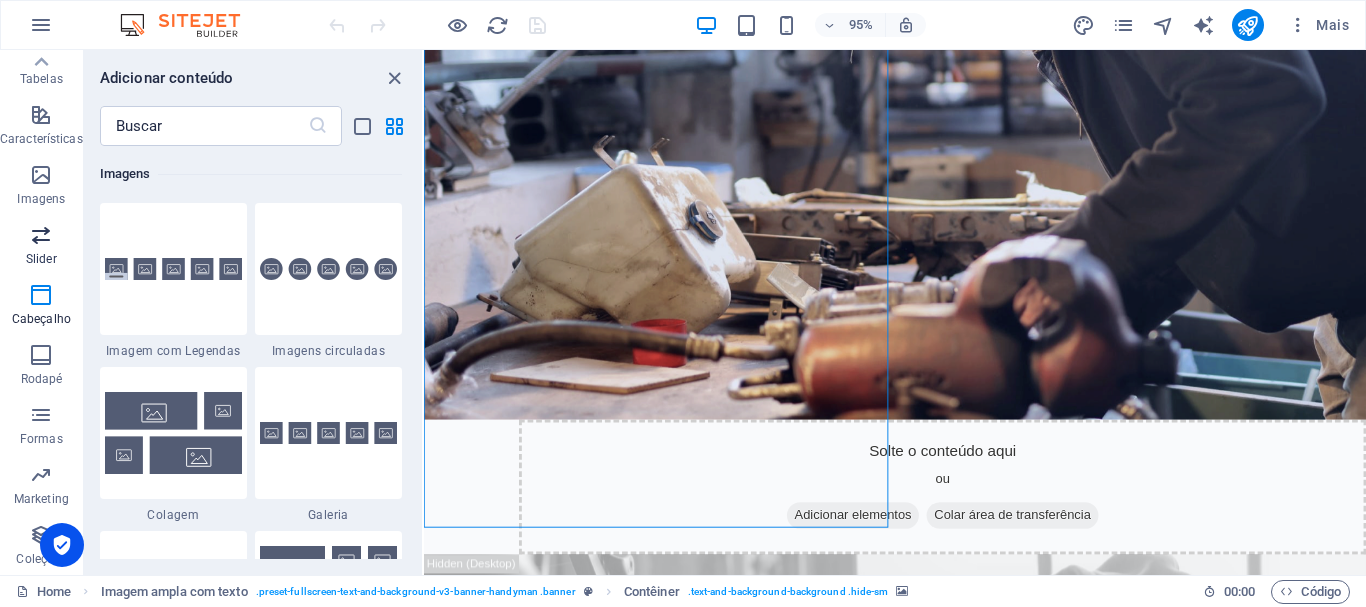 scroll, scrollTop: 9976, scrollLeft: 0, axis: vertical 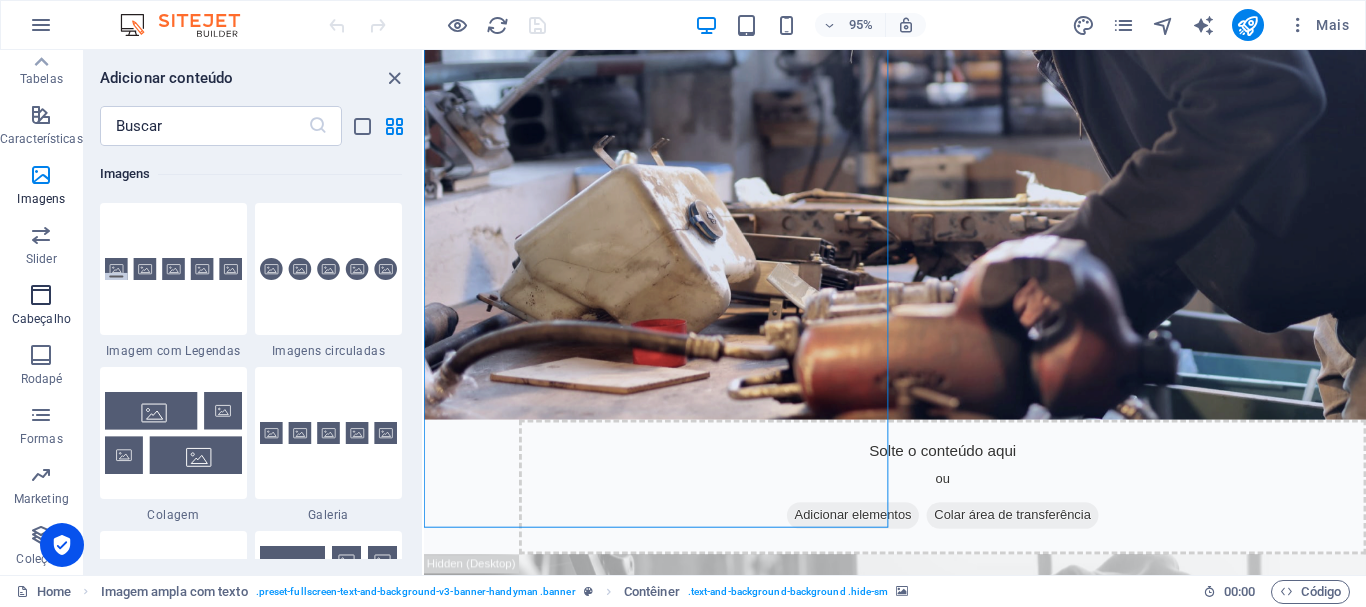 click at bounding box center (41, 295) 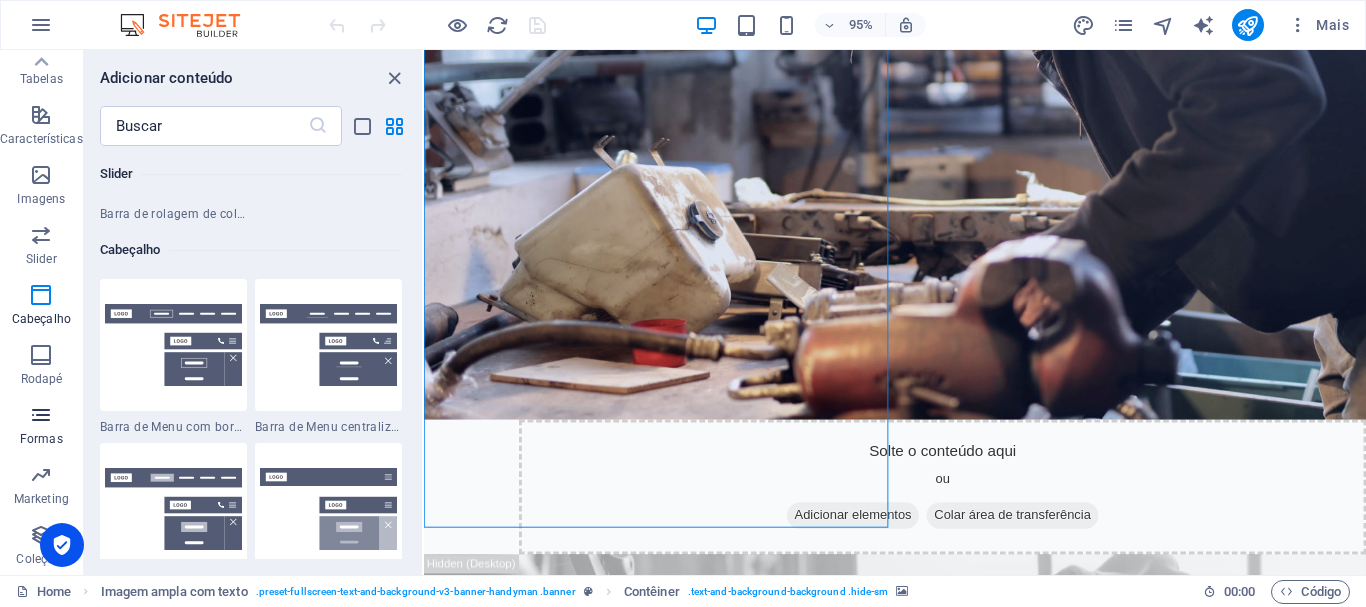 scroll, scrollTop: 11878, scrollLeft: 0, axis: vertical 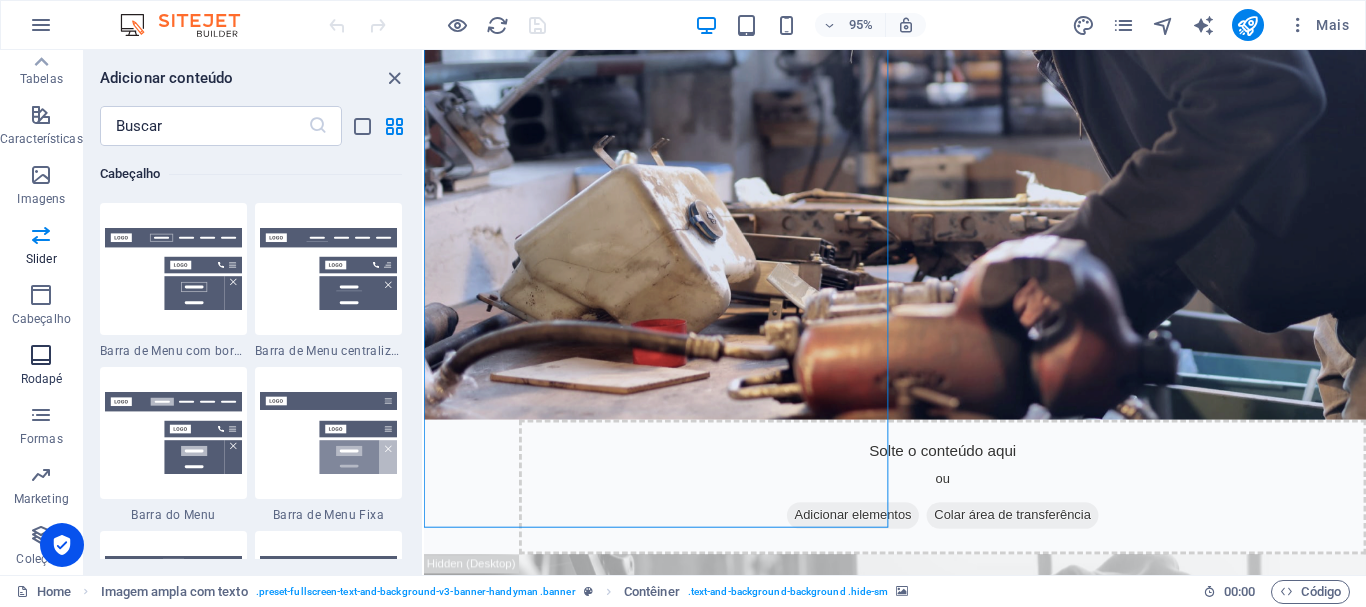 click on "Rodapé" at bounding box center (41, 367) 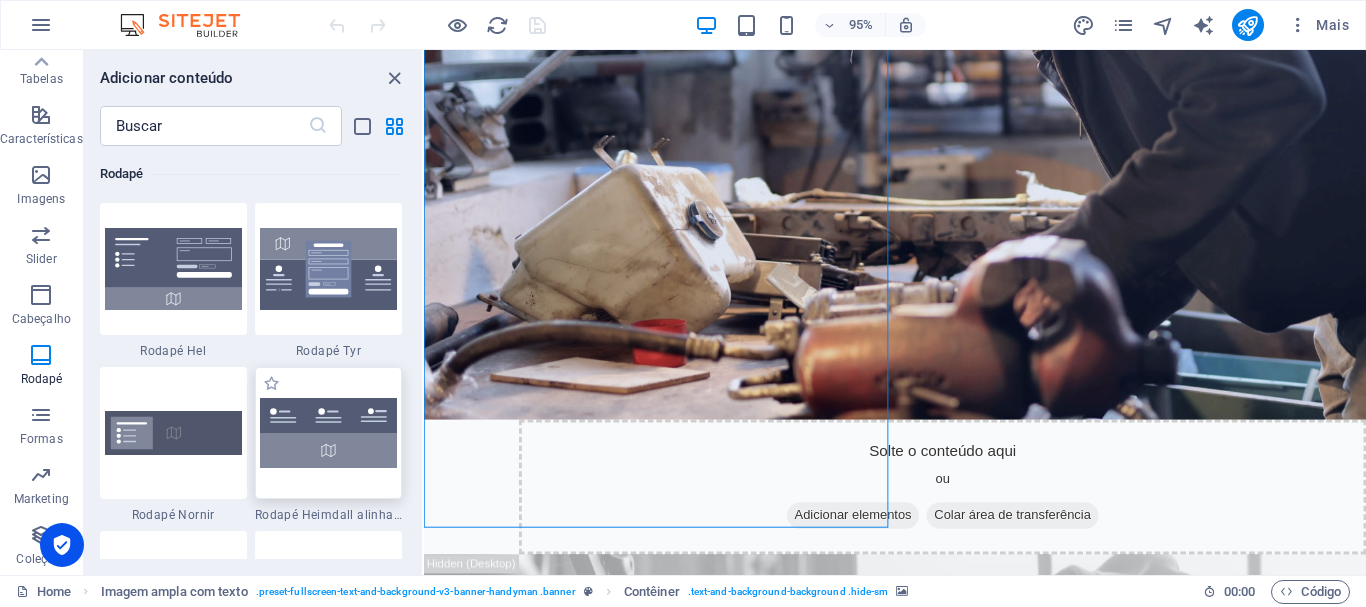 scroll, scrollTop: 13075, scrollLeft: 0, axis: vertical 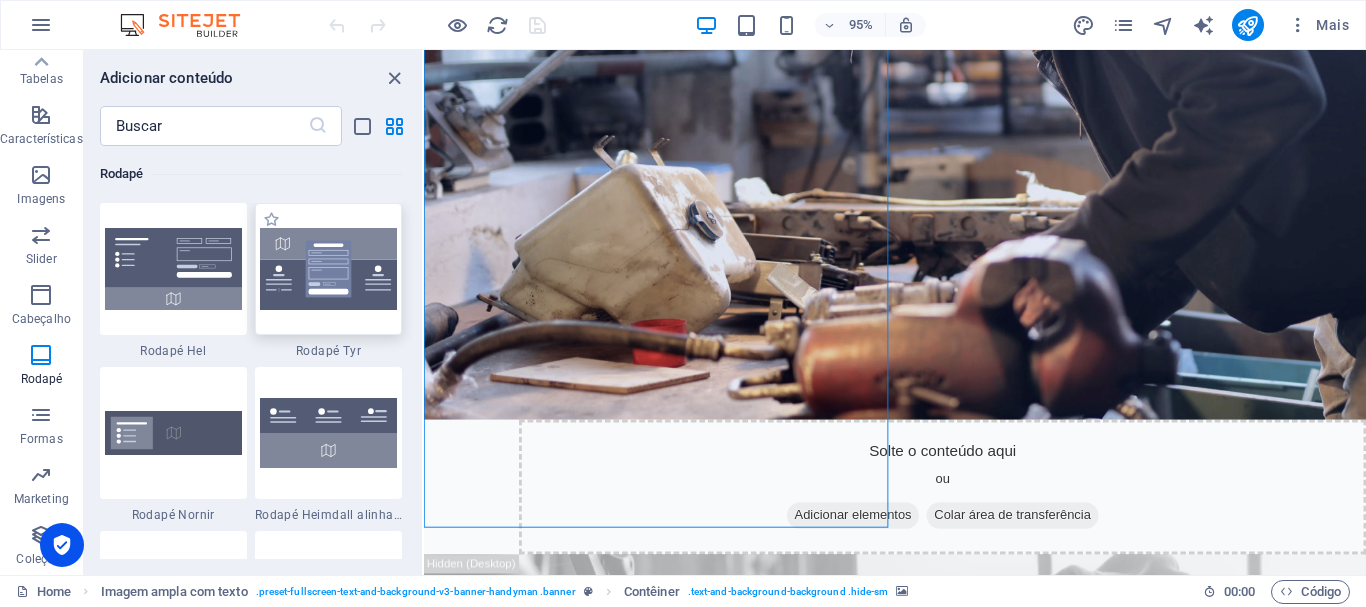 drag, startPoint x: 300, startPoint y: 260, endPoint x: 933, endPoint y: 325, distance: 636.32855 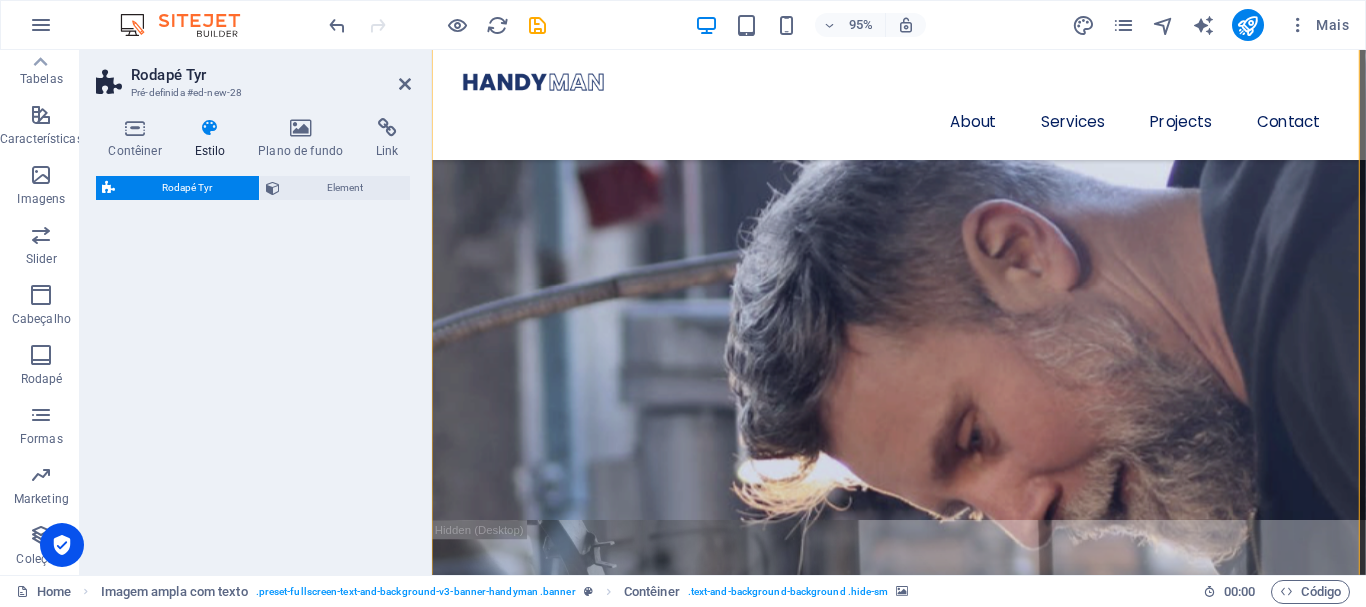 select on "rem" 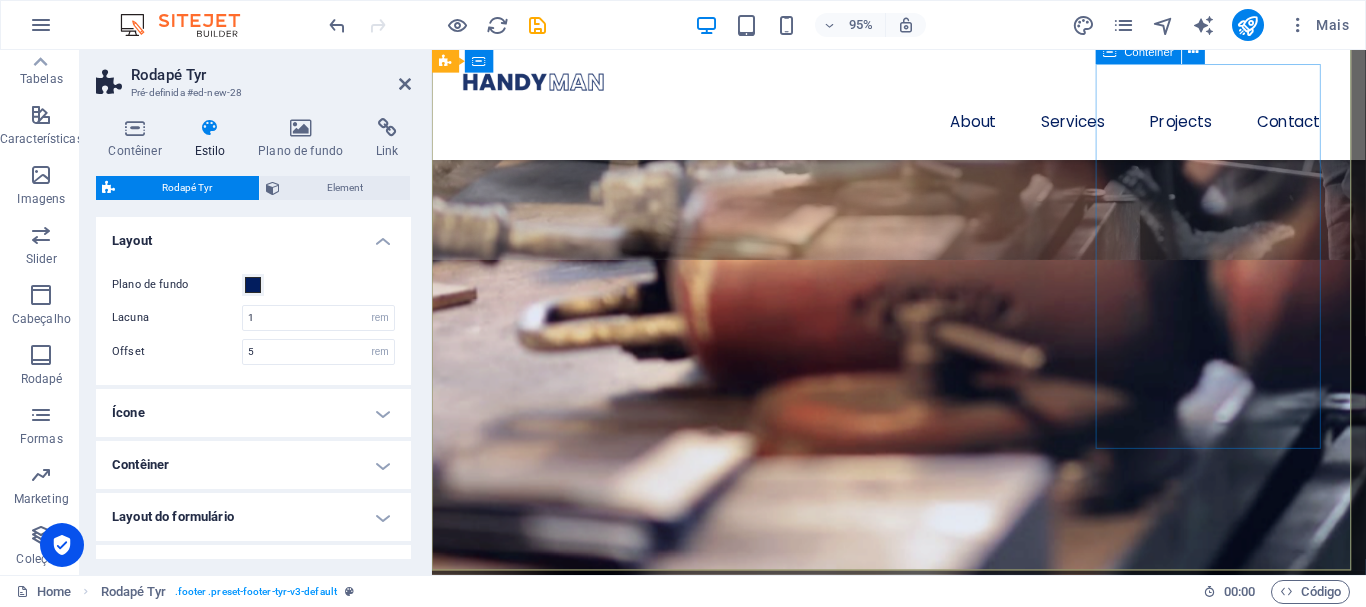 scroll, scrollTop: 1156, scrollLeft: 0, axis: vertical 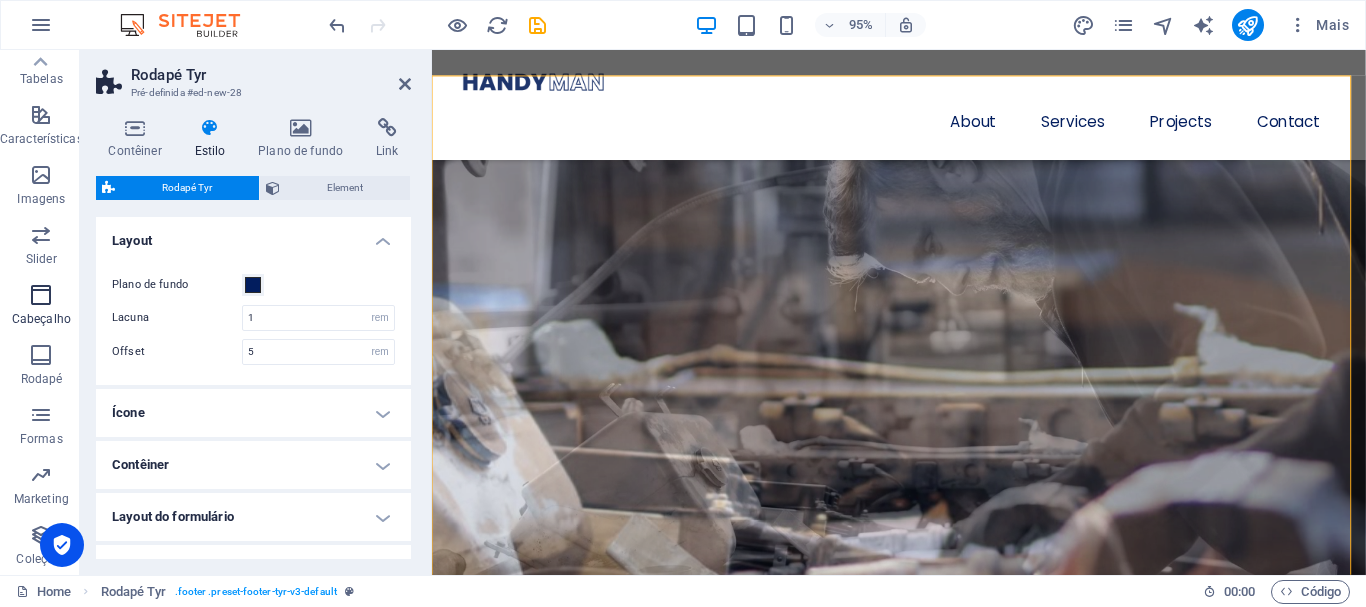 click at bounding box center (41, 295) 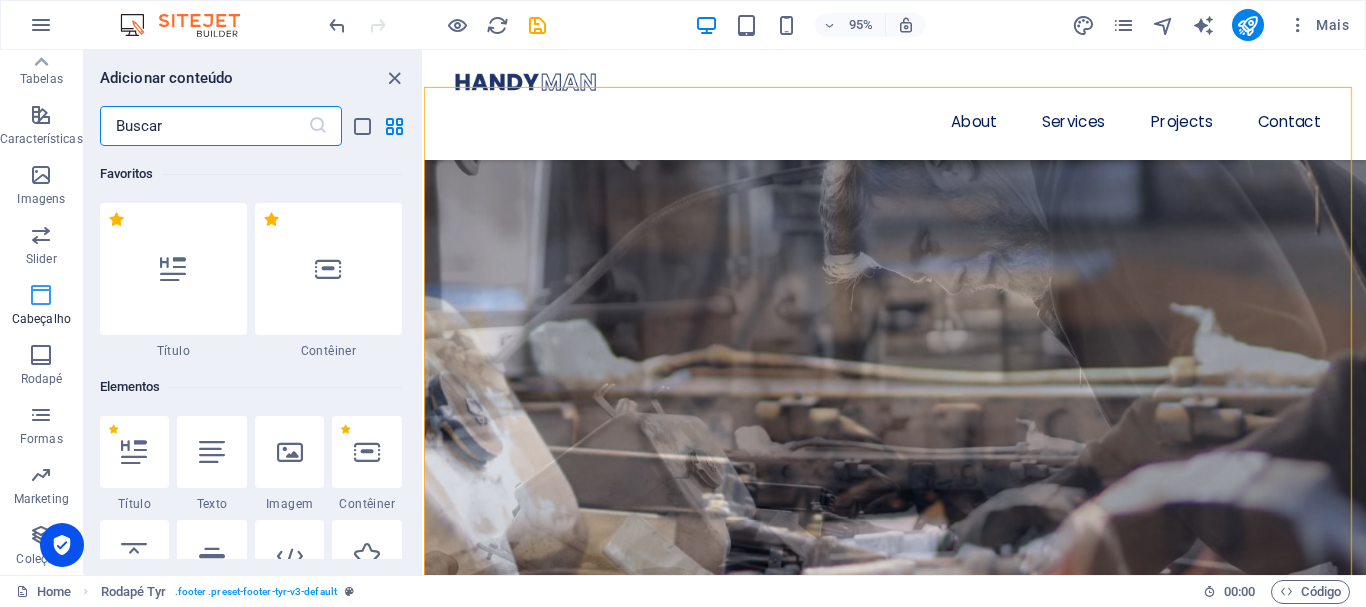 scroll, scrollTop: 1144, scrollLeft: 0, axis: vertical 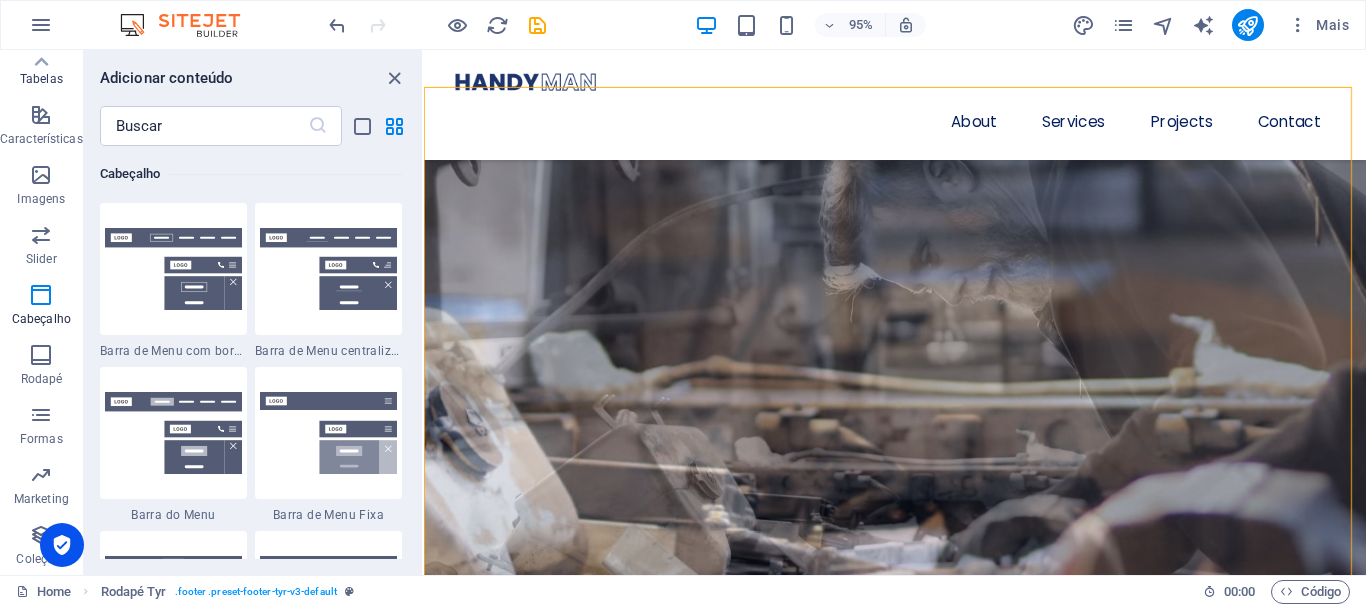 click on "Tabelas" at bounding box center [41, 79] 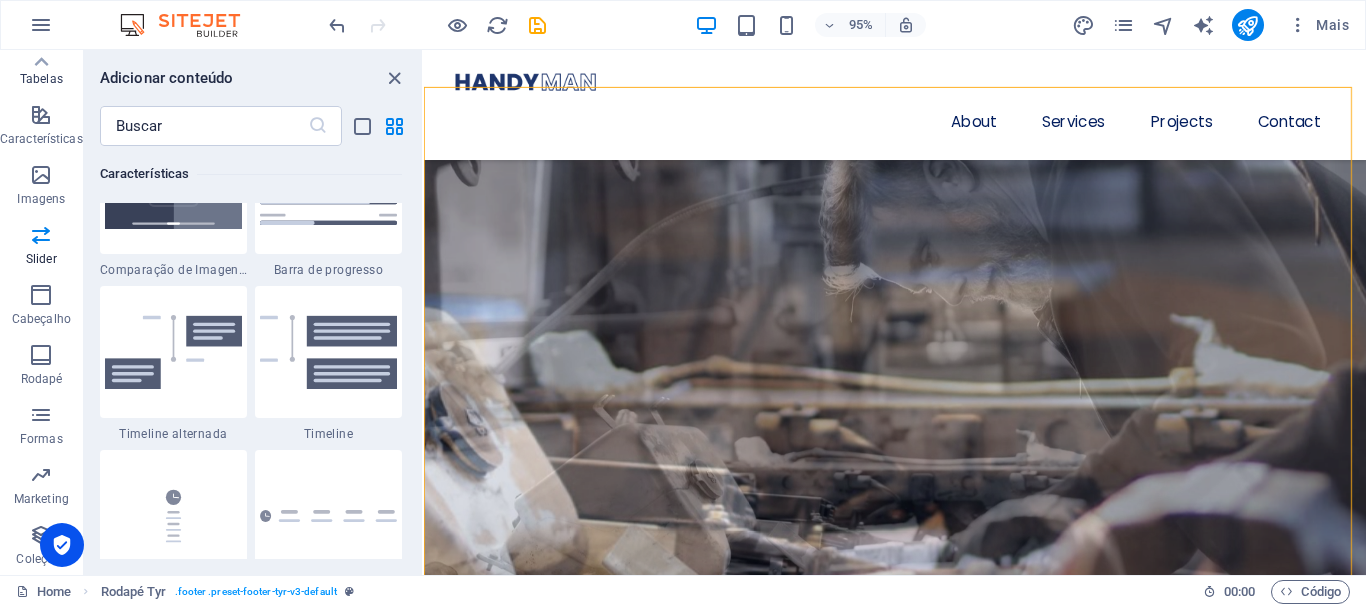 scroll, scrollTop: 6762, scrollLeft: 0, axis: vertical 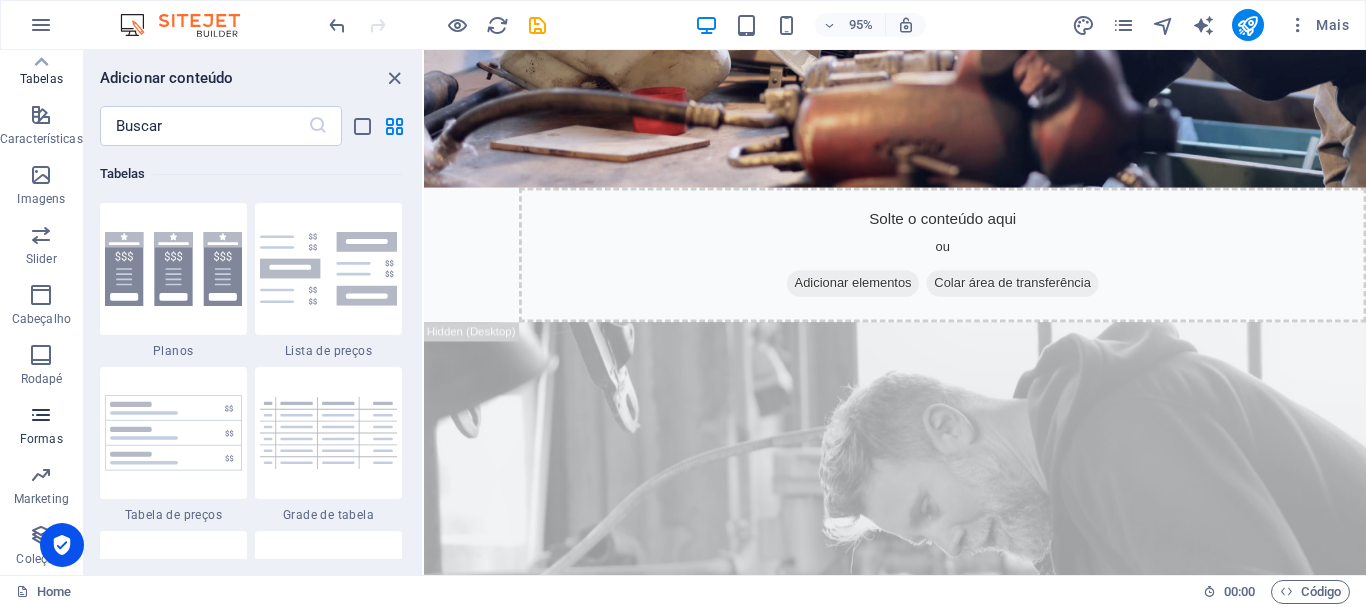 click at bounding box center [41, 415] 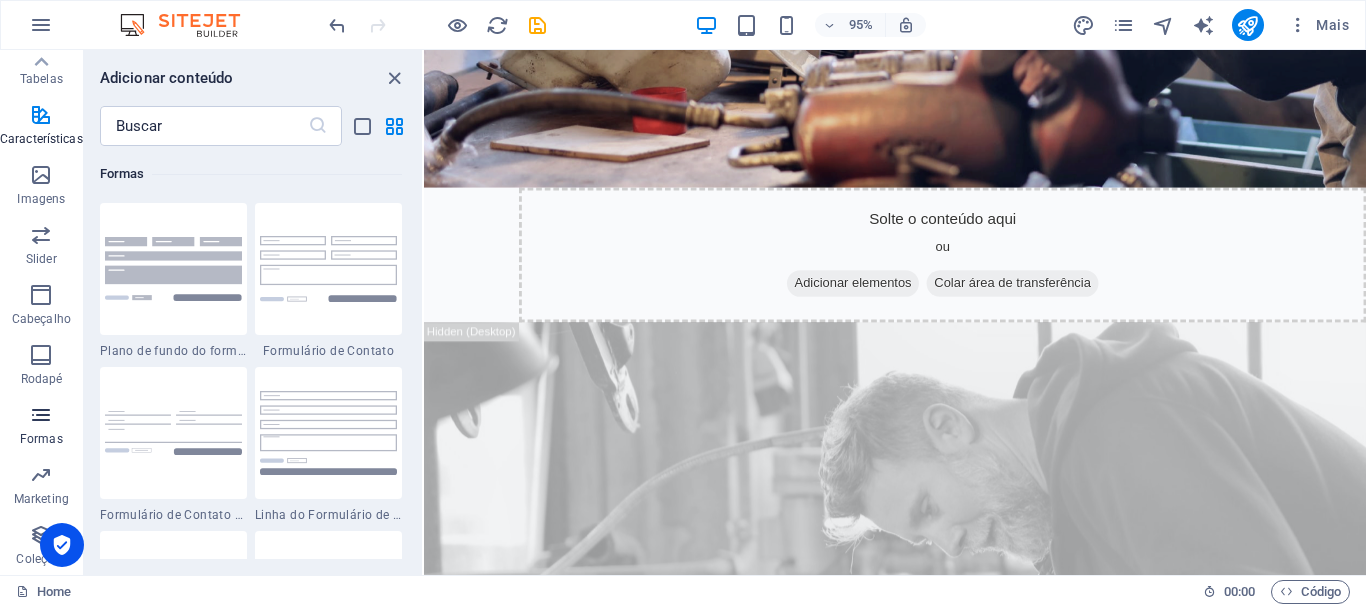 scroll, scrollTop: 14436, scrollLeft: 0, axis: vertical 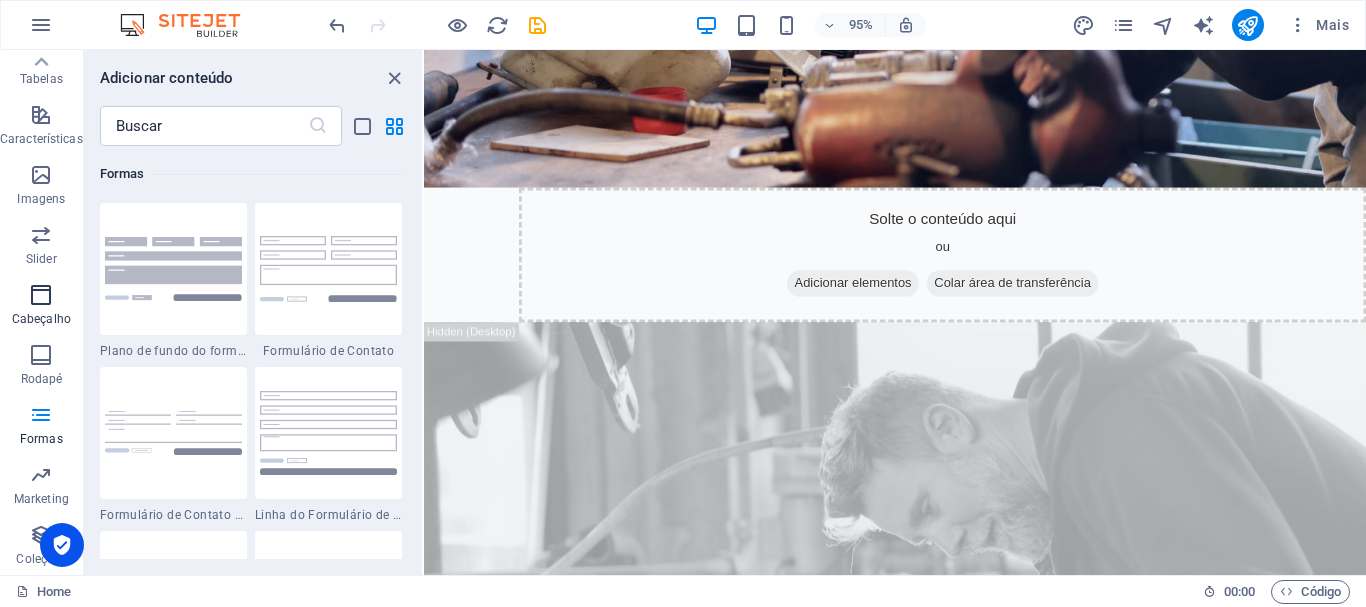click at bounding box center [41, 295] 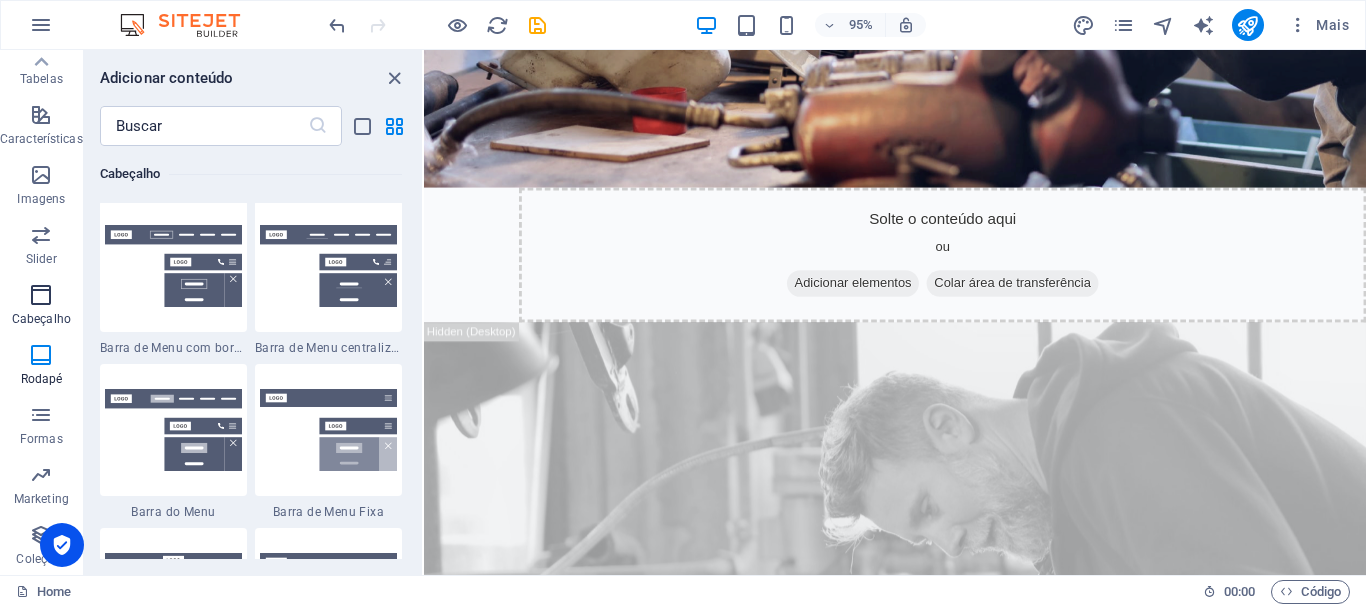 scroll, scrollTop: 11878, scrollLeft: 0, axis: vertical 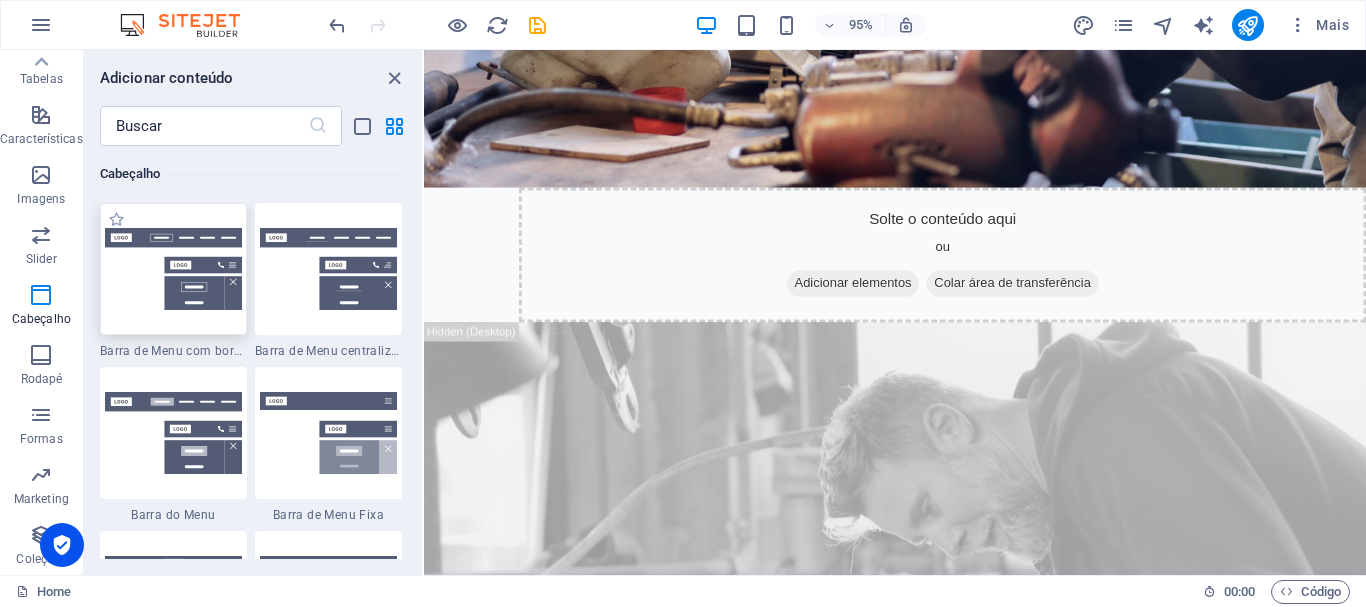 click at bounding box center (173, 269) 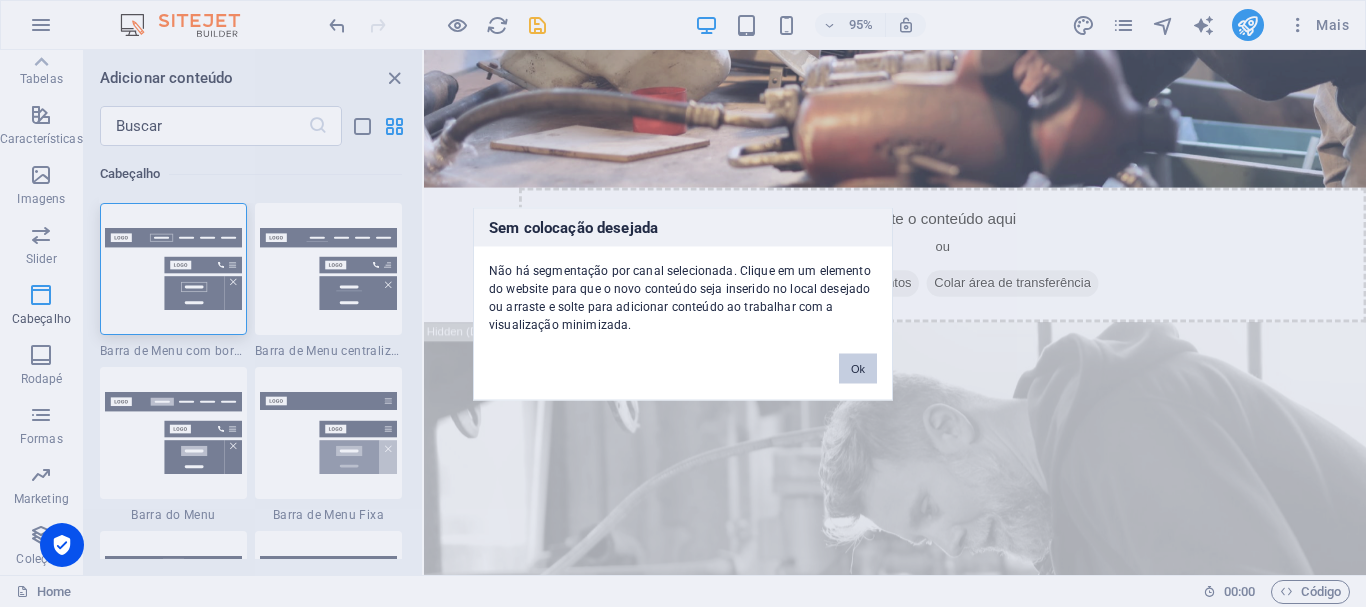 click on "Ok" at bounding box center [858, 368] 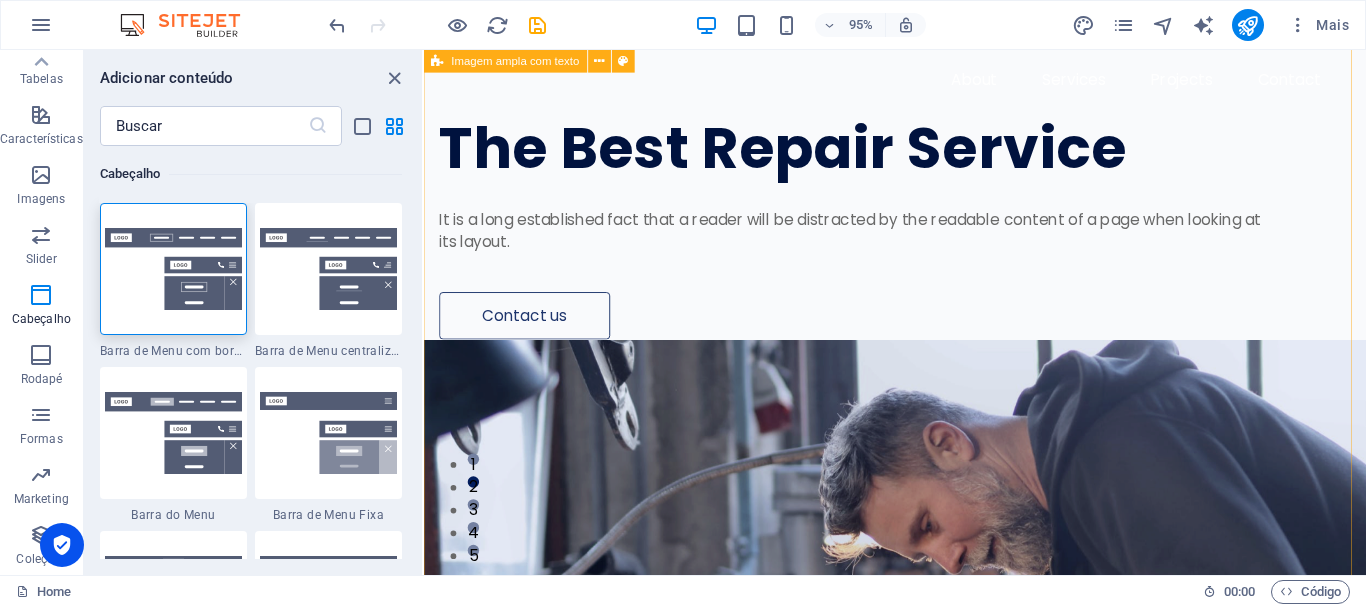 scroll, scrollTop: 0, scrollLeft: 0, axis: both 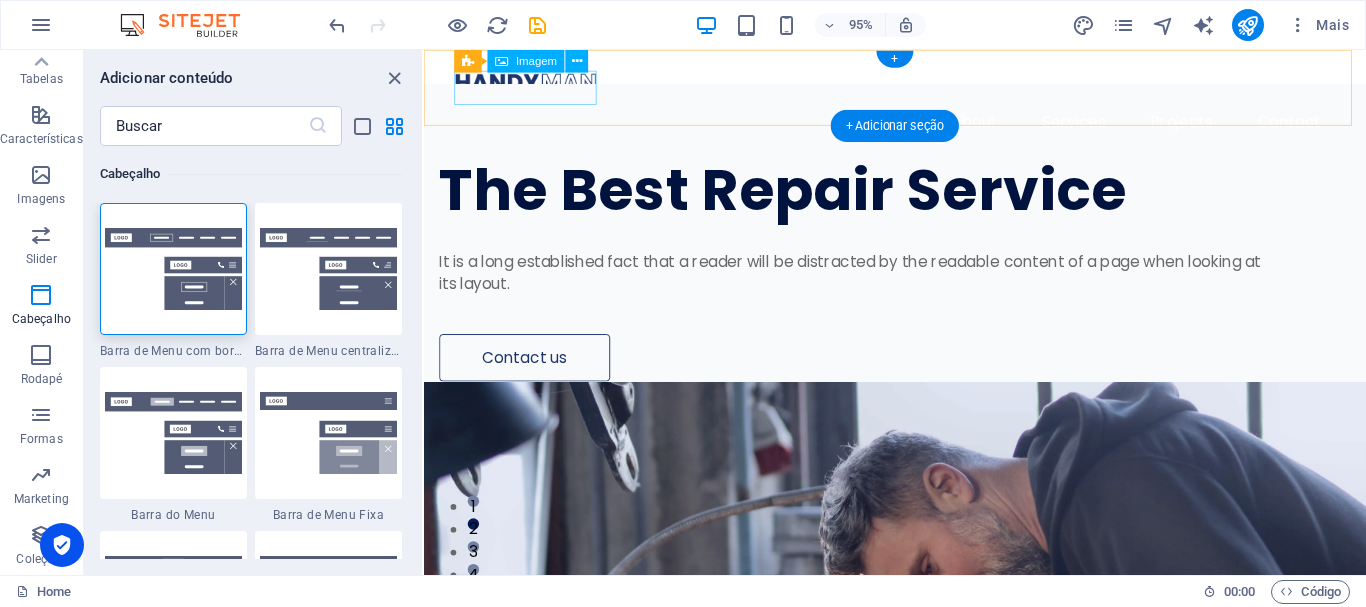 click at bounding box center [920, 84] 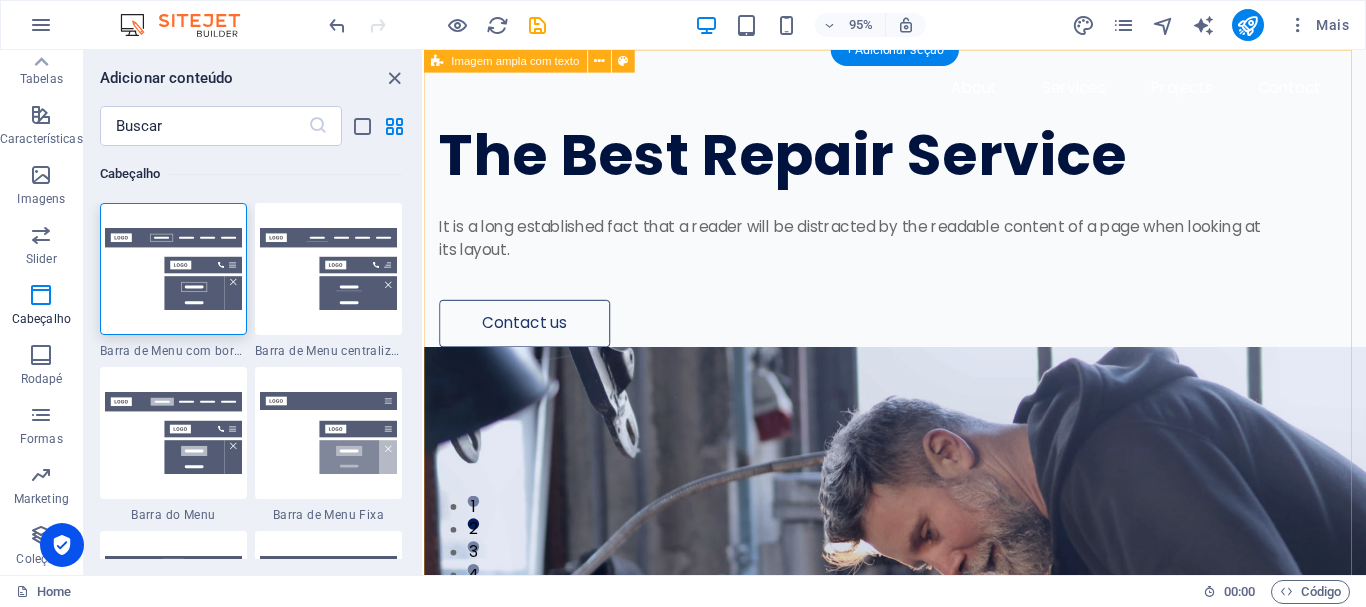 click on "The Best Repair Service It is a long established fact that a reader will be distracted by the readable content of a page when looking at its layout. Contact us Solte o conteúdo aqui ou  Adicionar elementos  Colar área de transferência Solte o conteúdo aqui ou  Adicionar elementos  Colar área de transferência" at bounding box center [920, 988] 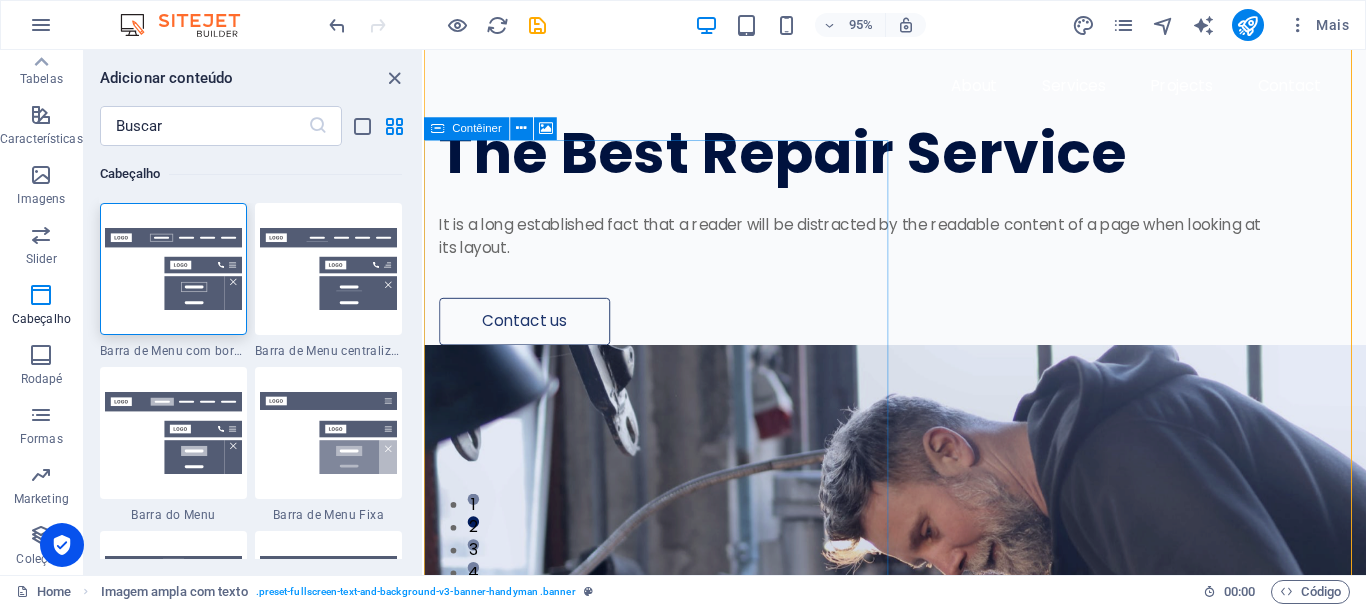 scroll, scrollTop: 0, scrollLeft: 0, axis: both 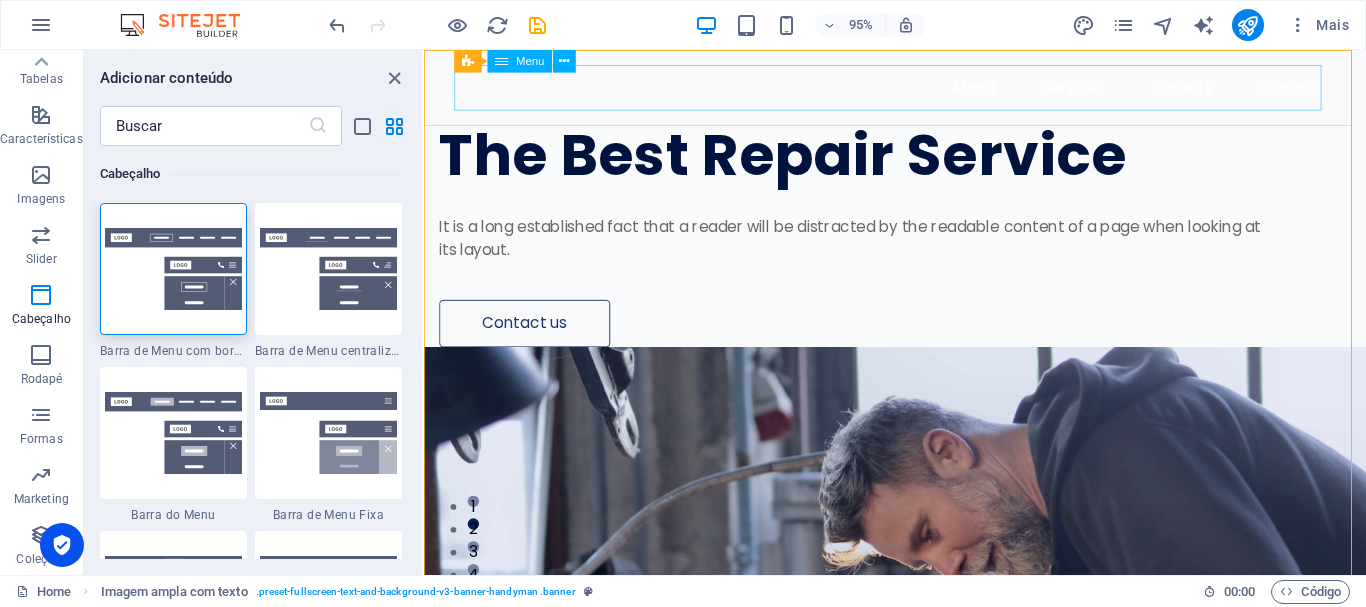 click on "Menu" at bounding box center (530, 61) 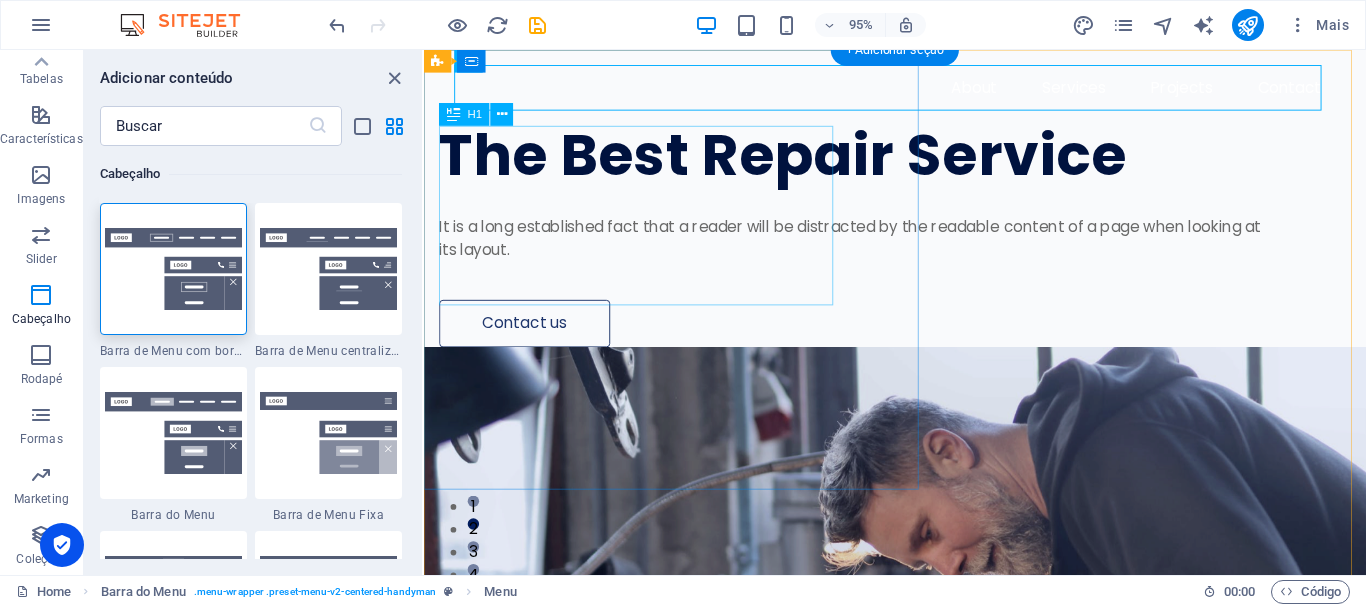 click on "The Best Repair Service" at bounding box center [883, 161] 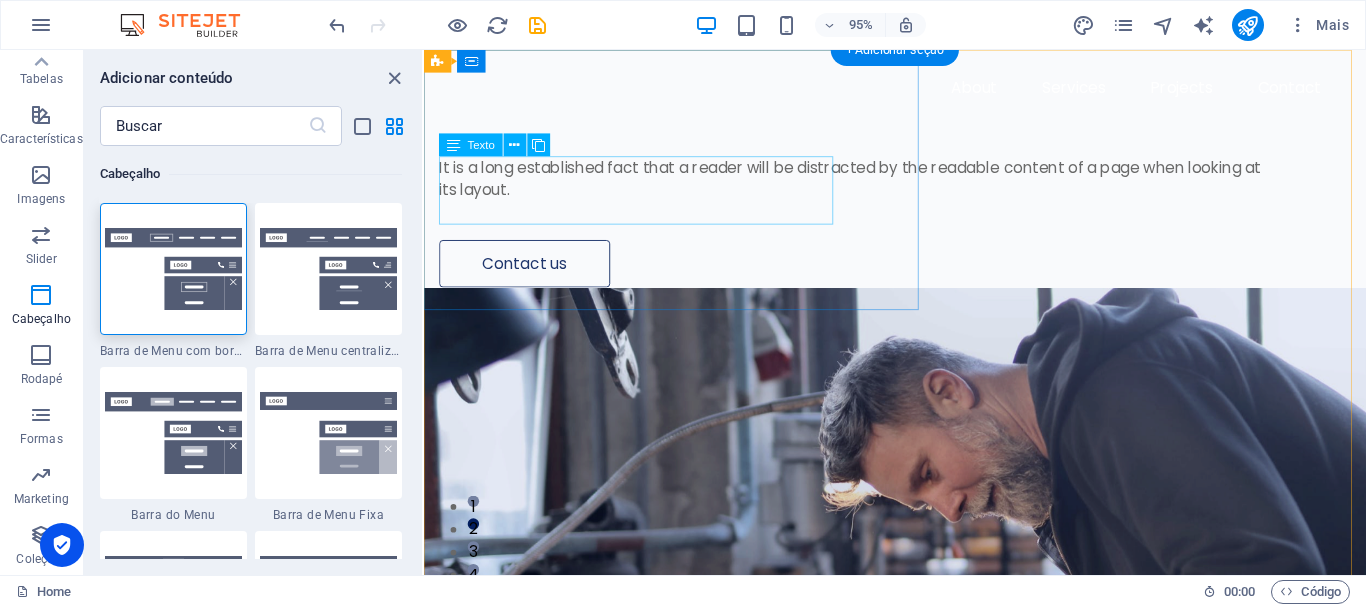 click on "It is a long established fact that a reader will be distracted by the readable content of a page when looking at its layout." at bounding box center (883, 186) 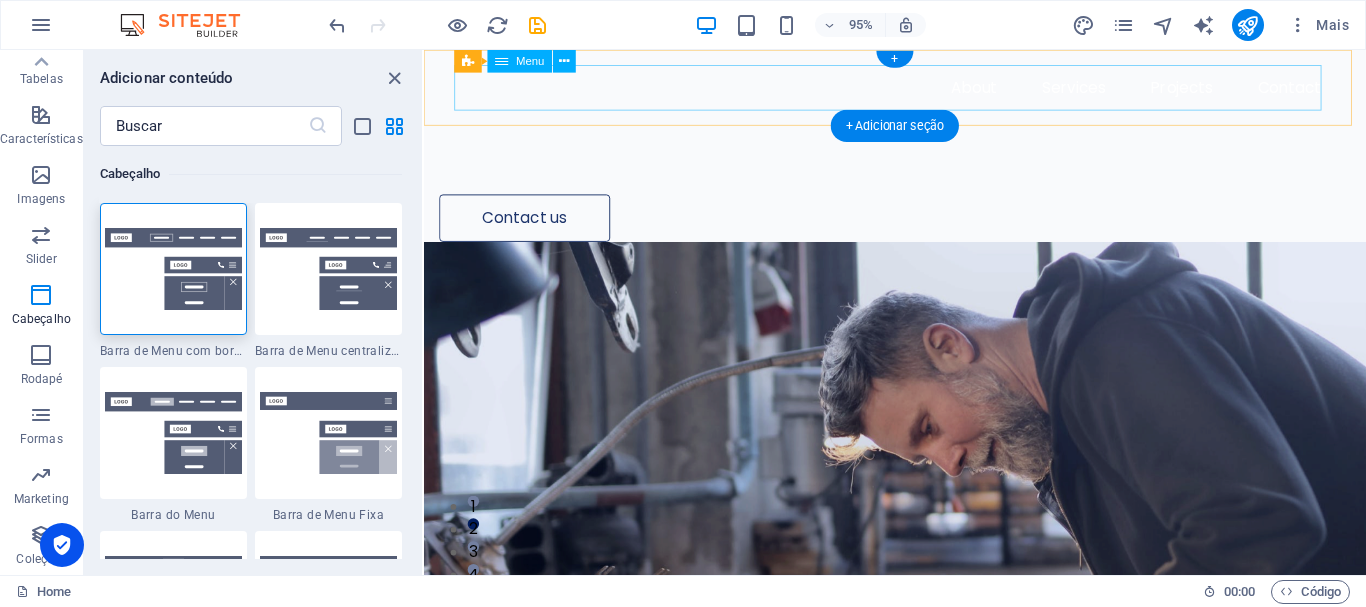 click on "About Services Projects Contact" at bounding box center [920, 90] 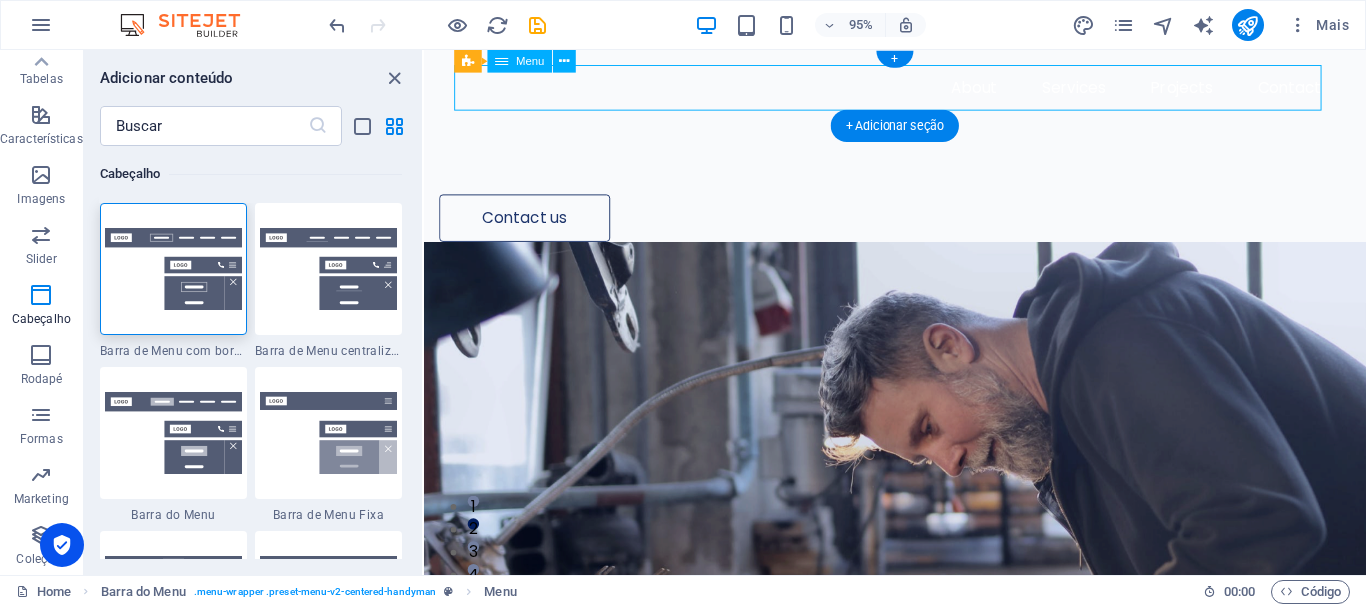 click on "About Services Projects Contact" at bounding box center [920, 90] 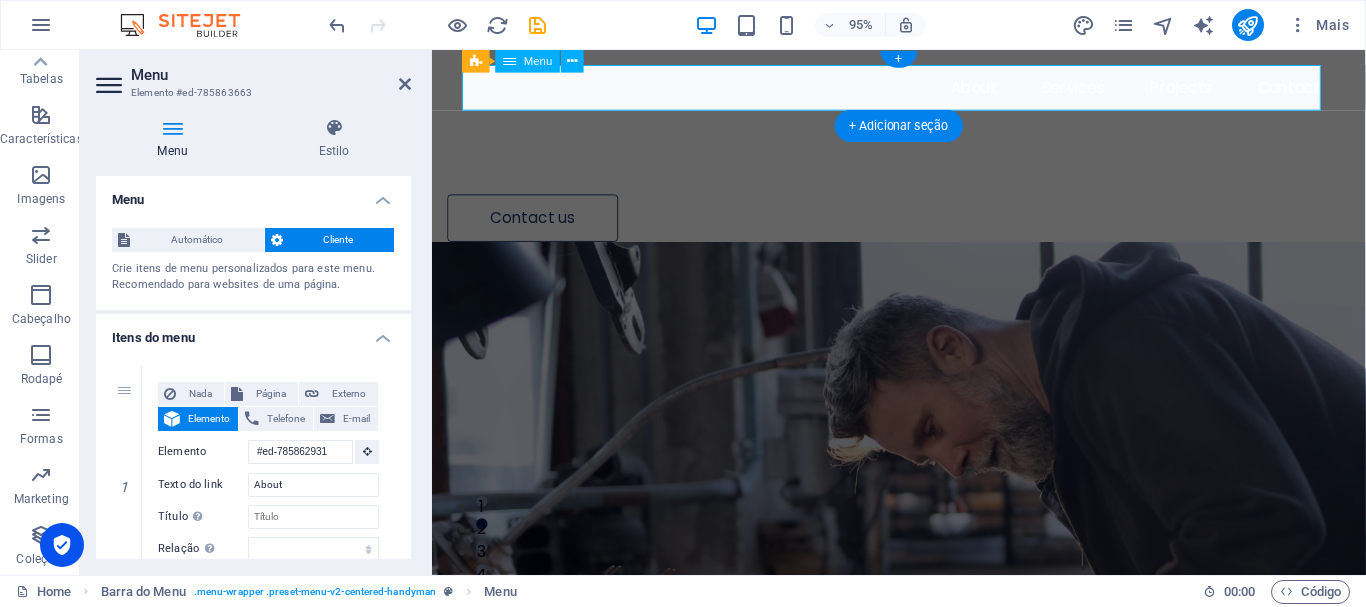 click on "About Services Projects Contact" at bounding box center [923, 90] 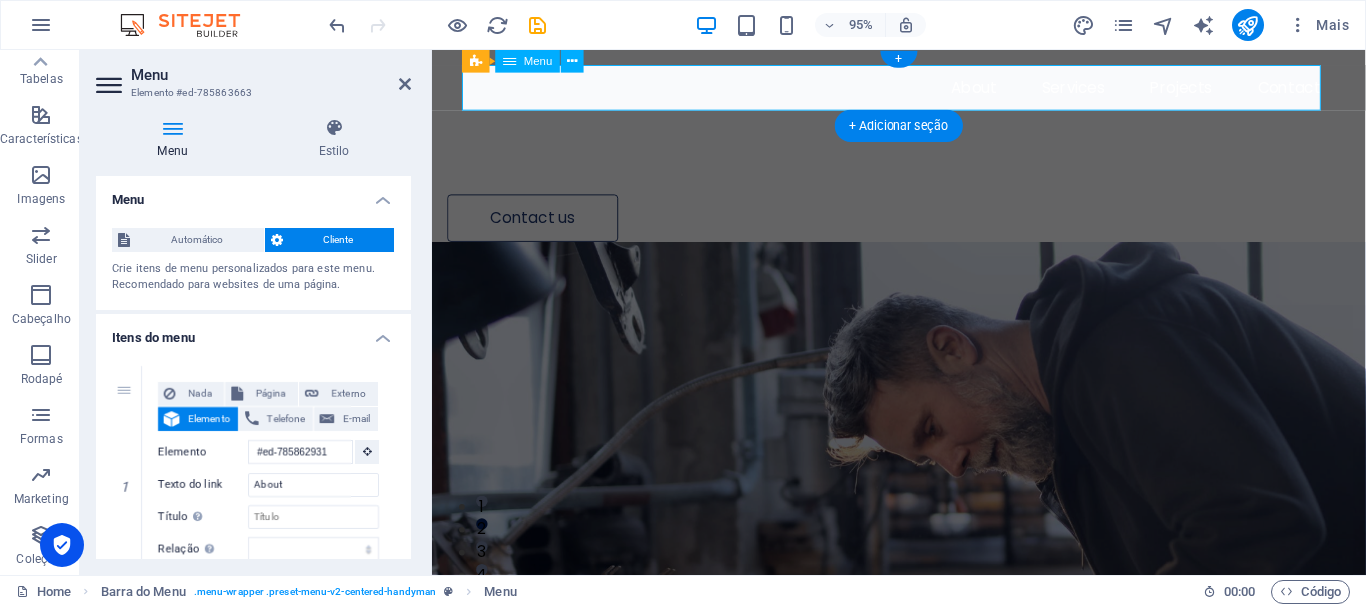 click on "About Services Projects Contact" at bounding box center [923, 90] 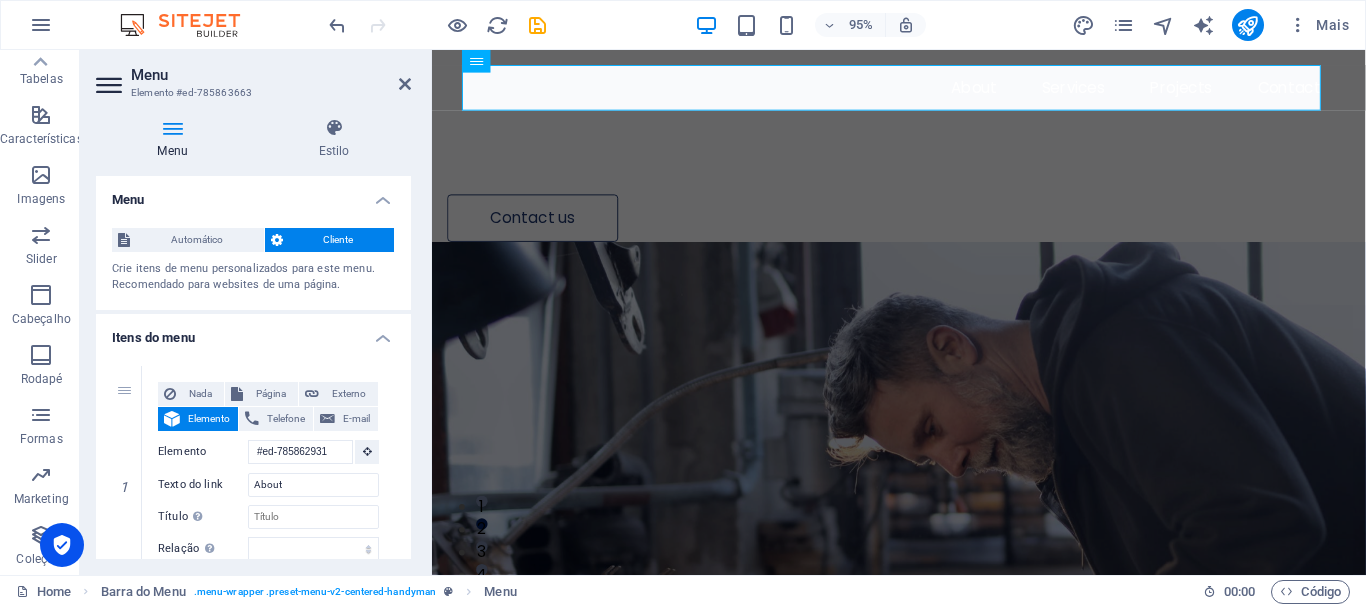 click on "Menu" at bounding box center [176, 139] 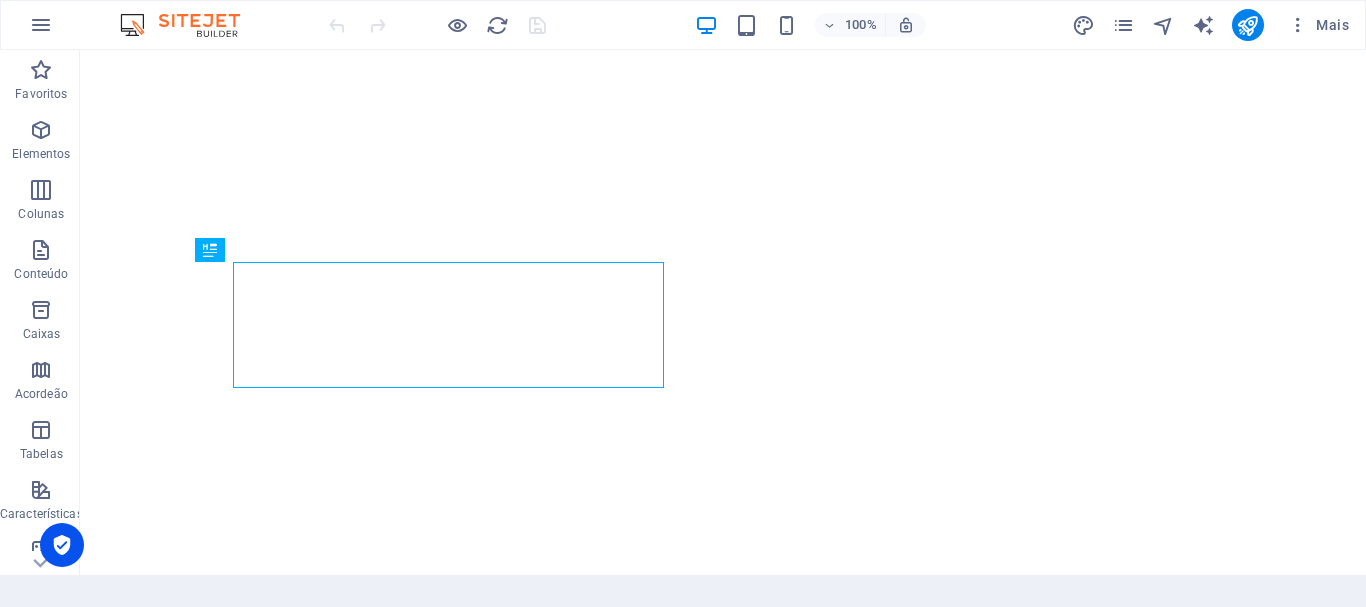scroll, scrollTop: 0, scrollLeft: 0, axis: both 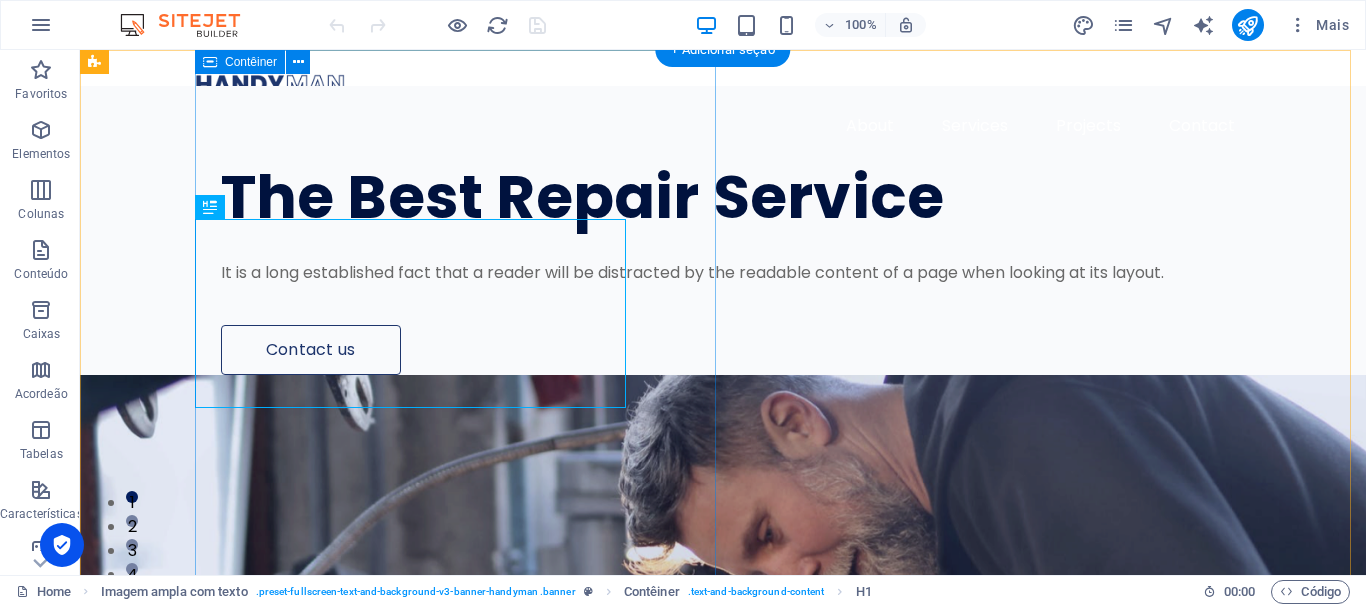 click on "The Best Repair Service It is a long established fact that a reader will be distracted by the readable content of a page when looking at its layout. Contact us" at bounding box center [780, 230] 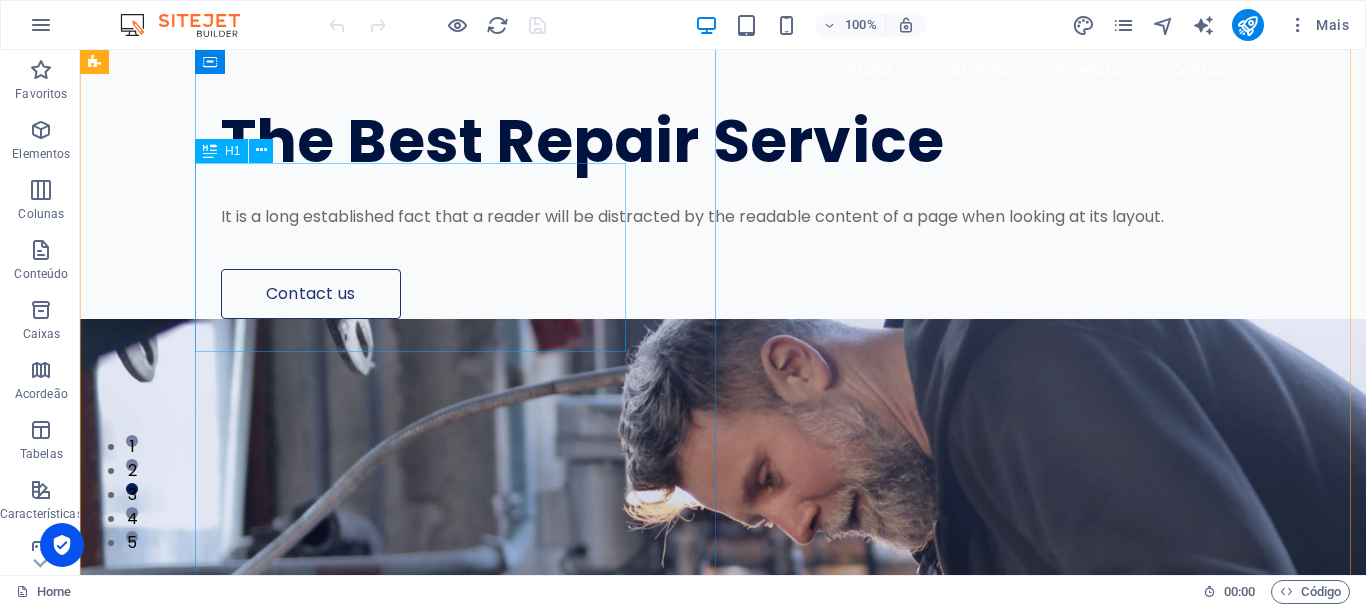 scroll, scrollTop: 0, scrollLeft: 0, axis: both 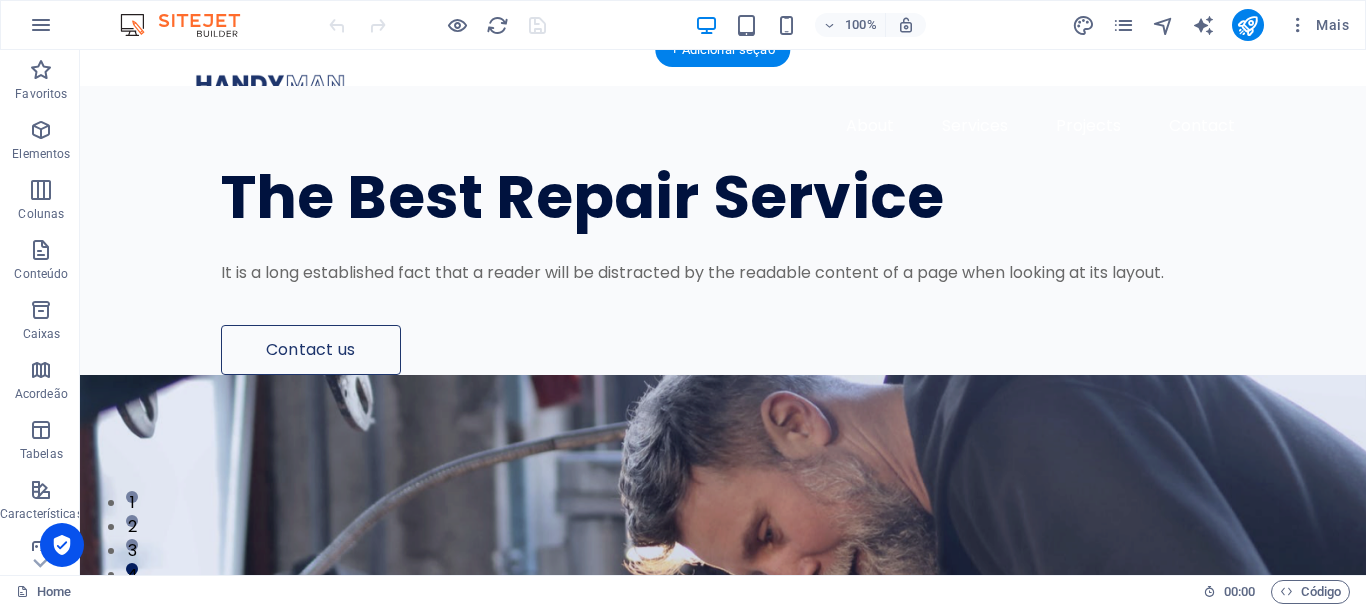 click at bounding box center (723, 695) 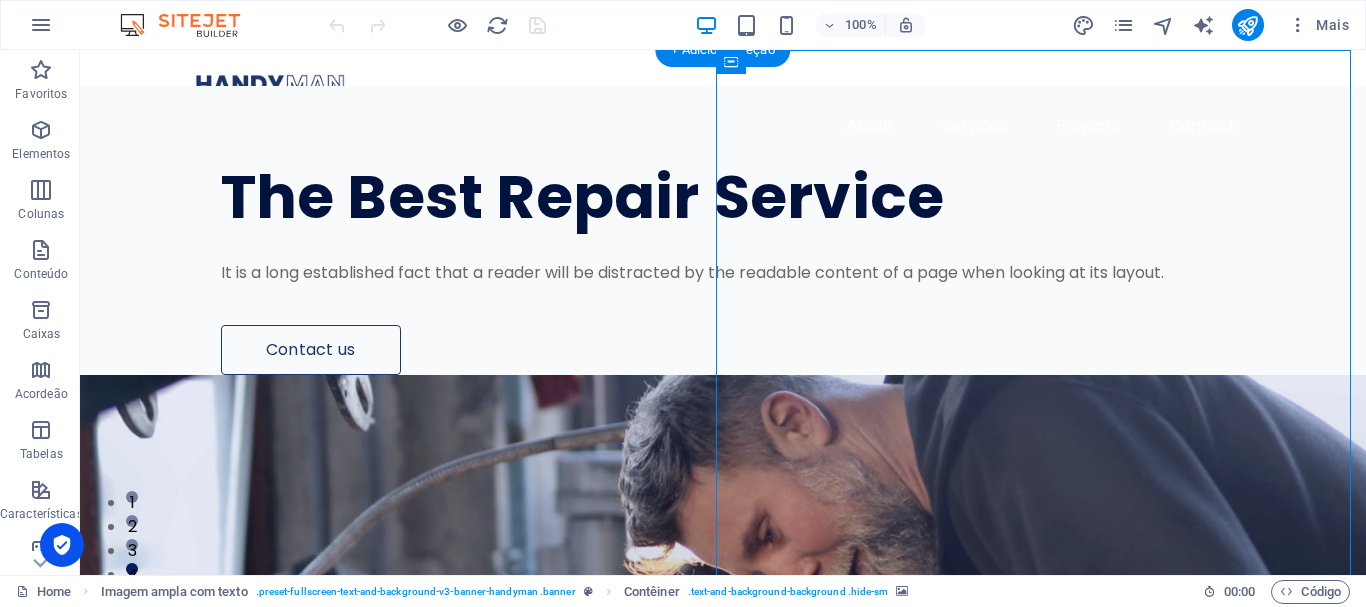 click at bounding box center [723, 695] 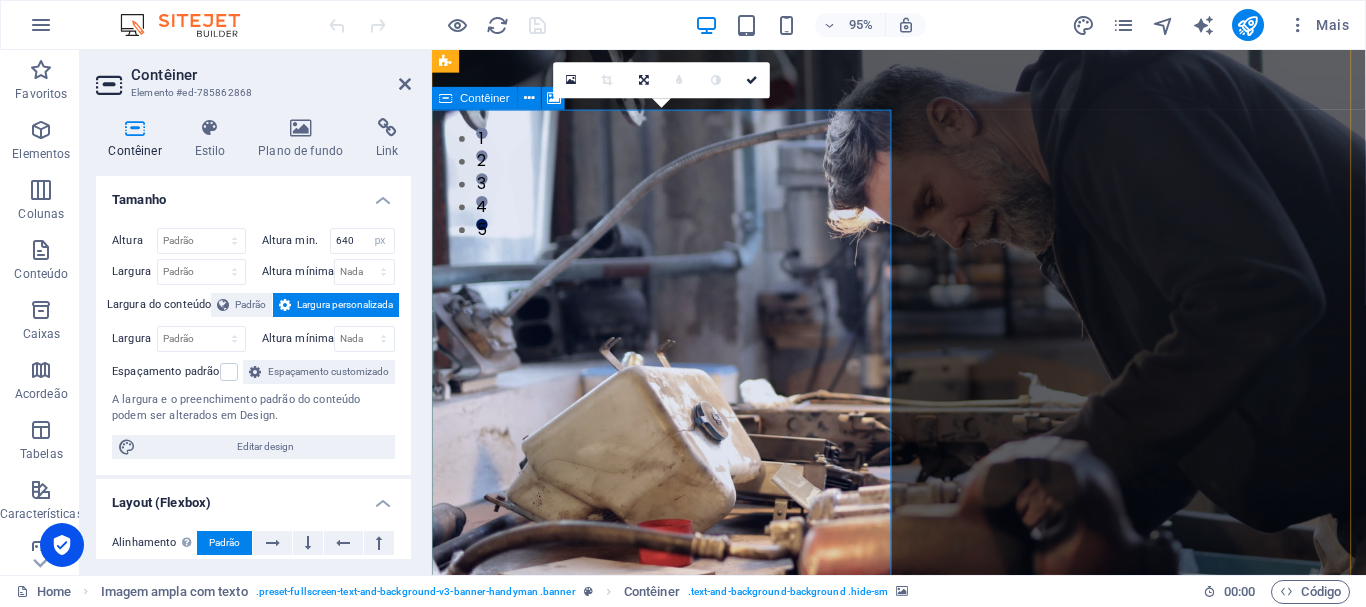 scroll, scrollTop: 400, scrollLeft: 0, axis: vertical 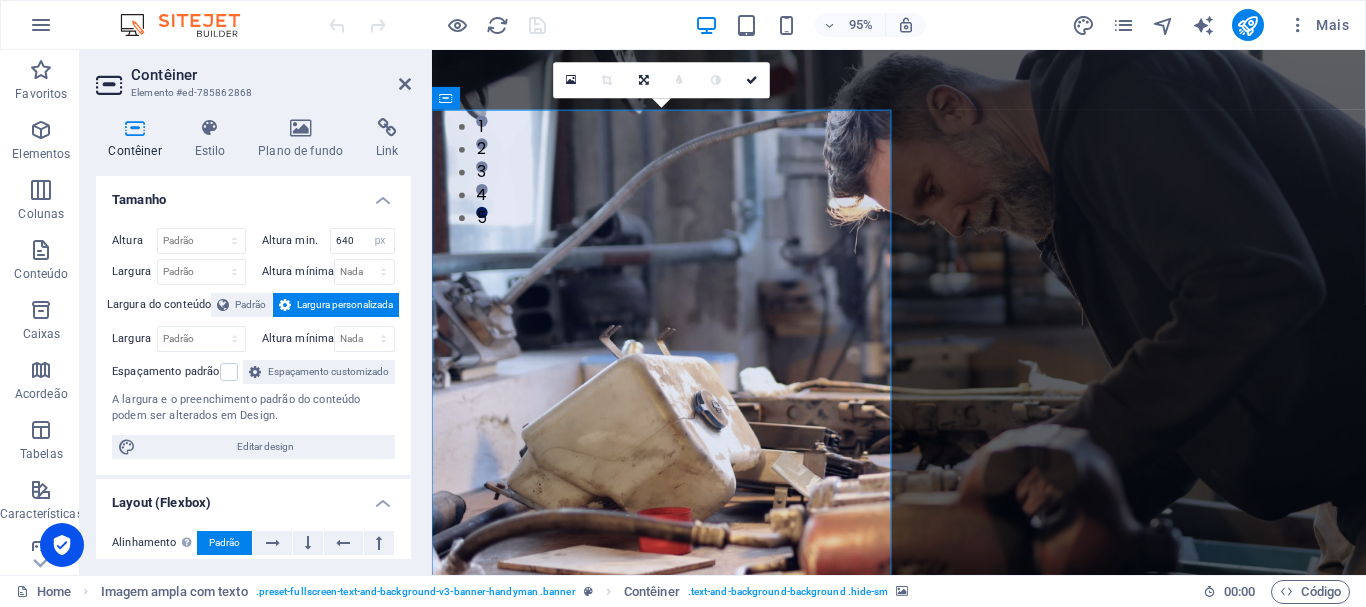 click at bounding box center [923, 319] 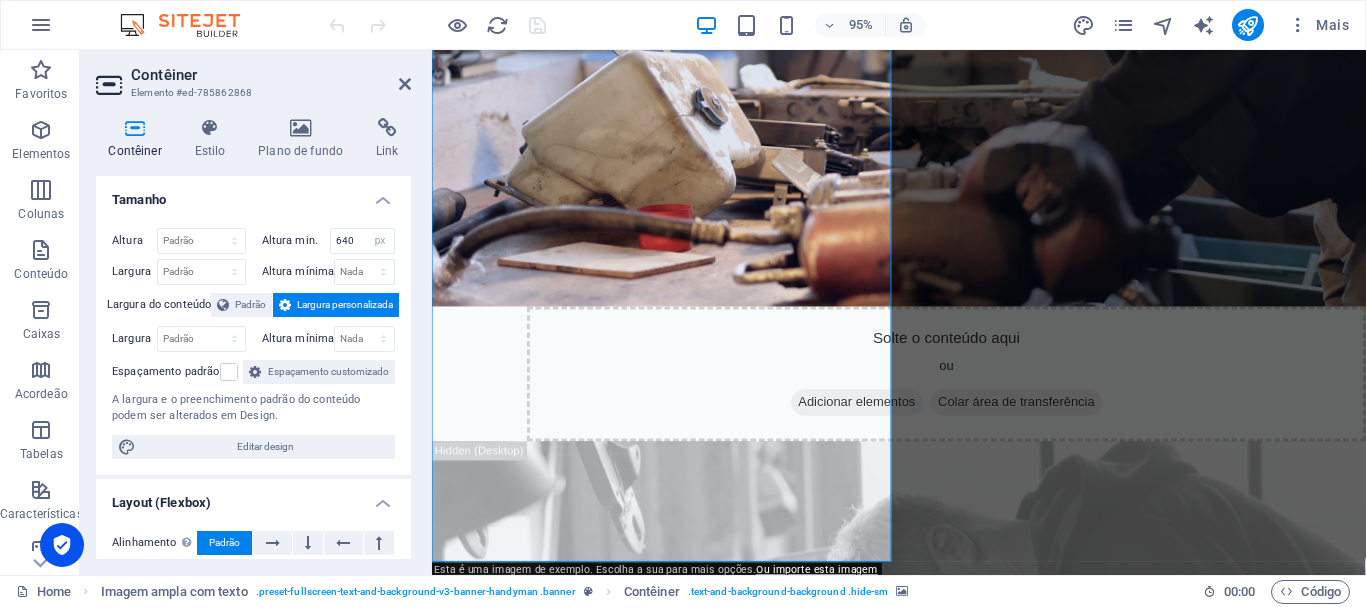 scroll, scrollTop: 800, scrollLeft: 0, axis: vertical 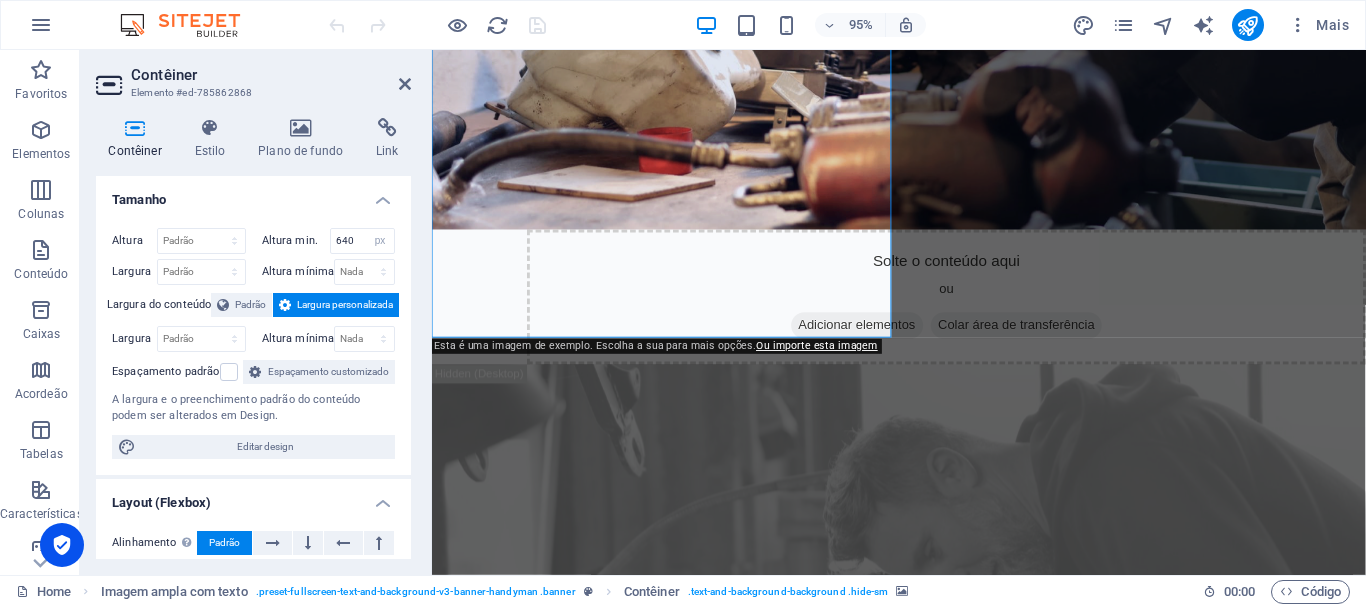 click at bounding box center (923, -81) 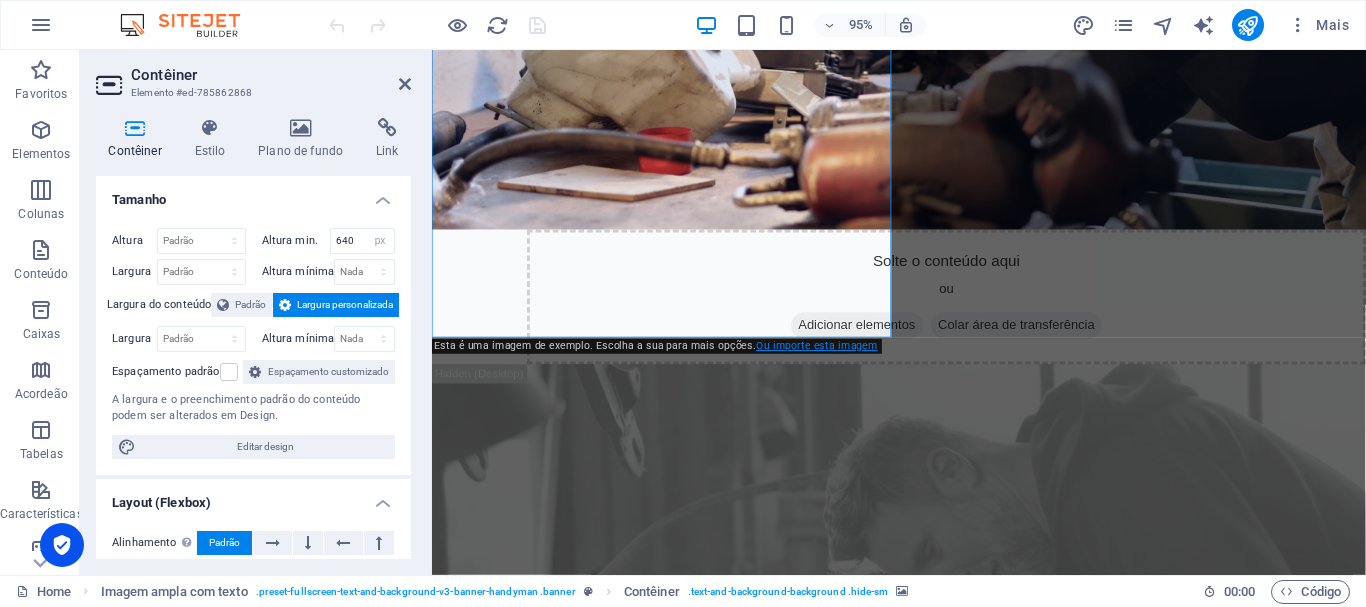 click on "Ou importe esta imagem" at bounding box center [817, 346] 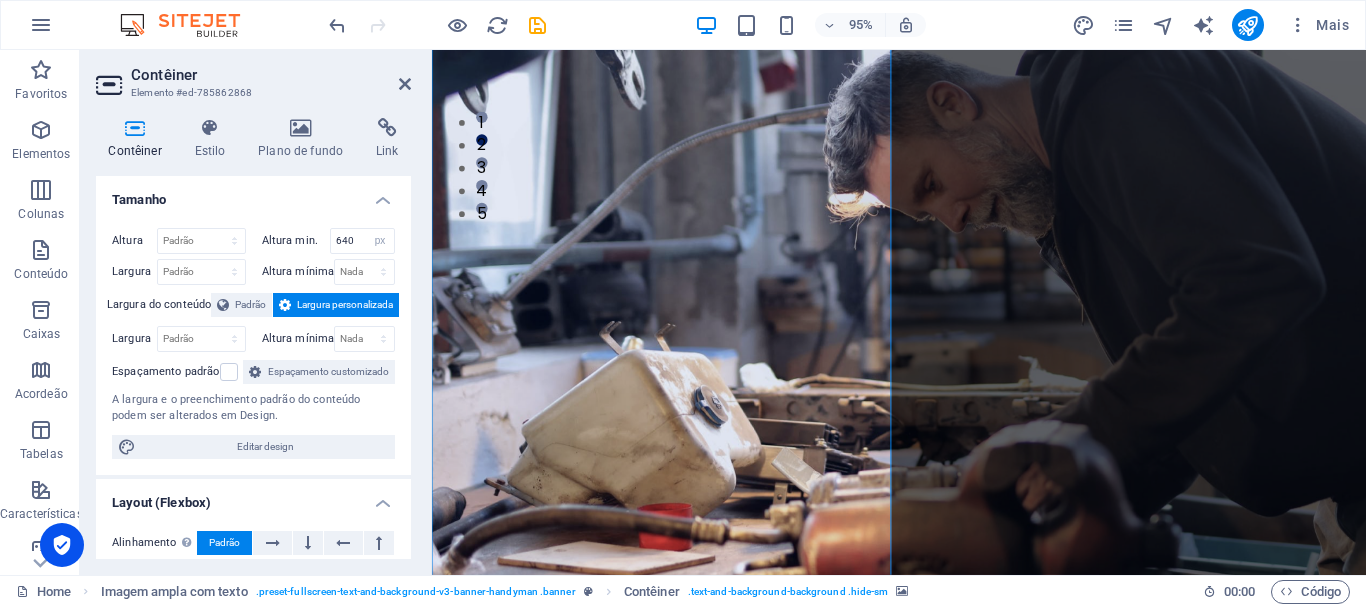 scroll, scrollTop: 400, scrollLeft: 0, axis: vertical 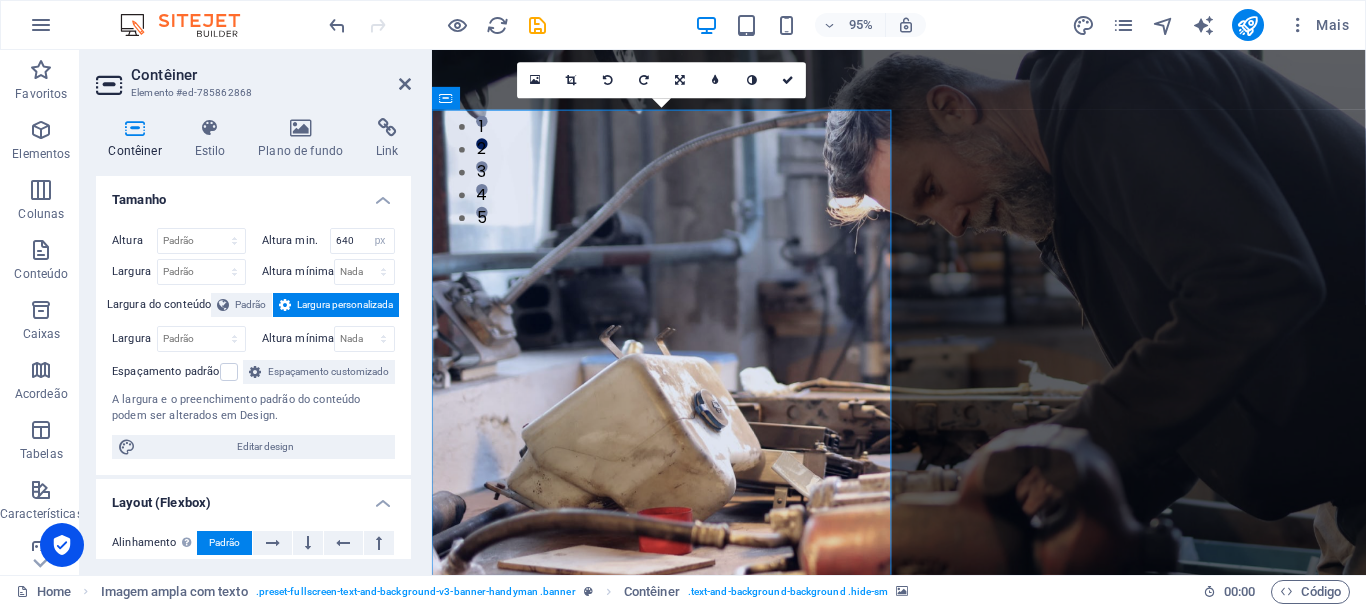 click at bounding box center (923, 319) 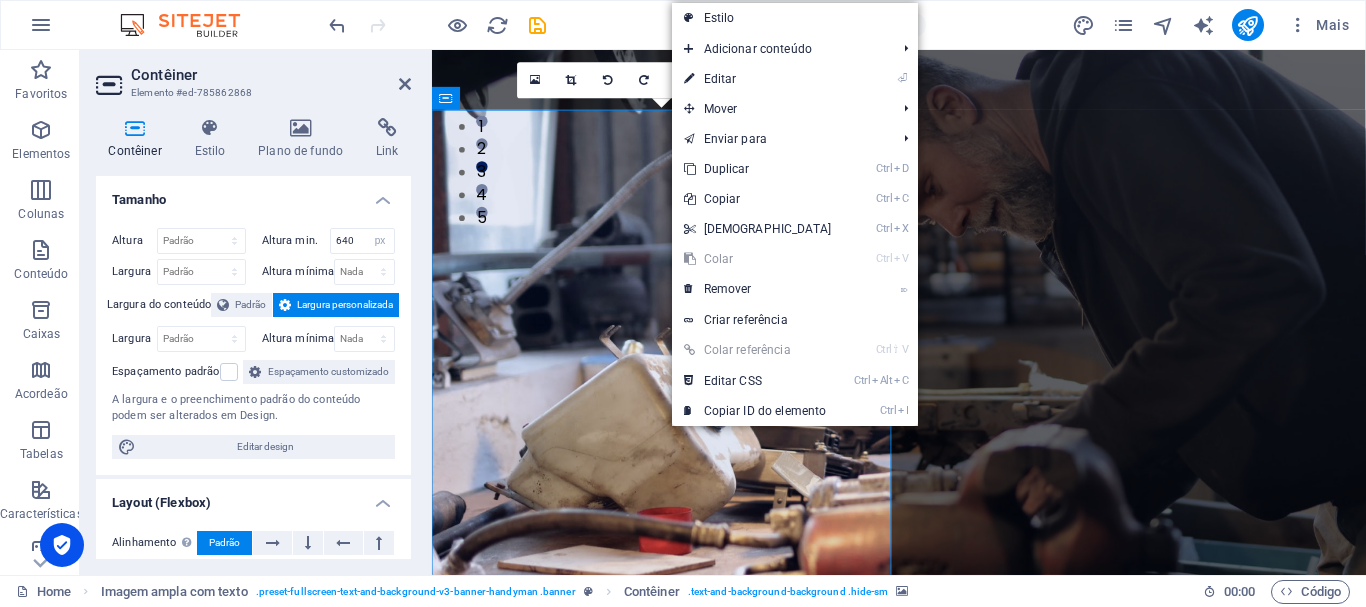 click at bounding box center [923, 319] 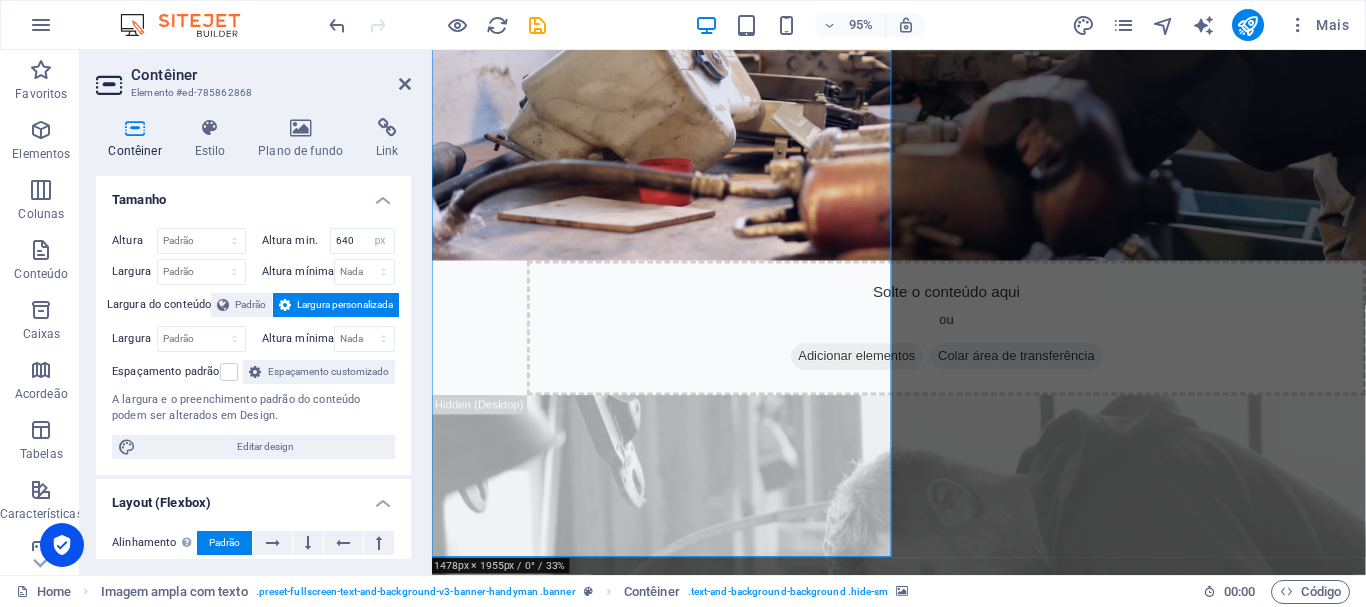 scroll, scrollTop: 800, scrollLeft: 0, axis: vertical 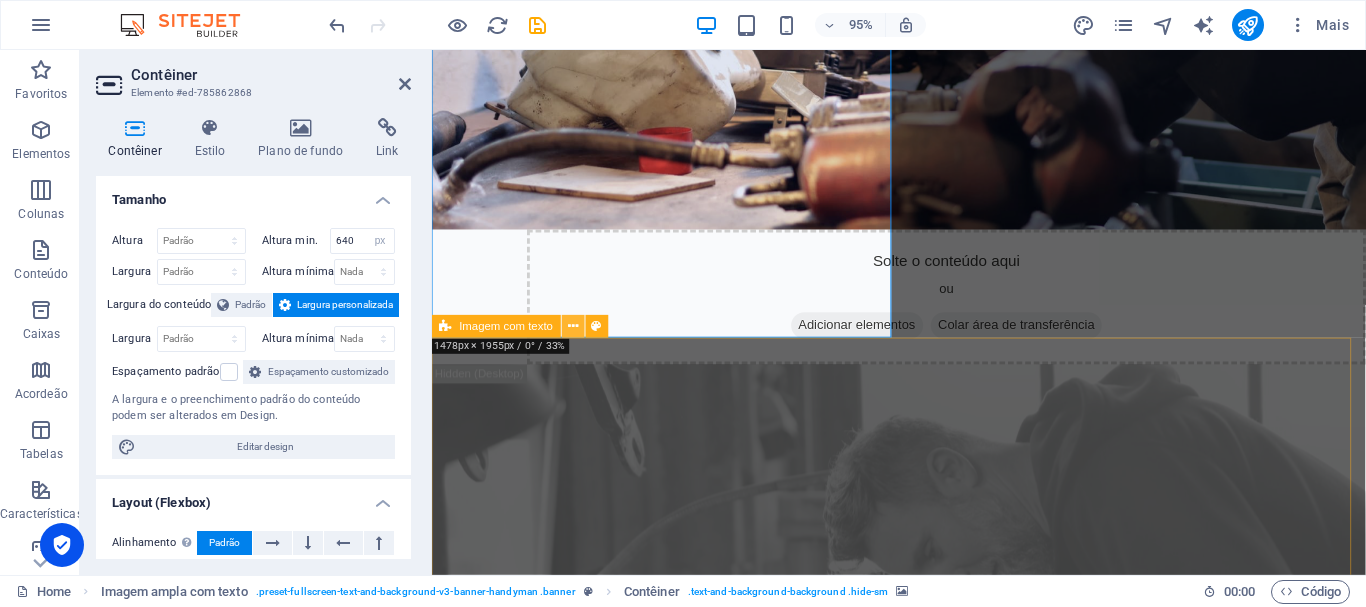 click at bounding box center (573, 326) 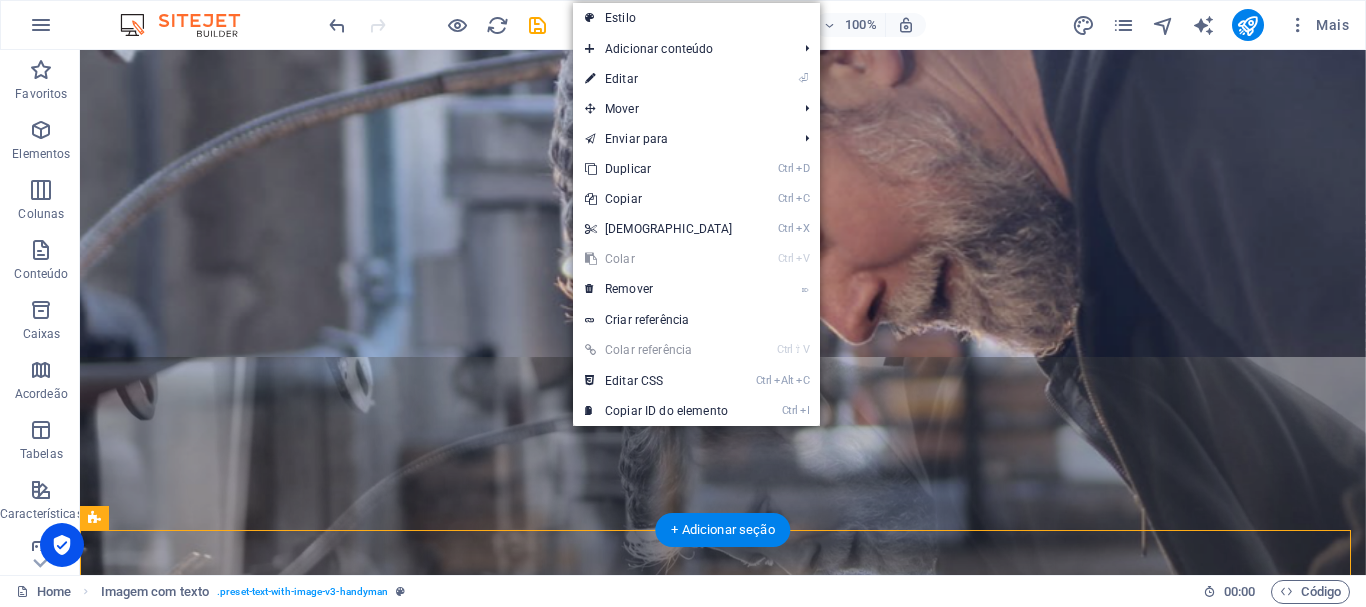 click at bounding box center [723, 677] 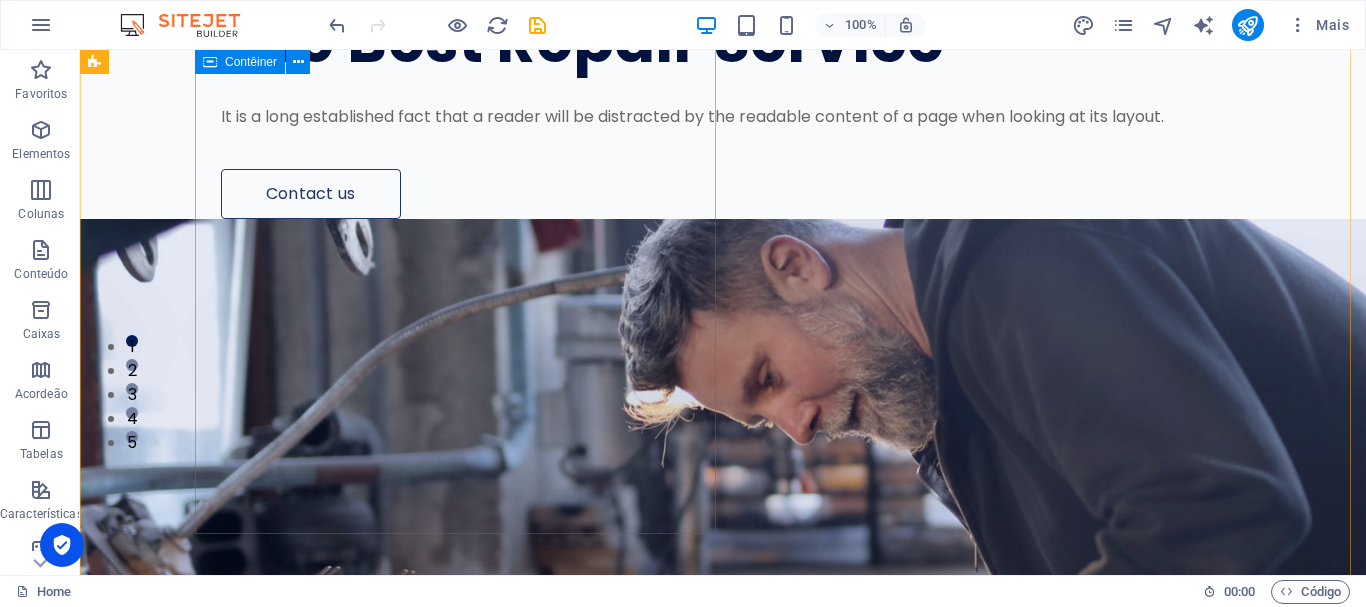 scroll, scrollTop: 0, scrollLeft: 0, axis: both 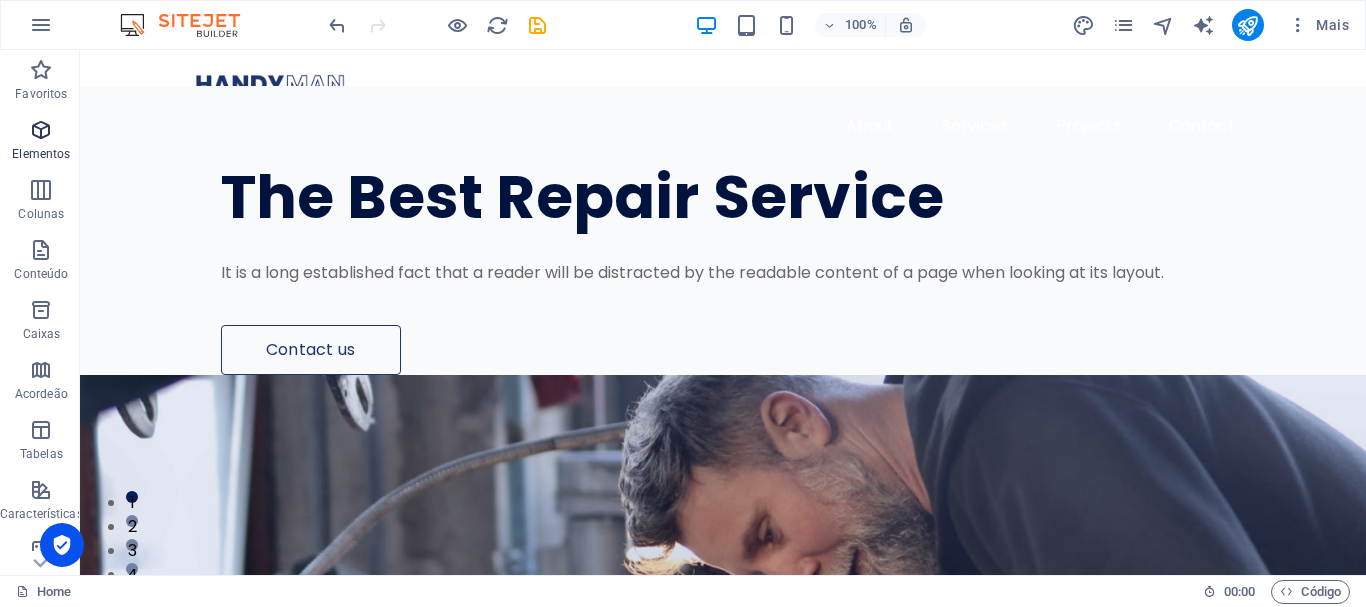 click at bounding box center [41, 130] 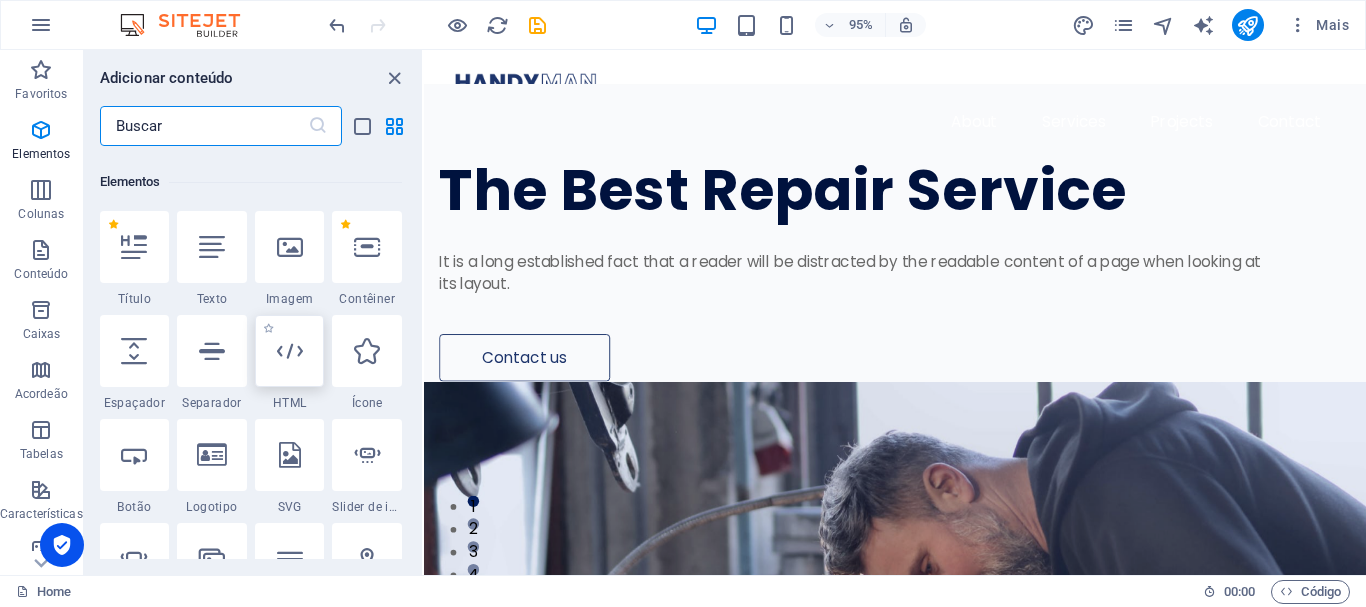 scroll, scrollTop: 213, scrollLeft: 0, axis: vertical 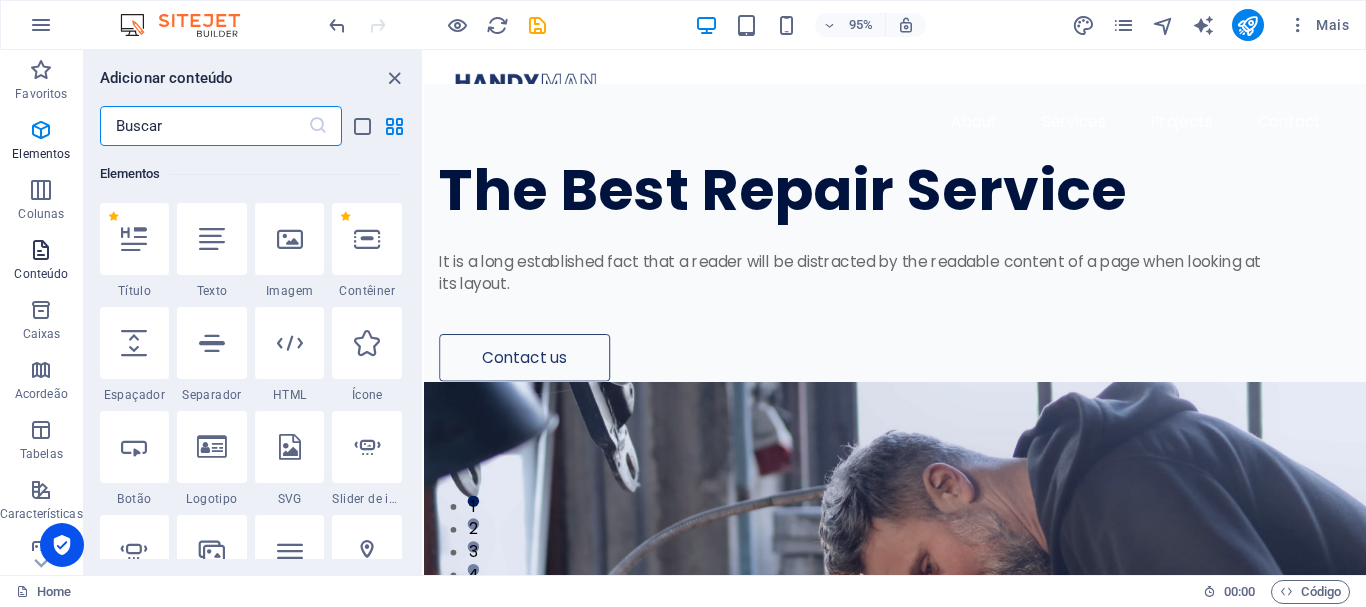 click on "Conteúdo" at bounding box center (41, 274) 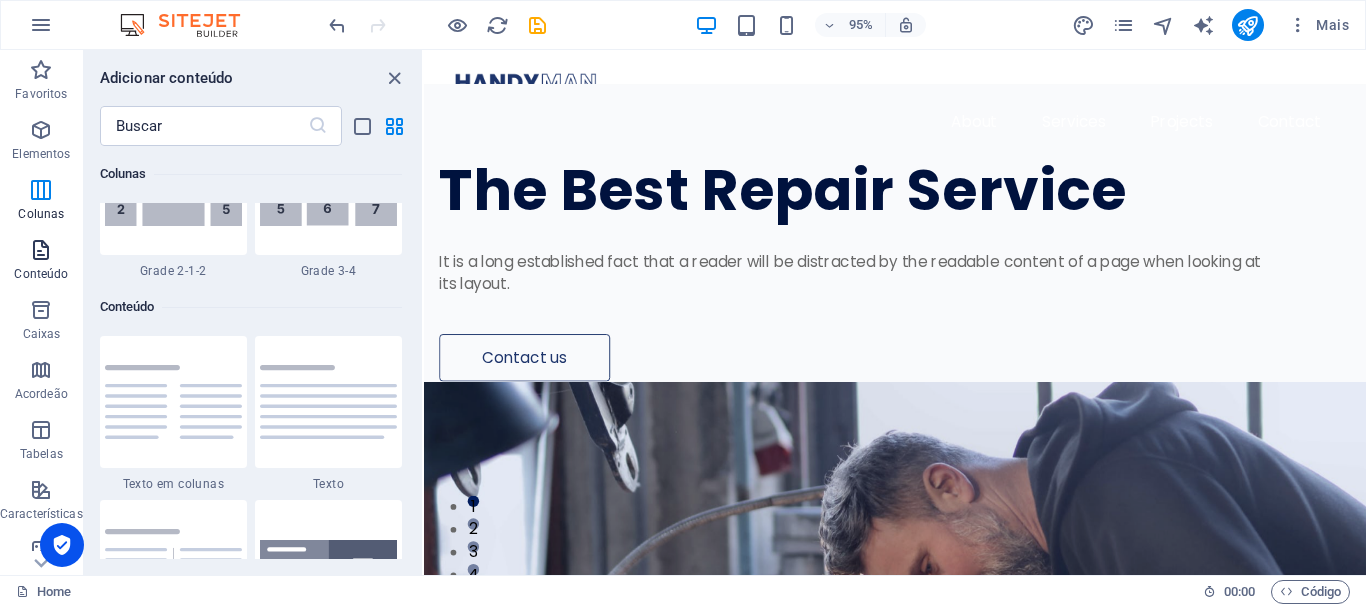 scroll, scrollTop: 3499, scrollLeft: 0, axis: vertical 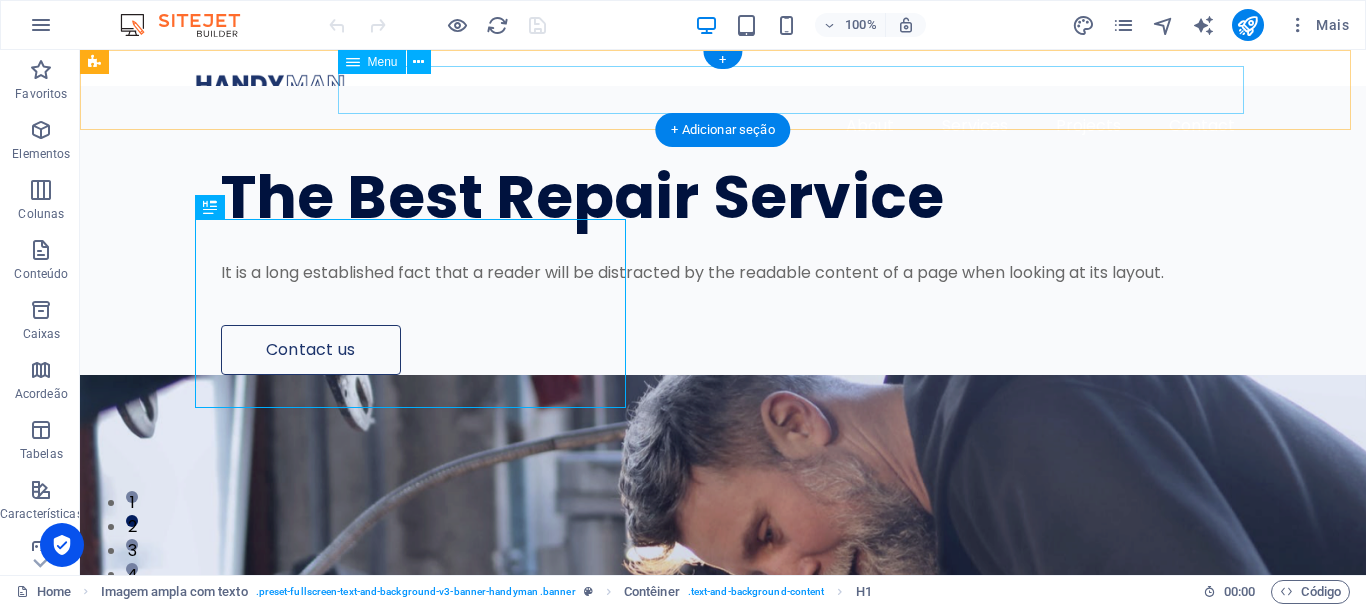 click on "About Services Projects Contact" at bounding box center [723, 126] 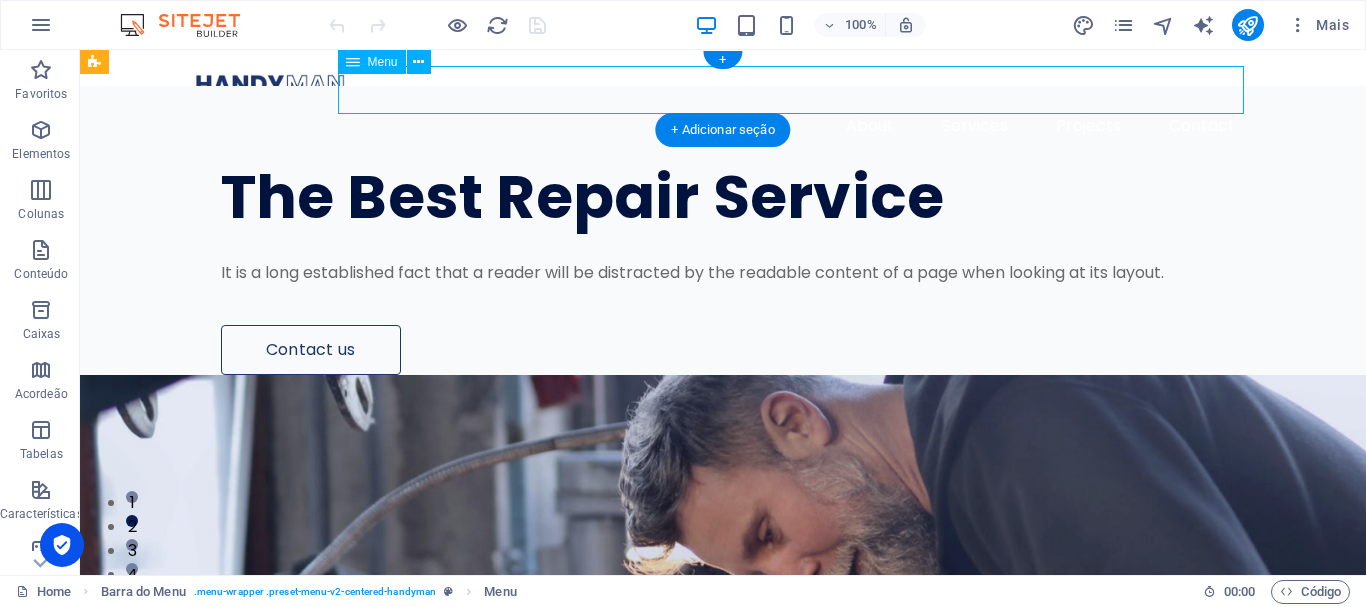 click on "About Services Projects Contact" at bounding box center [723, 126] 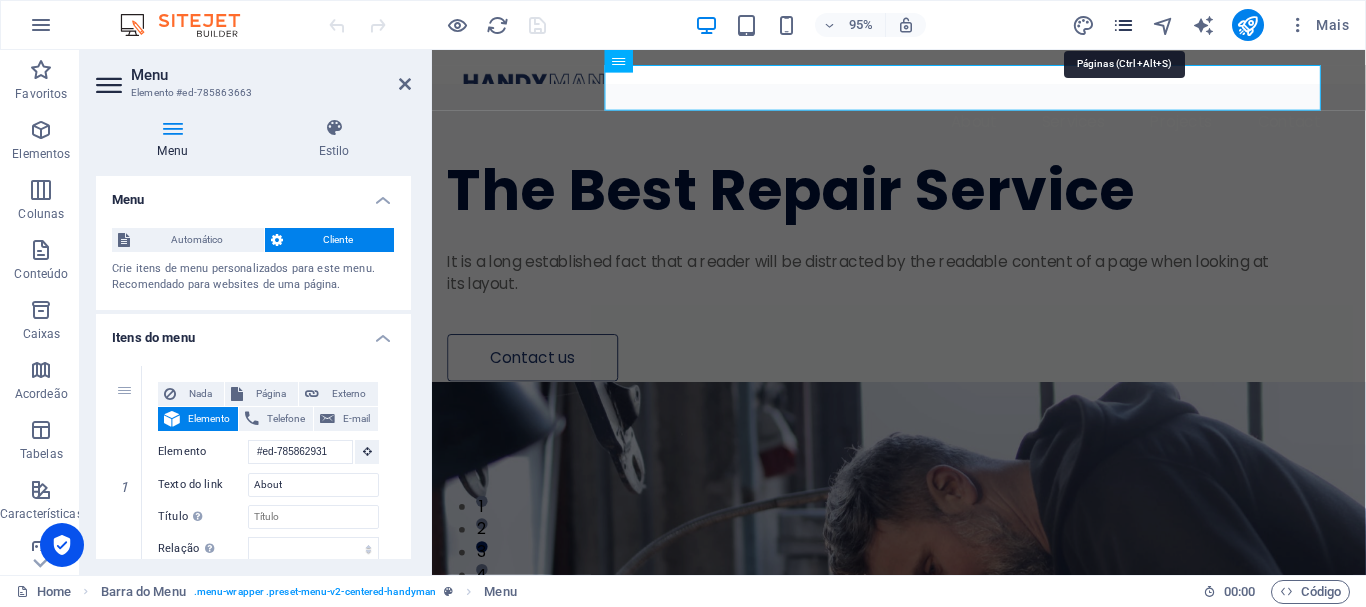 click at bounding box center (1123, 25) 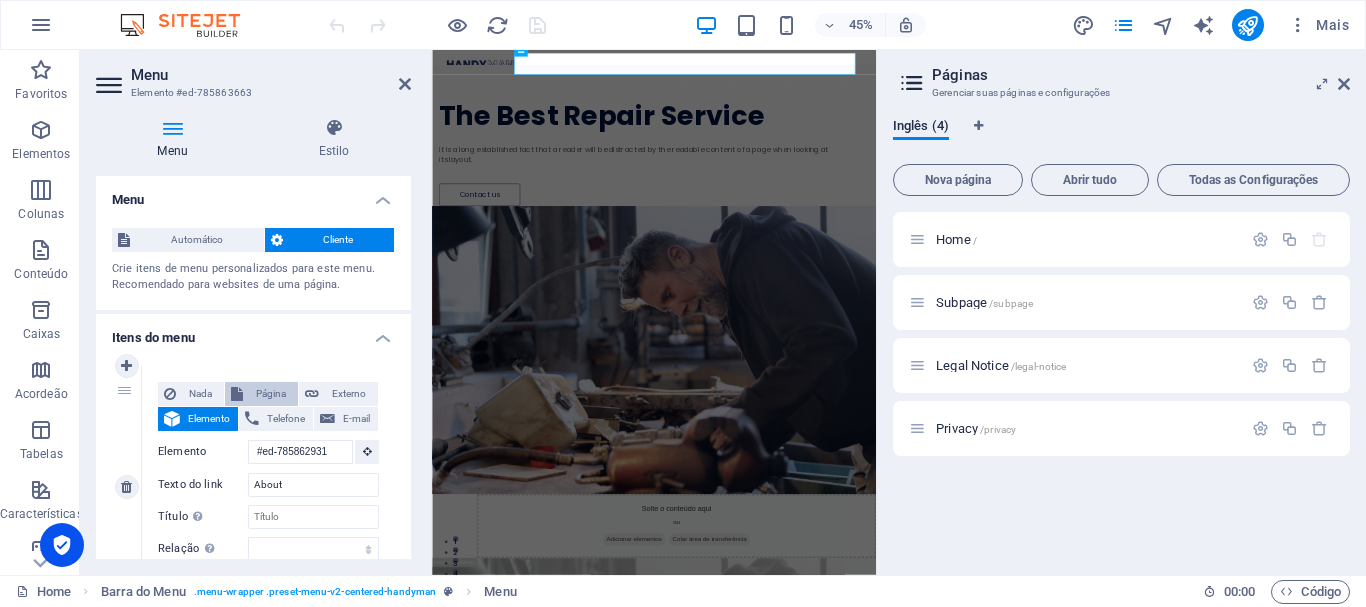 scroll, scrollTop: 0, scrollLeft: 0, axis: both 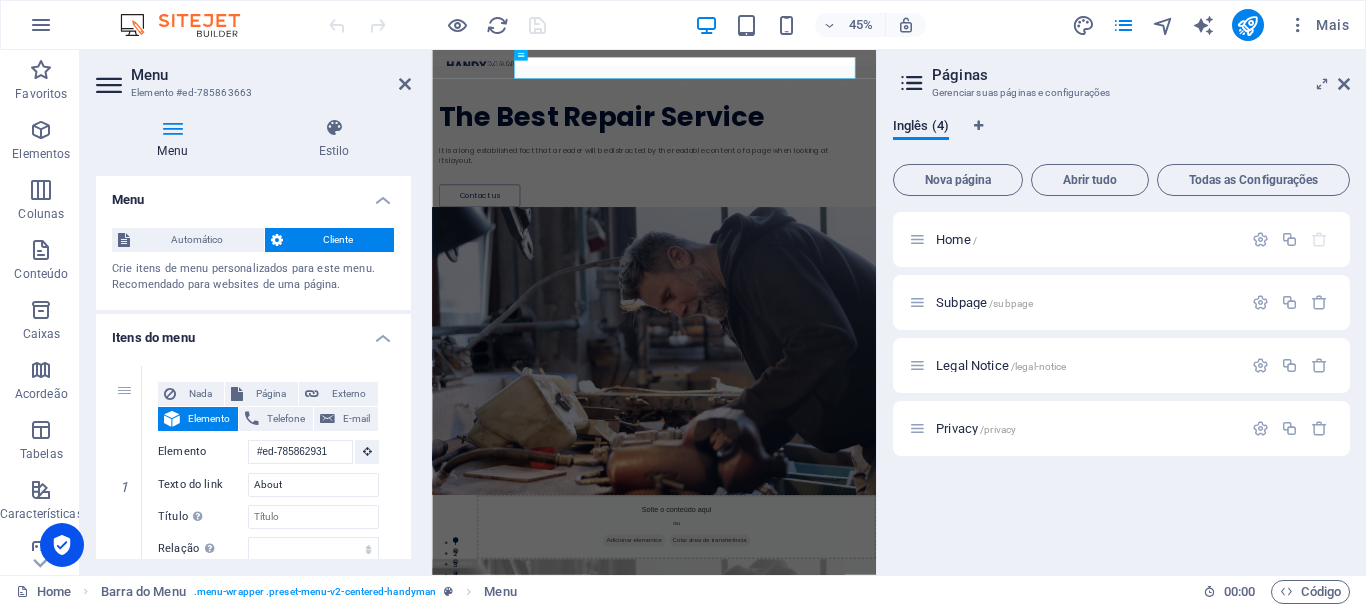 click on "Gerenciar suas páginas e configurações" at bounding box center [1121, 93] 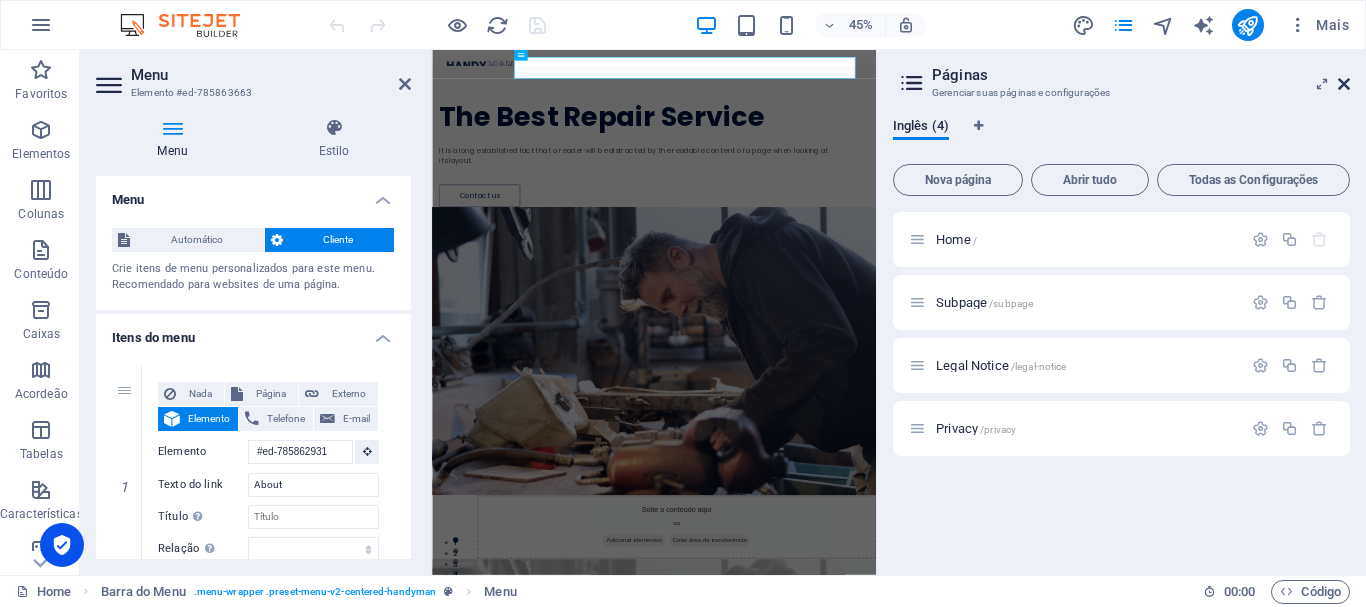 click at bounding box center (1344, 84) 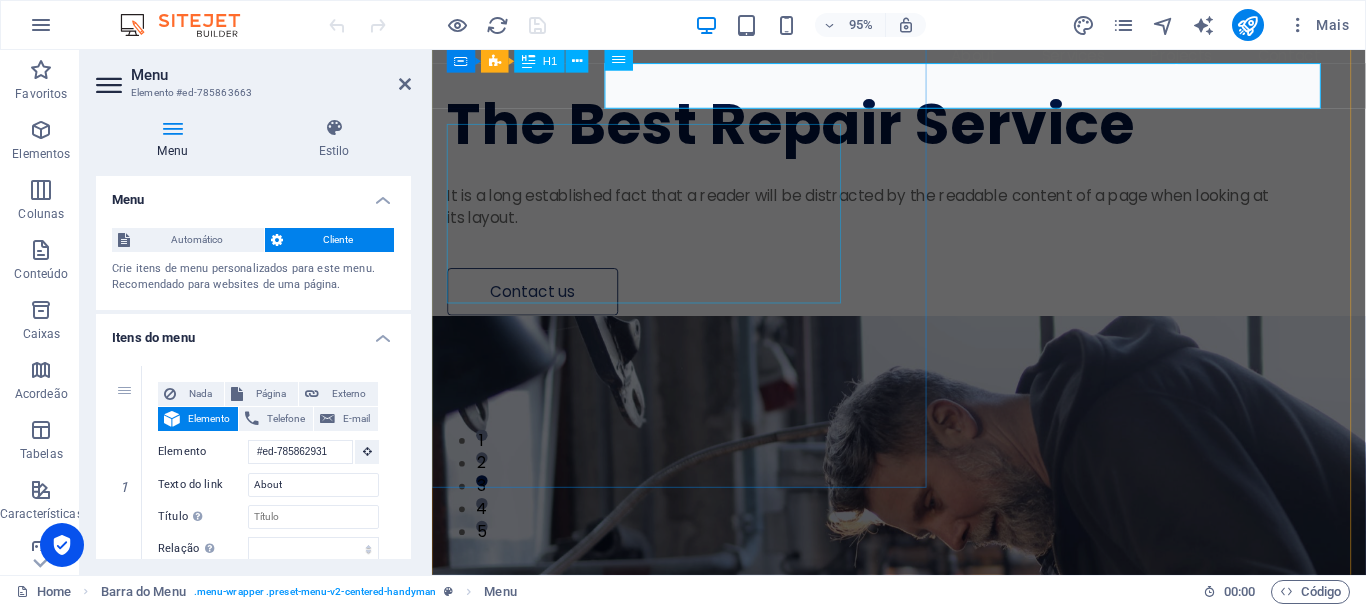 scroll, scrollTop: 0, scrollLeft: 0, axis: both 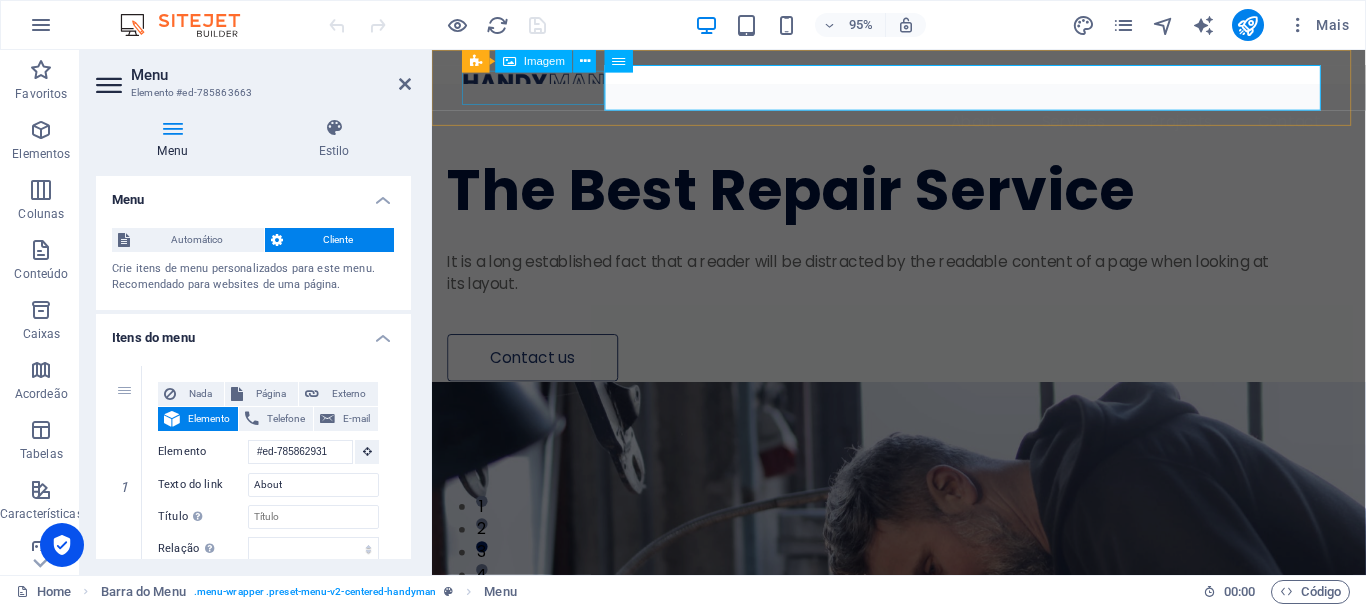 click at bounding box center [923, 84] 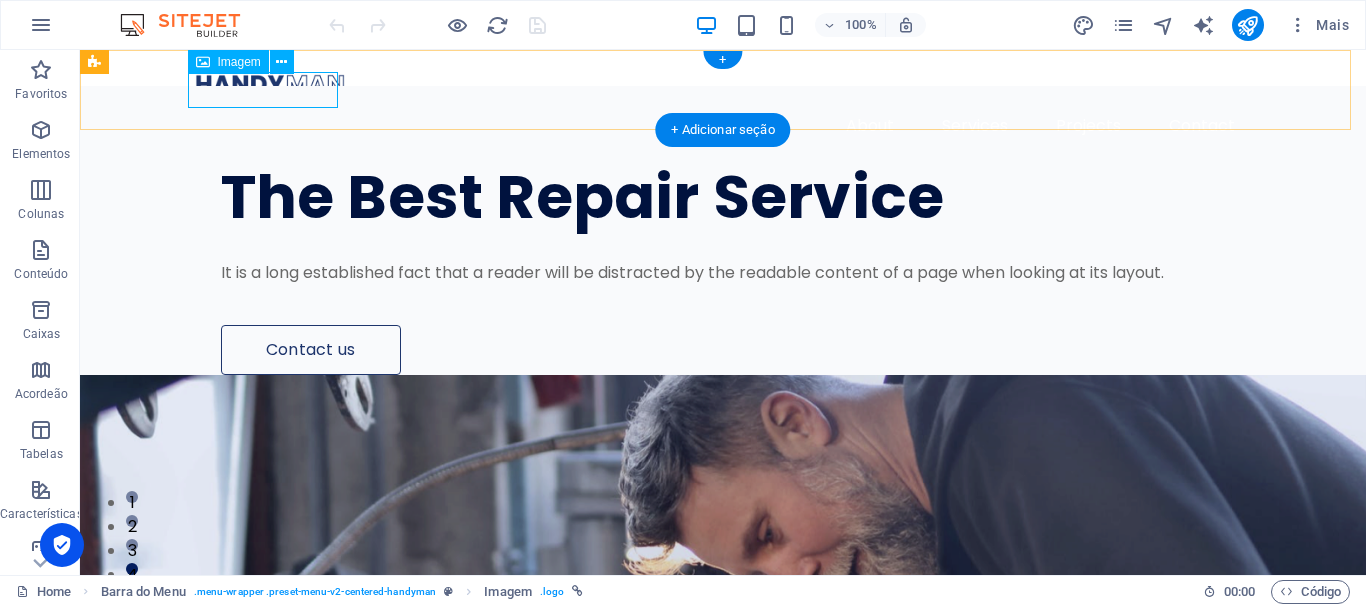 click at bounding box center [723, 84] 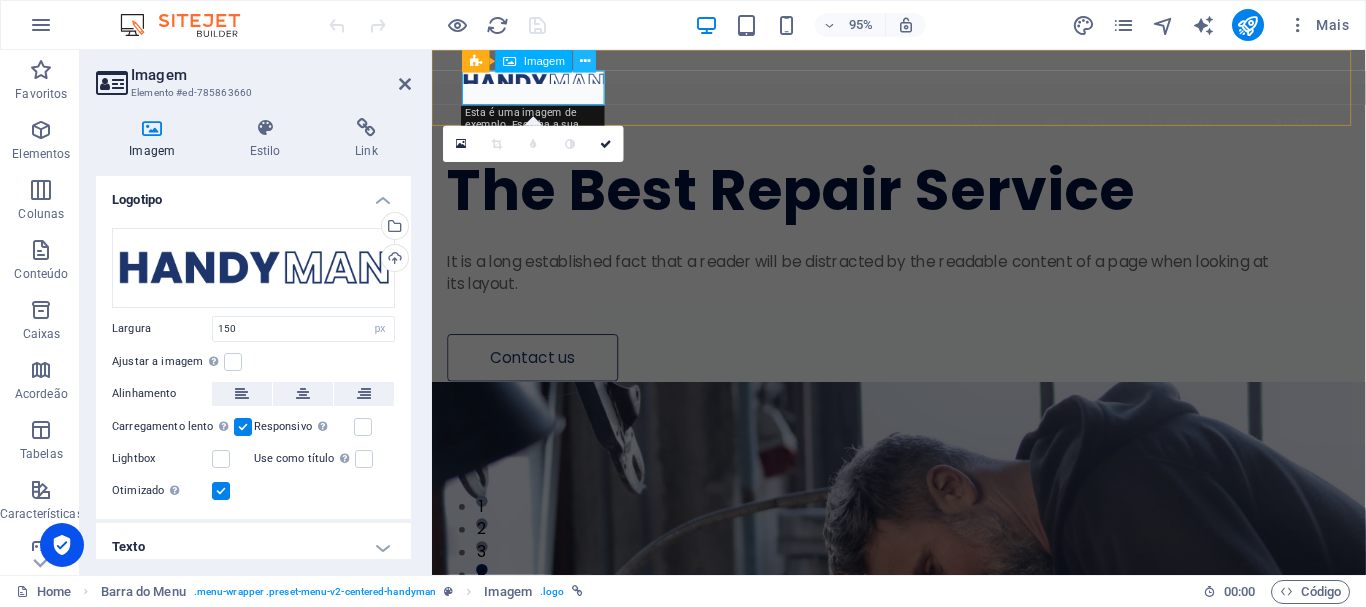 click at bounding box center [585, 61] 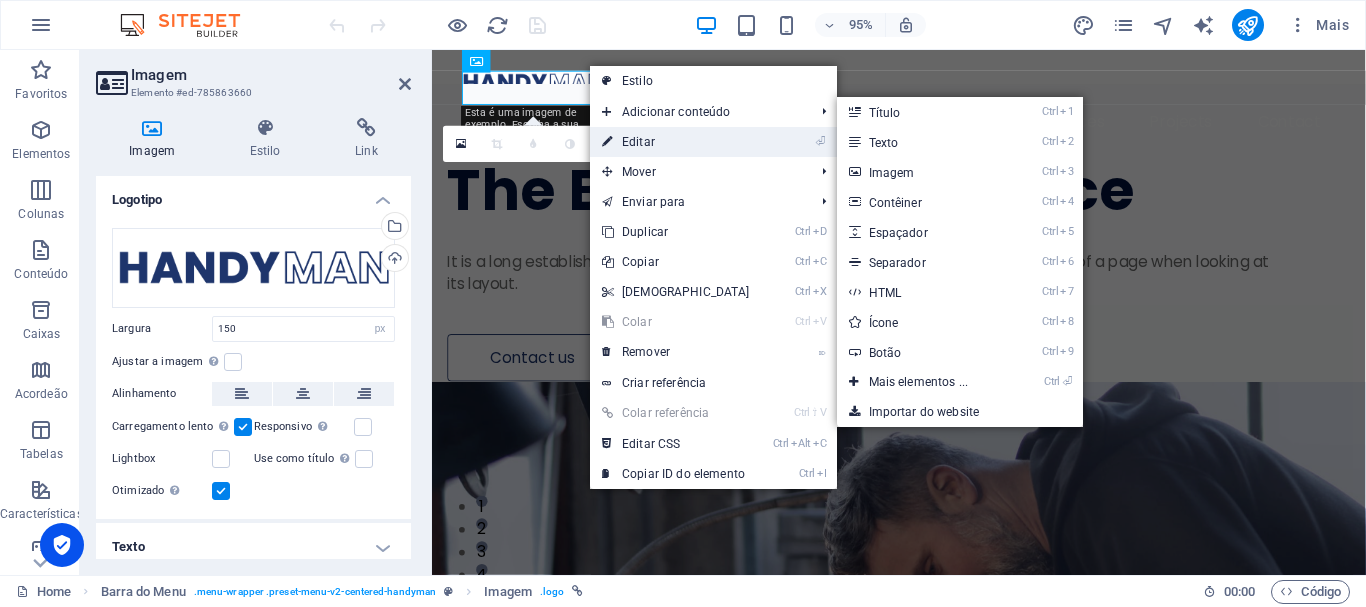 click on "⏎  Editar" at bounding box center (676, 142) 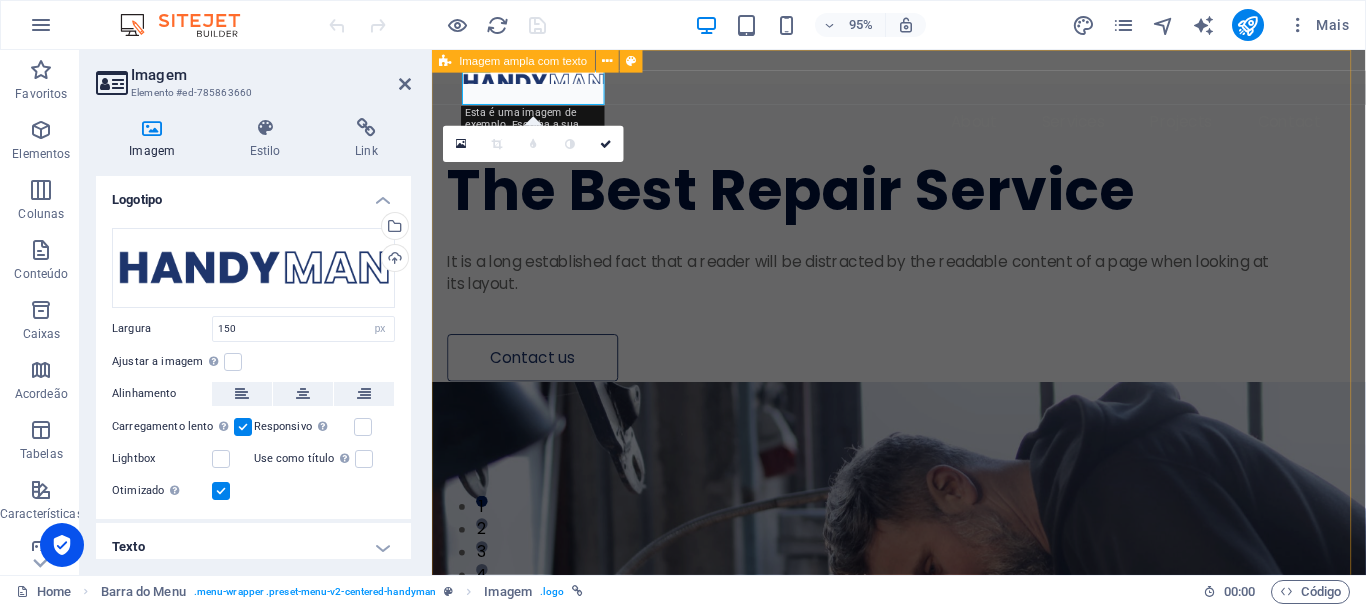 click on "The Best Repair Service It is a long established fact that a reader will be distracted by the readable content of a page when looking at its layout. Contact us Solte o conteúdo aqui ou  Adicionar elementos  Colar área de transferência Solte o conteúdo aqui ou  Adicionar elementos  Colar área de transferência" at bounding box center [923, 1024] 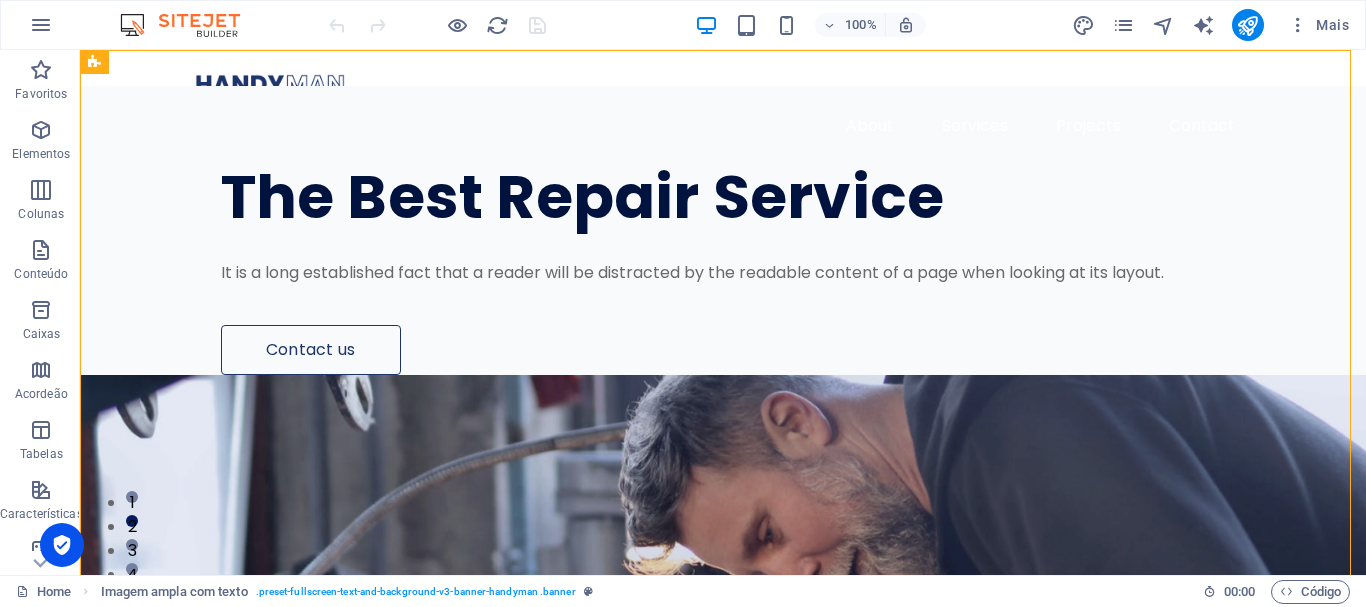 click on "100% Mais" at bounding box center (683, 25) 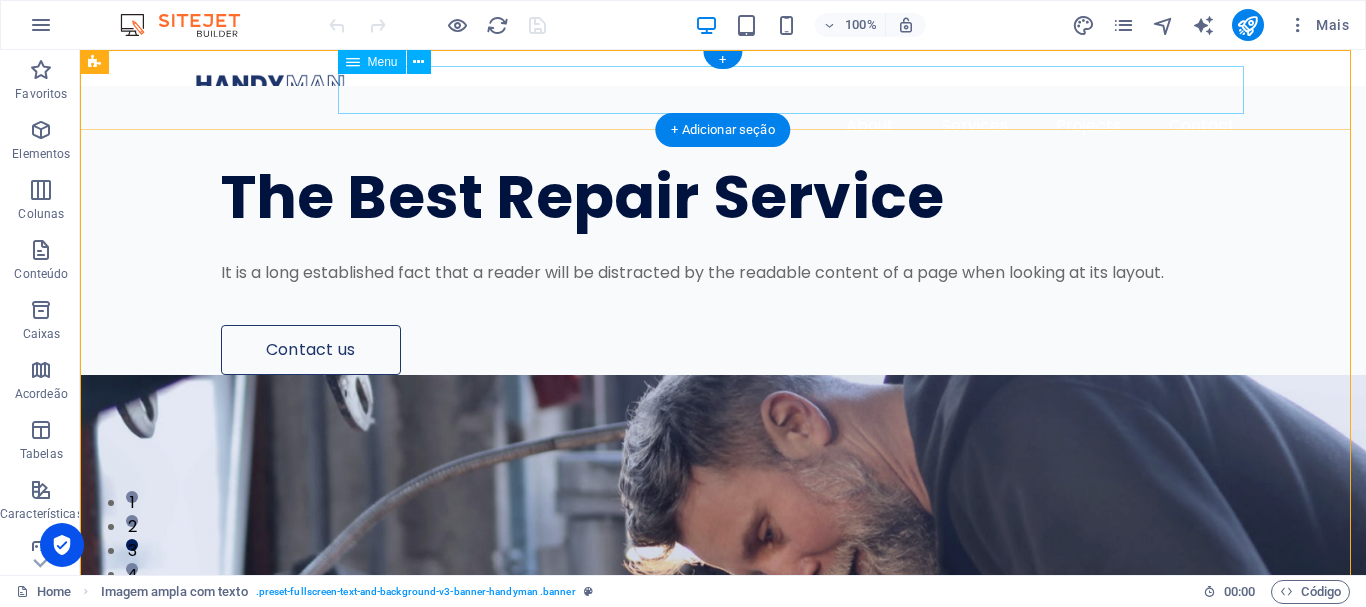 click on "About Services Projects Contact" at bounding box center (723, 126) 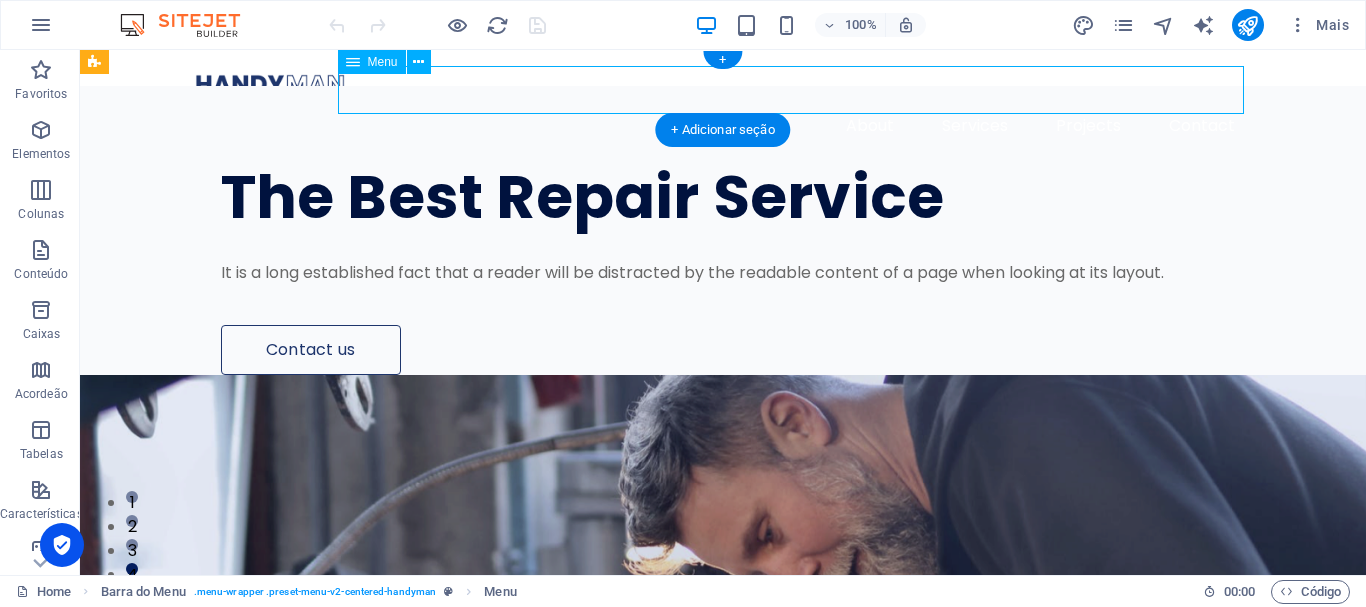 click on "About Services Projects Contact" at bounding box center (723, 126) 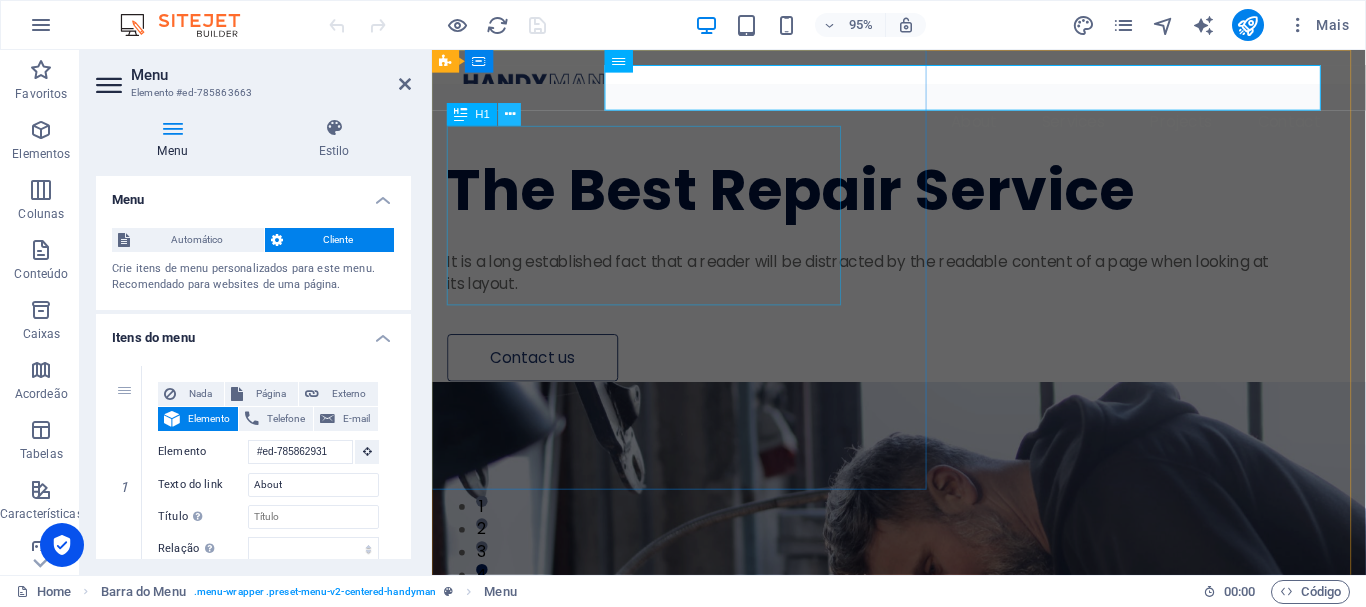 click at bounding box center [510, 115] 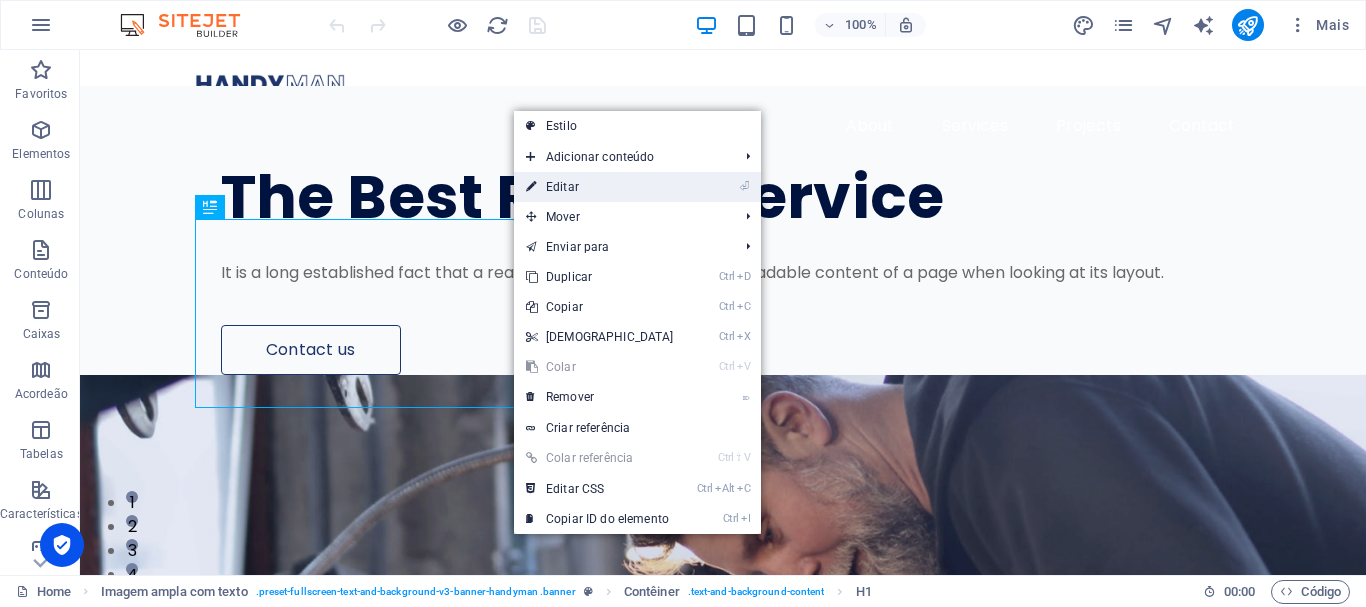 click on "⏎  Editar" at bounding box center [600, 187] 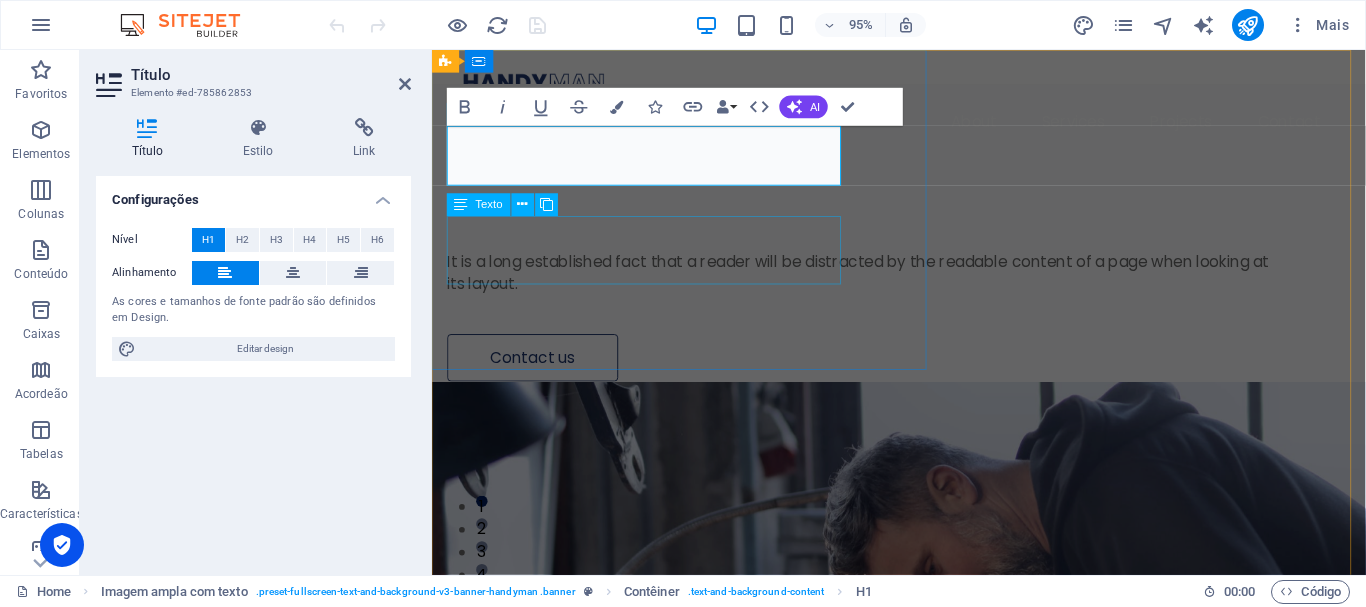 type 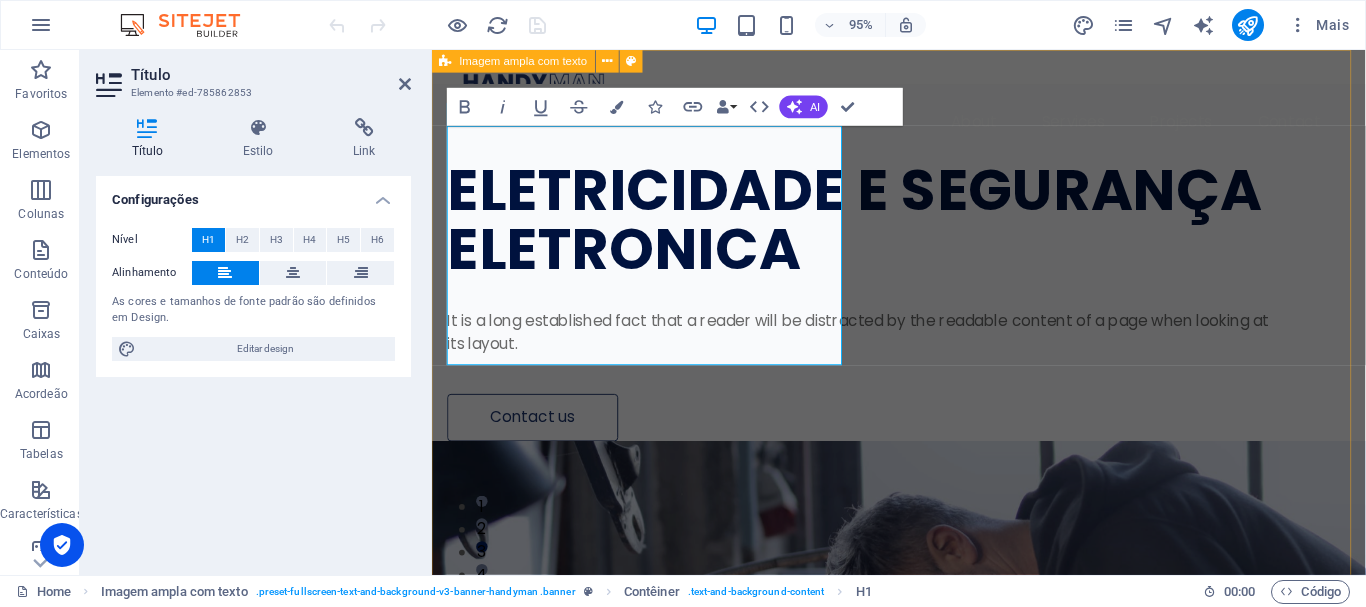click on "​ELETRICIDADE E SEGURANÇA ELETRONICA It is a long established fact that a reader will be distracted by the readable content of a page when looking at its layout. Contact us Solte o conteúdo aqui ou  Adicionar elementos  Colar área de transferência Solte o conteúdo aqui ou  Adicionar elementos  Colar área de transferência" at bounding box center (923, 1056) 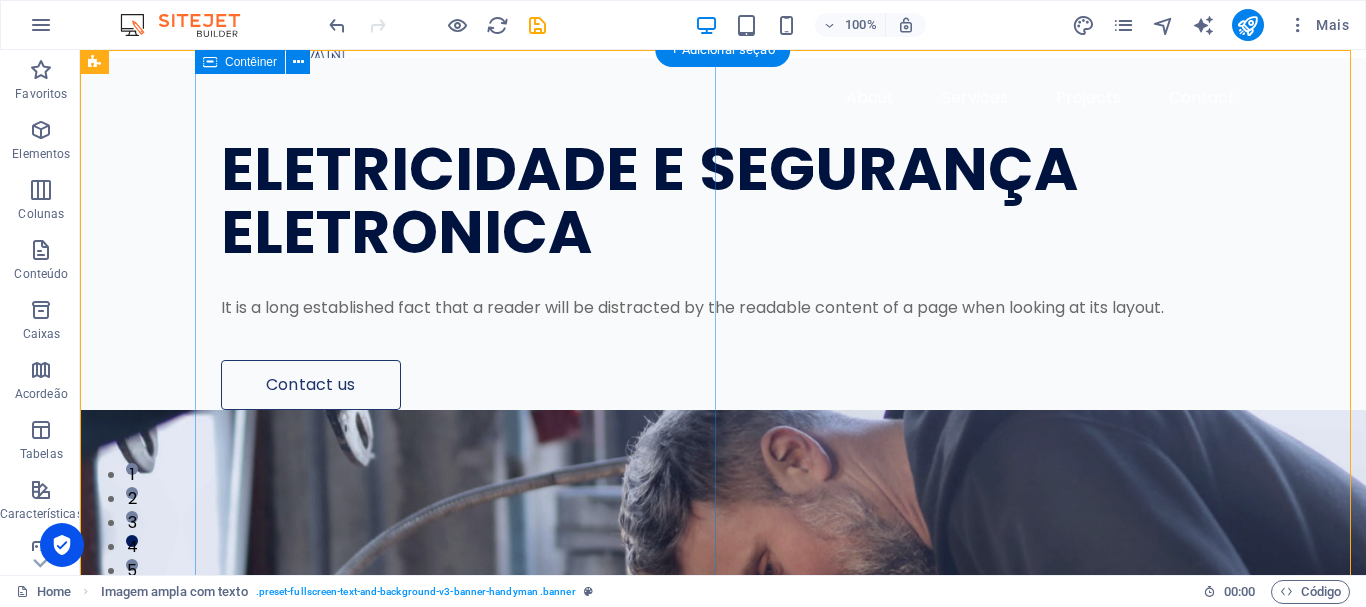 scroll, scrollTop: 0, scrollLeft: 0, axis: both 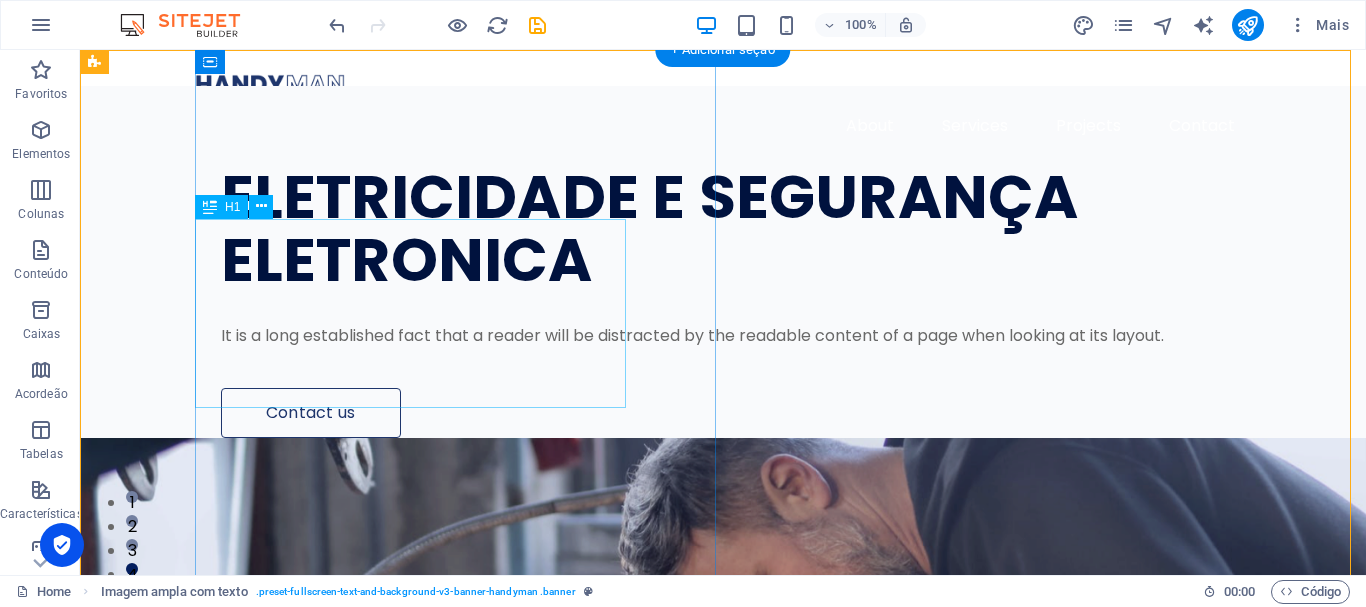 click on "ELETRICIDADE E SEGURANÇA ELETRONICA" at bounding box center [736, 229] 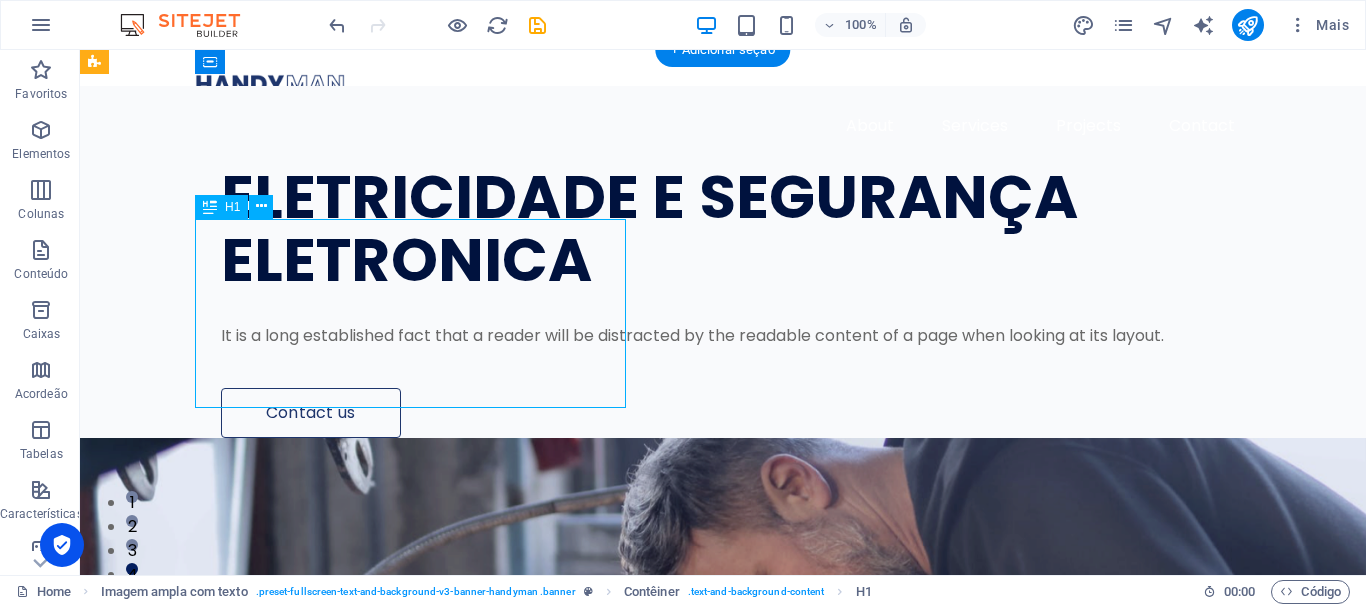 click on "ELETRICIDADE E SEGURANÇA ELETRONICA" at bounding box center (736, 229) 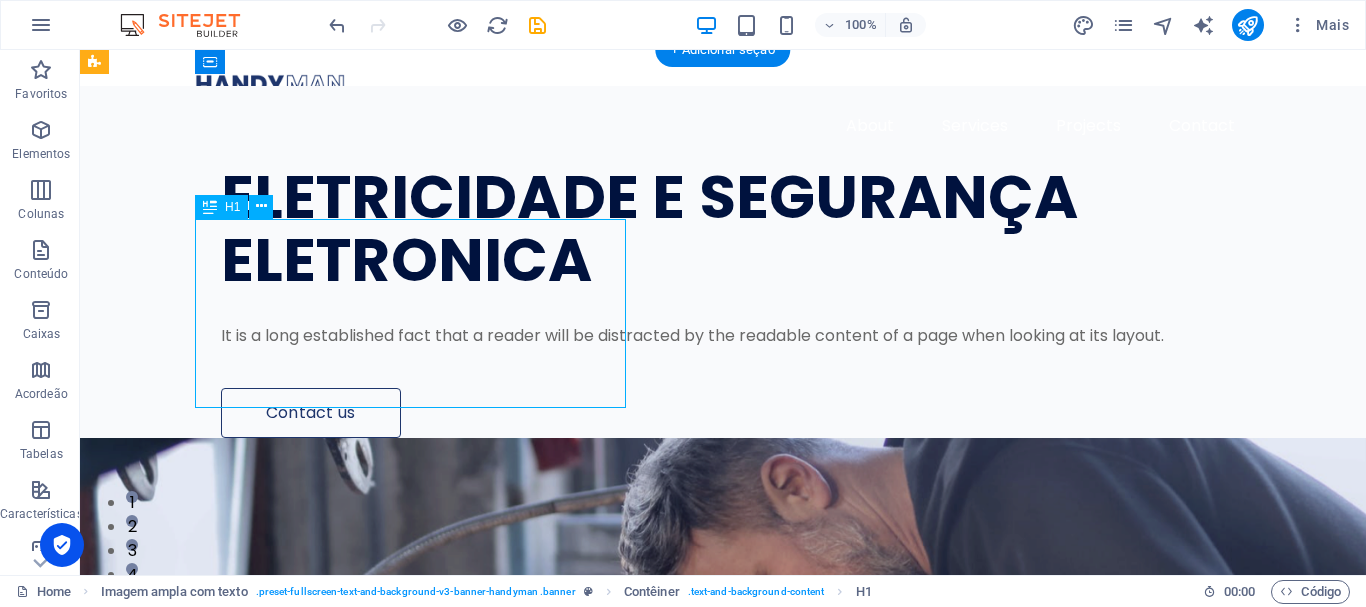 click on "ELETRICIDADE E SEGURANÇA ELETRONICA" at bounding box center [736, 229] 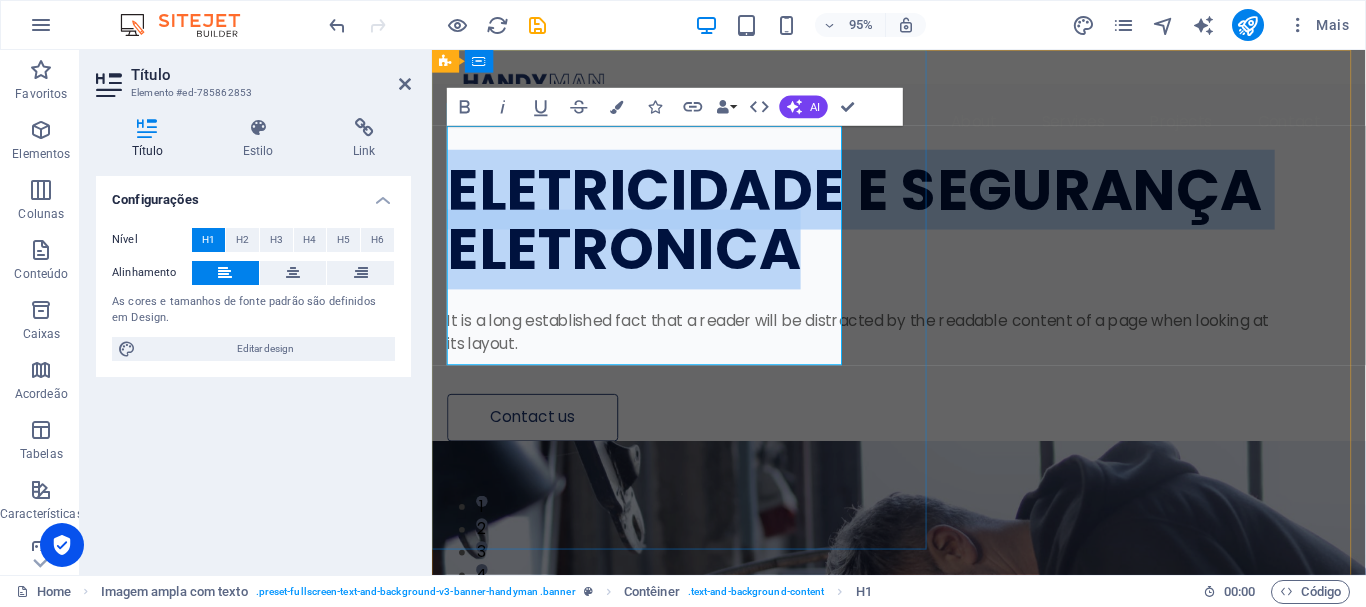 click on "ELETRICIDADE E SEGURANÇA ELETRONICA" at bounding box center [886, 229] 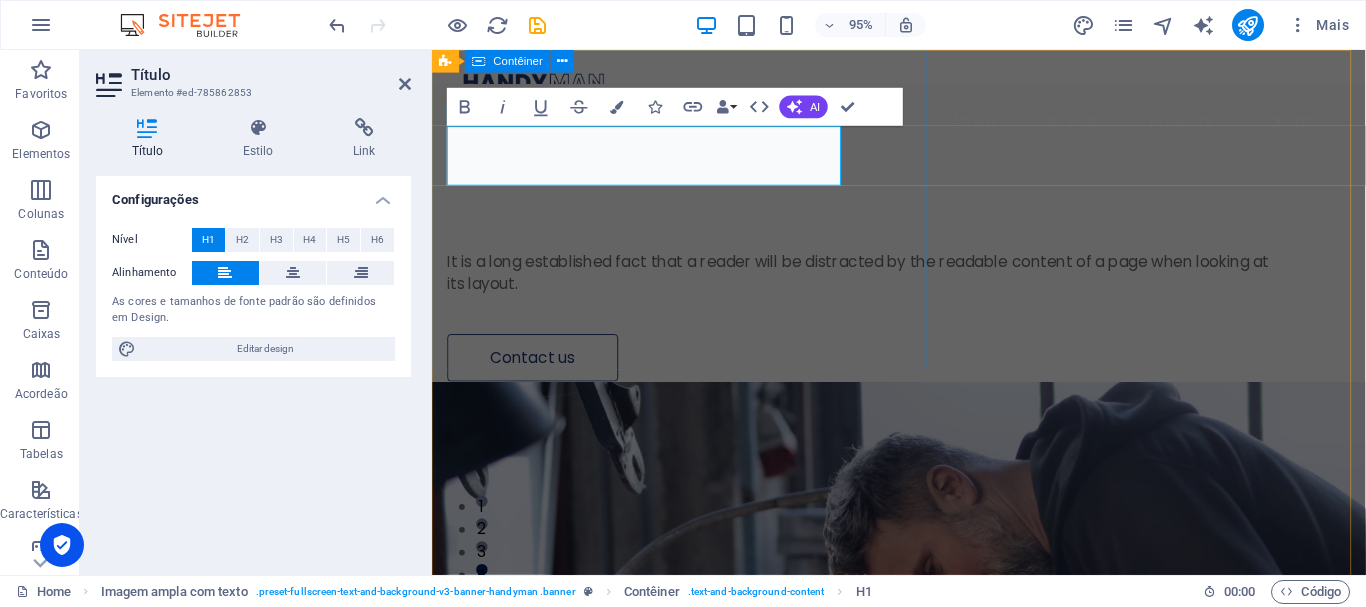 type 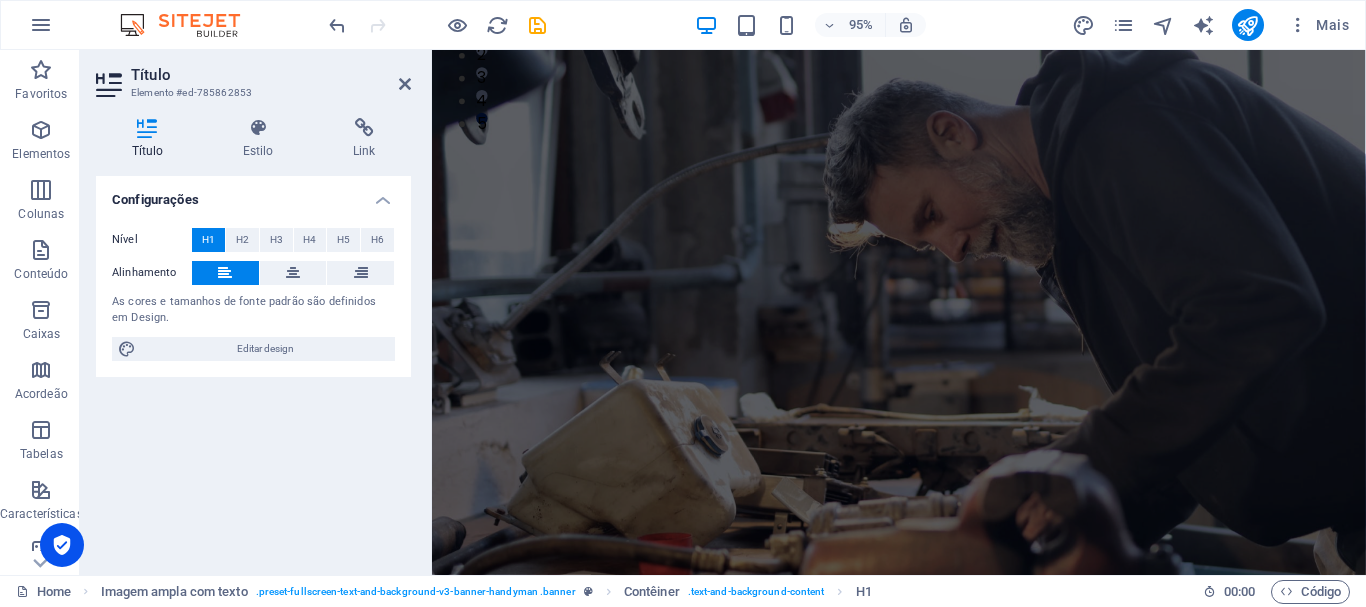 scroll, scrollTop: 500, scrollLeft: 0, axis: vertical 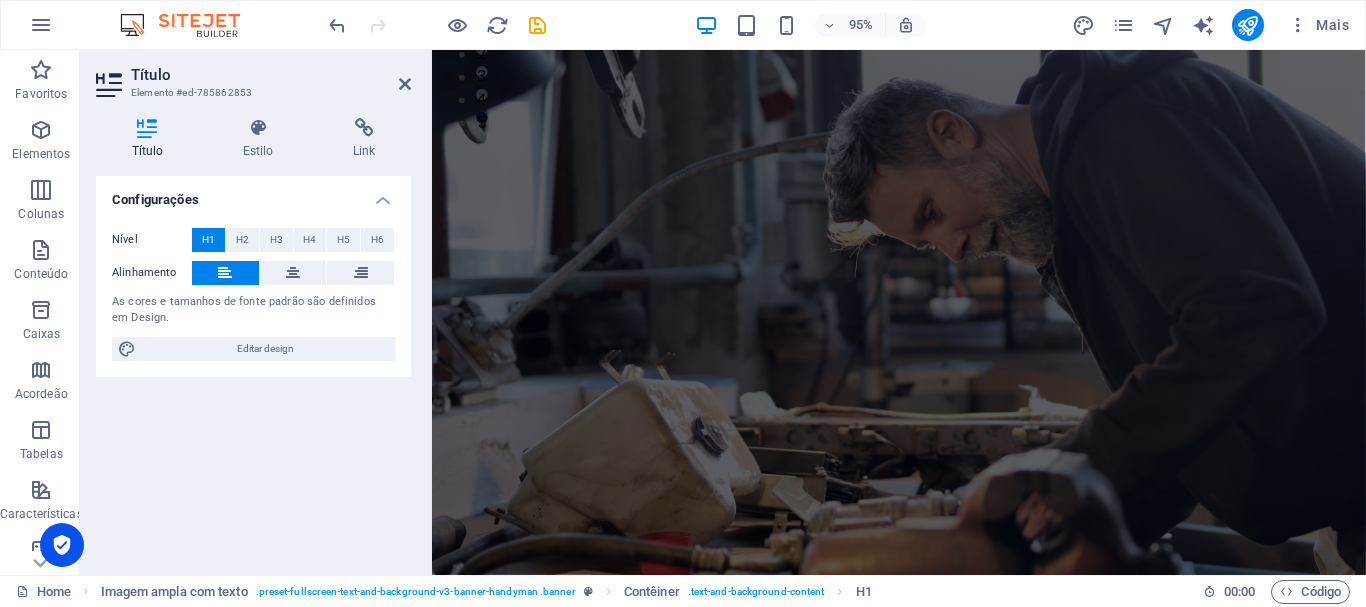 click at bounding box center [923, 345] 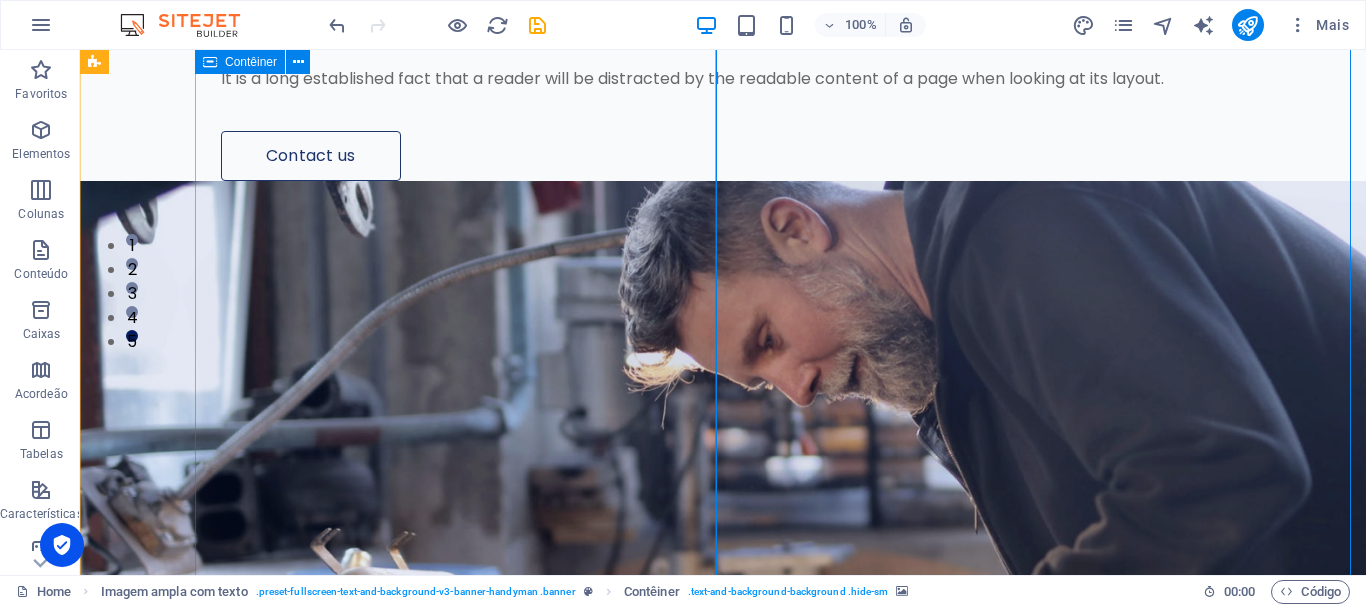 scroll, scrollTop: 1, scrollLeft: 0, axis: vertical 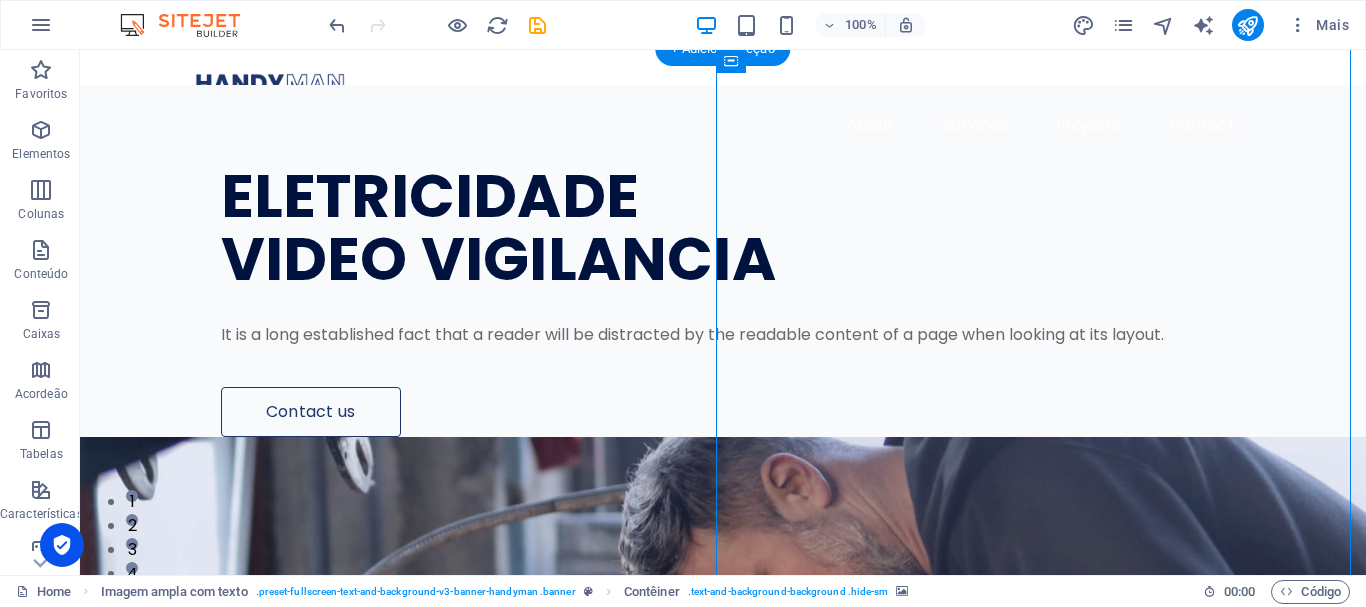 click at bounding box center (723, 757) 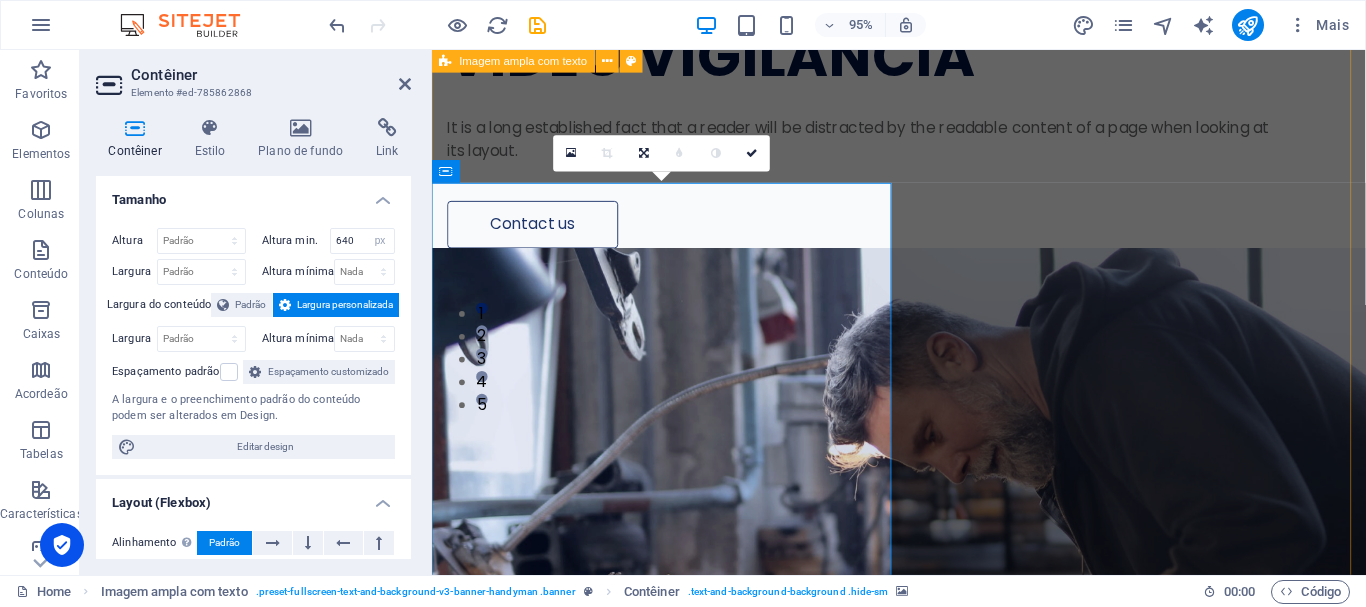 scroll, scrollTop: 401, scrollLeft: 0, axis: vertical 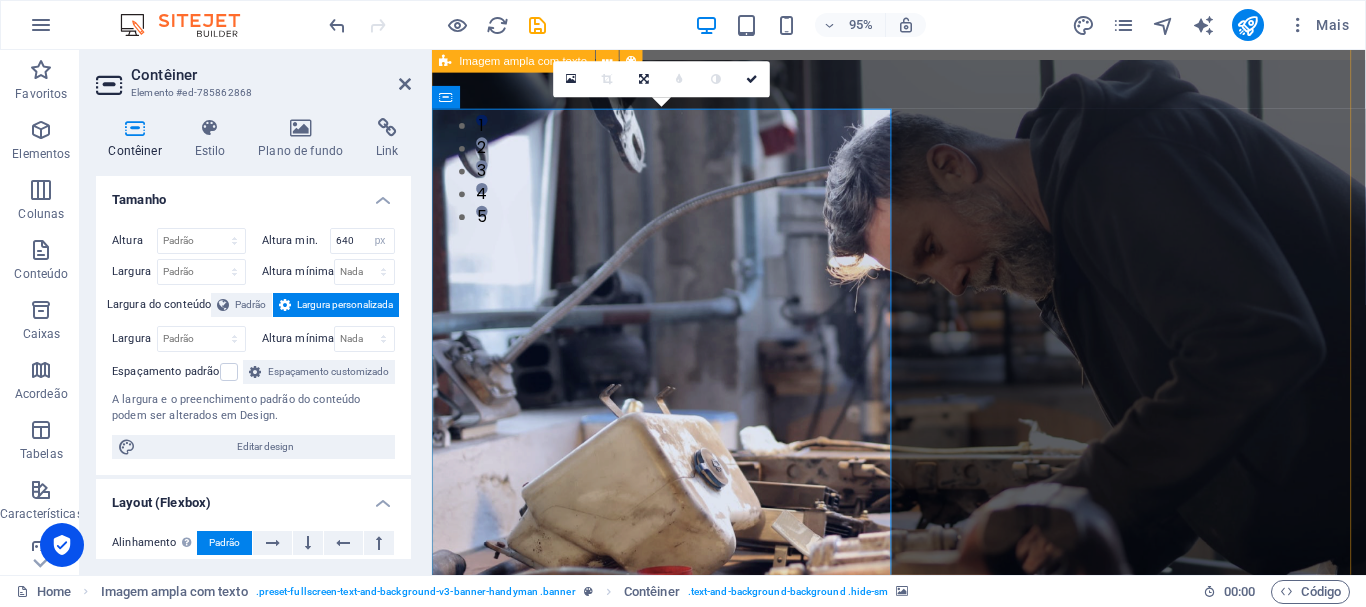 click at bounding box center (923, 381) 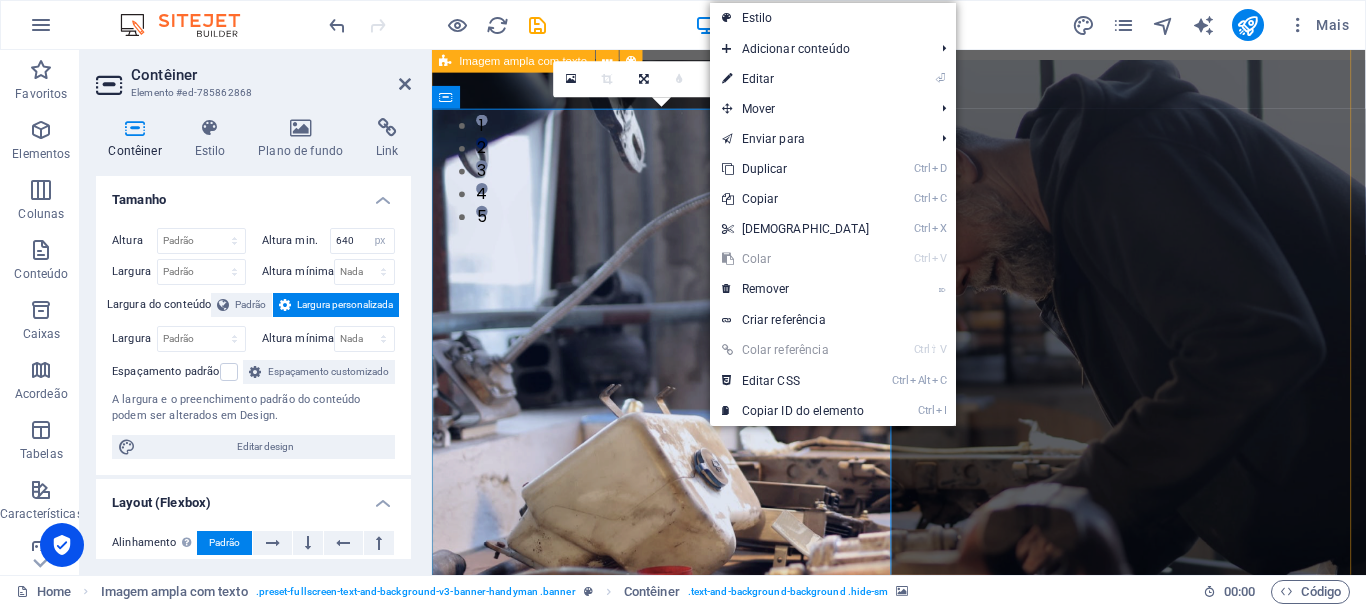 drag, startPoint x: 768, startPoint y: 66, endPoint x: 769, endPoint y: 89, distance: 23.021729 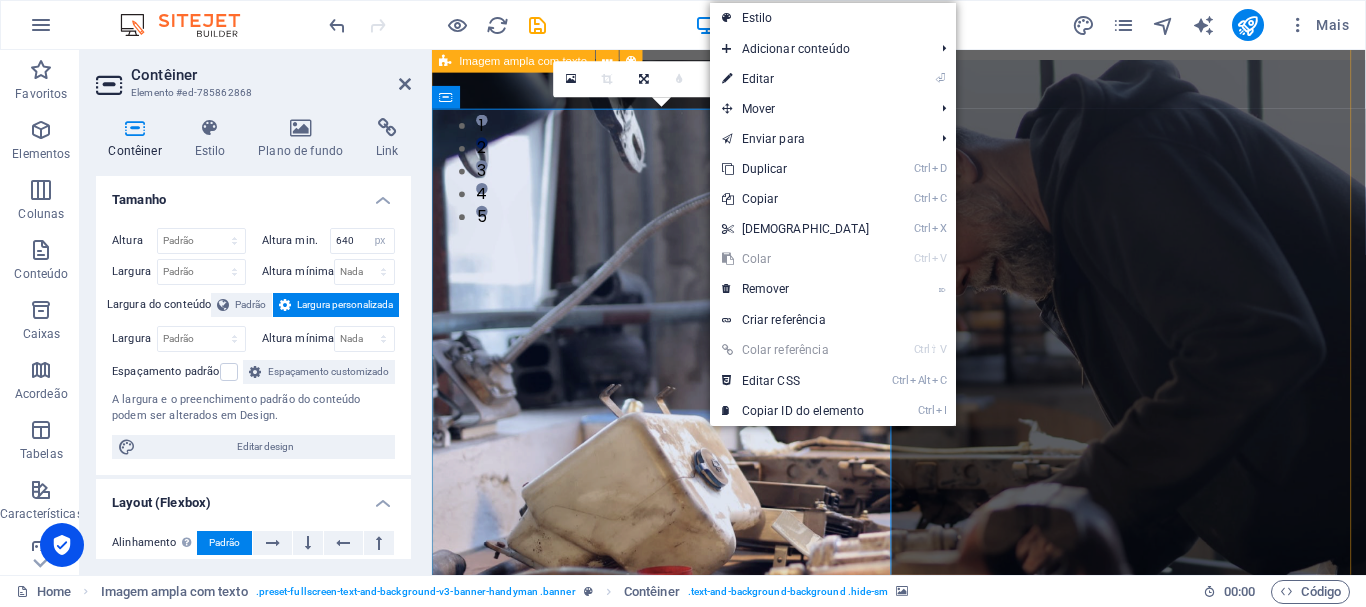 click on "⏎  Editar" at bounding box center [796, 79] 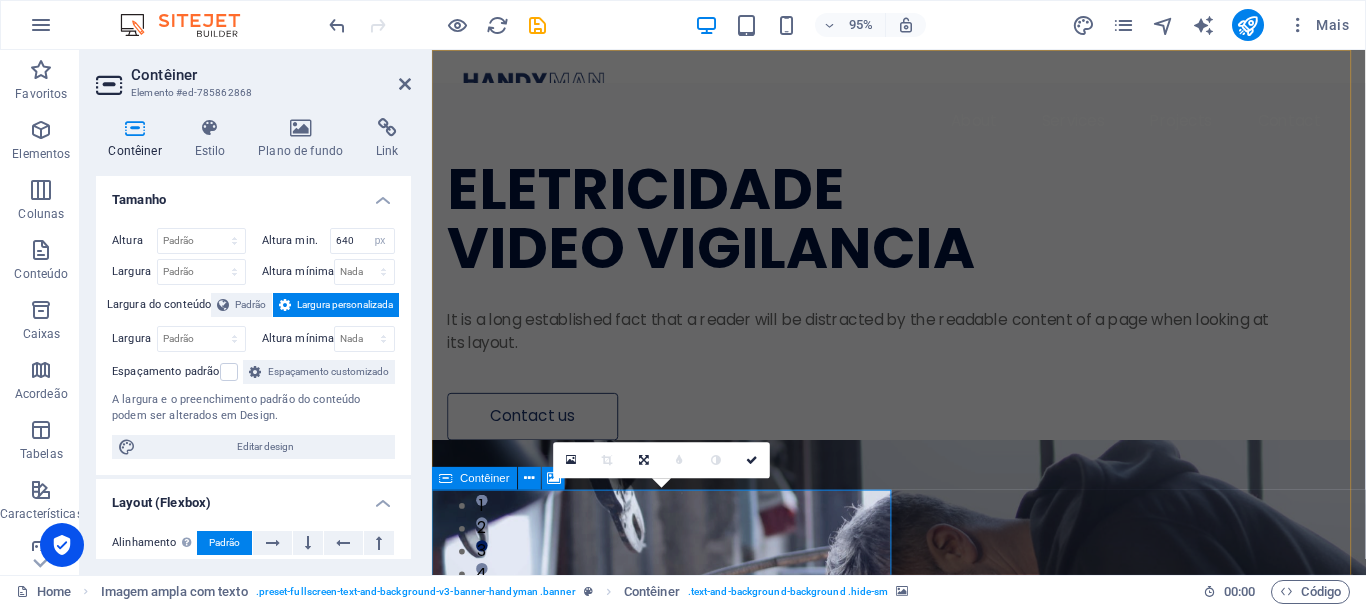 scroll, scrollTop: 0, scrollLeft: 0, axis: both 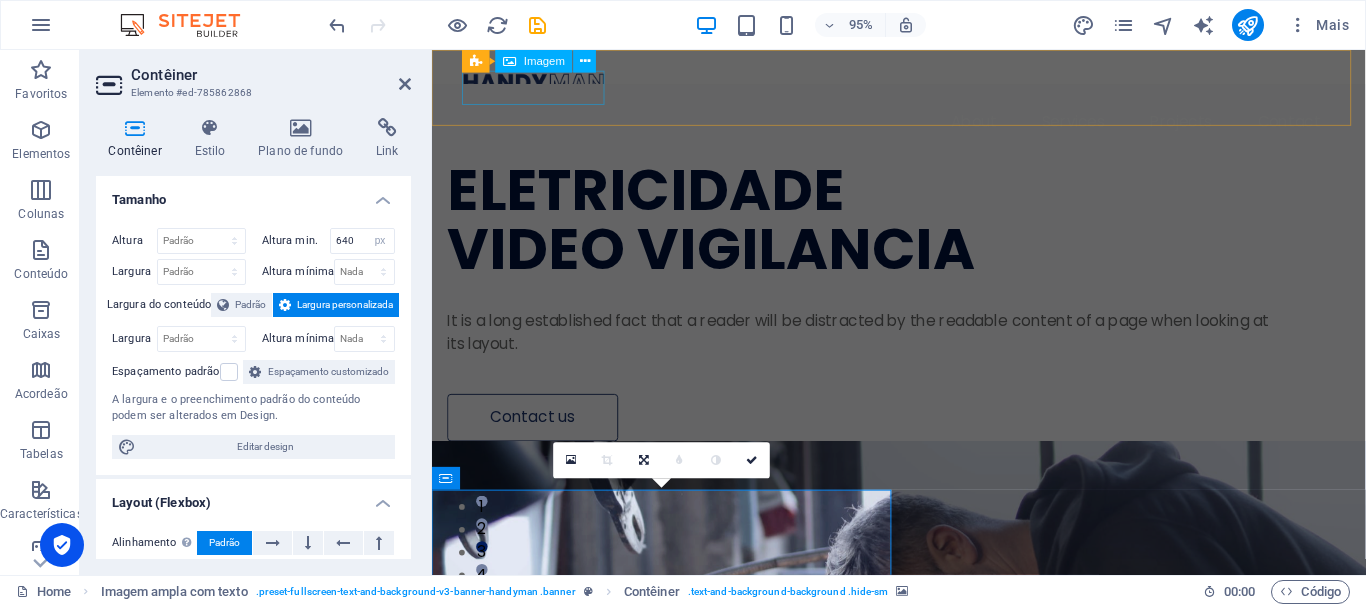 click at bounding box center [923, 84] 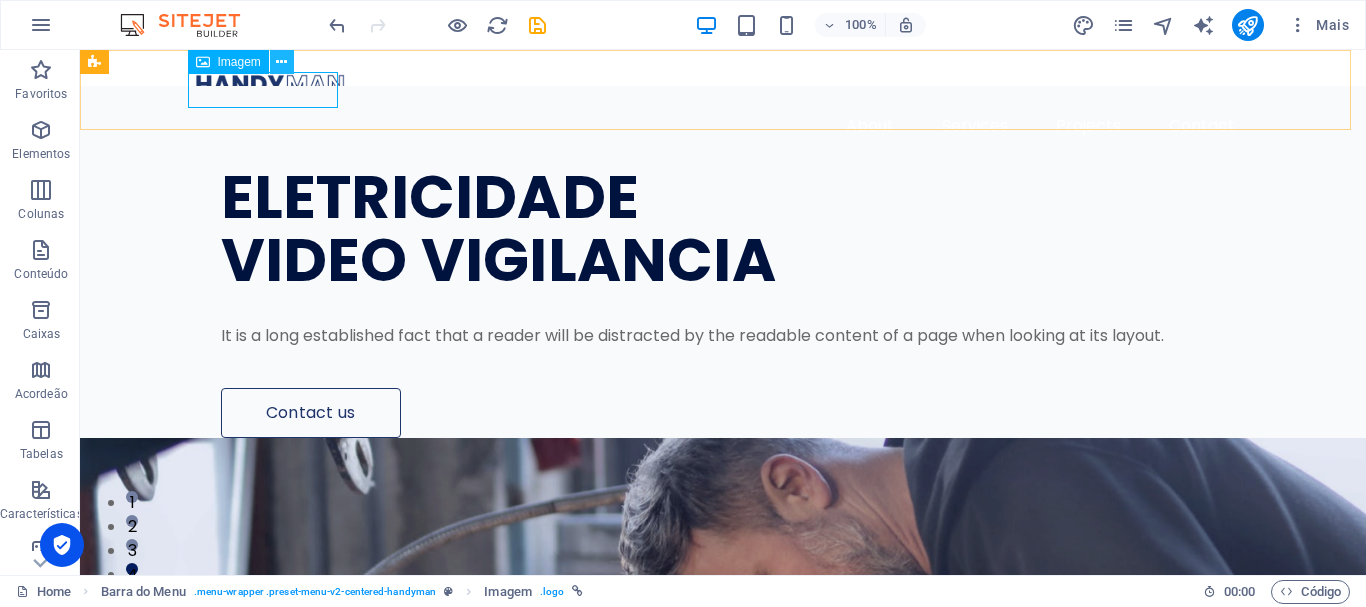 click at bounding box center (281, 62) 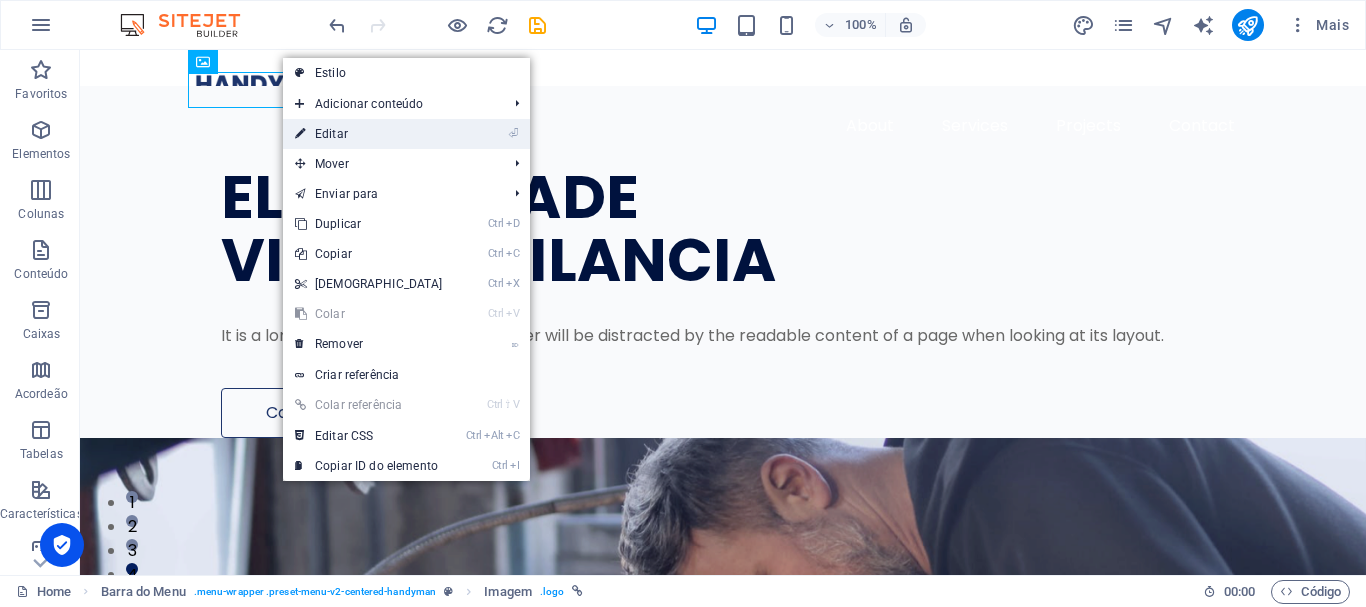 click on "⏎  Editar" at bounding box center [369, 134] 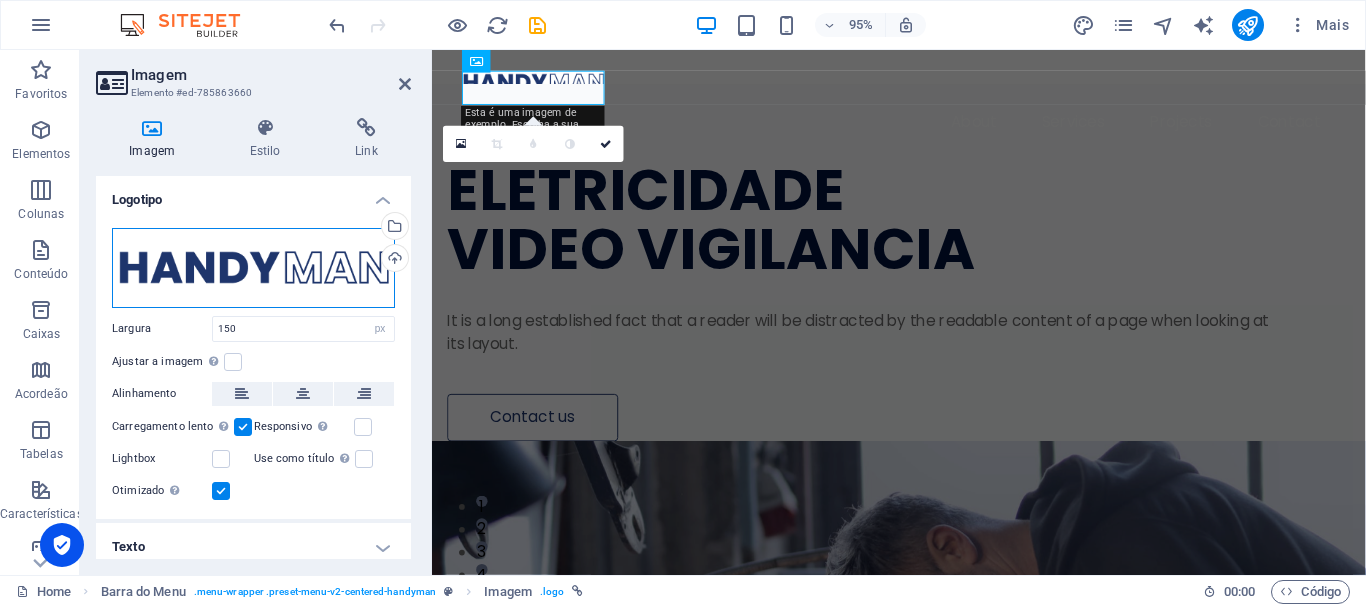 click on "Arraste os arquivos aqui, clique para escolher os arquivos ou selecione os arquivos em Arquivos ou em nossa galeria de fotos e vídeos gratuitos" at bounding box center [253, 268] 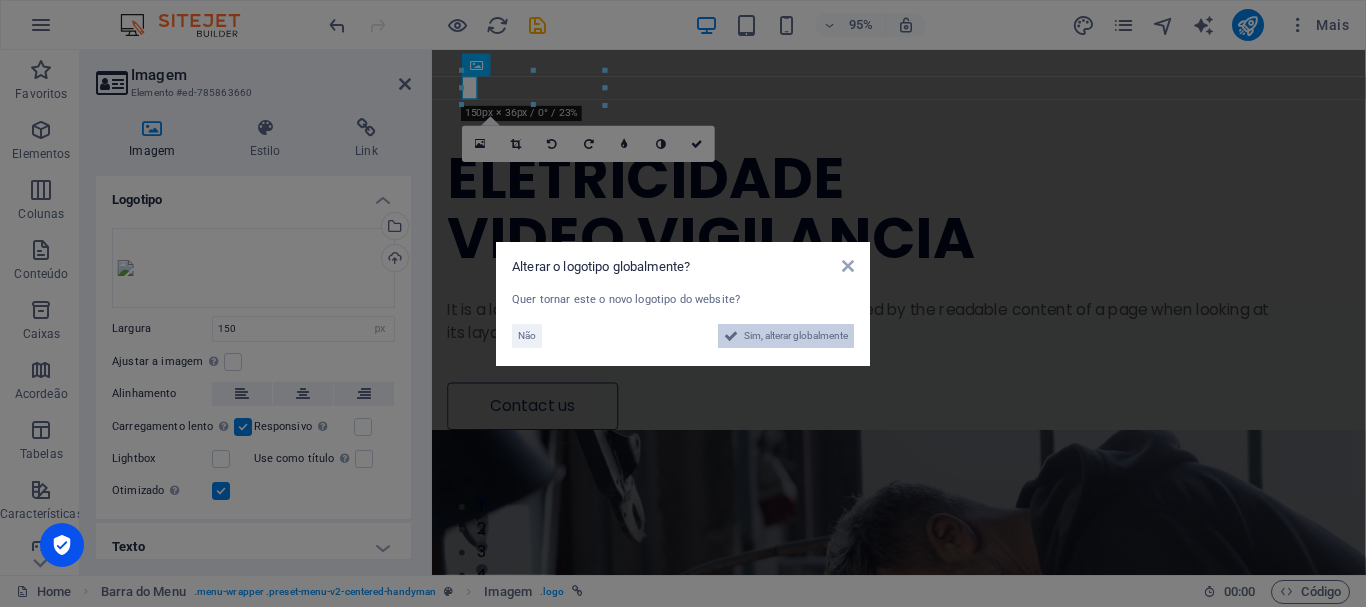 drag, startPoint x: 774, startPoint y: 334, endPoint x: 759, endPoint y: 633, distance: 299.376 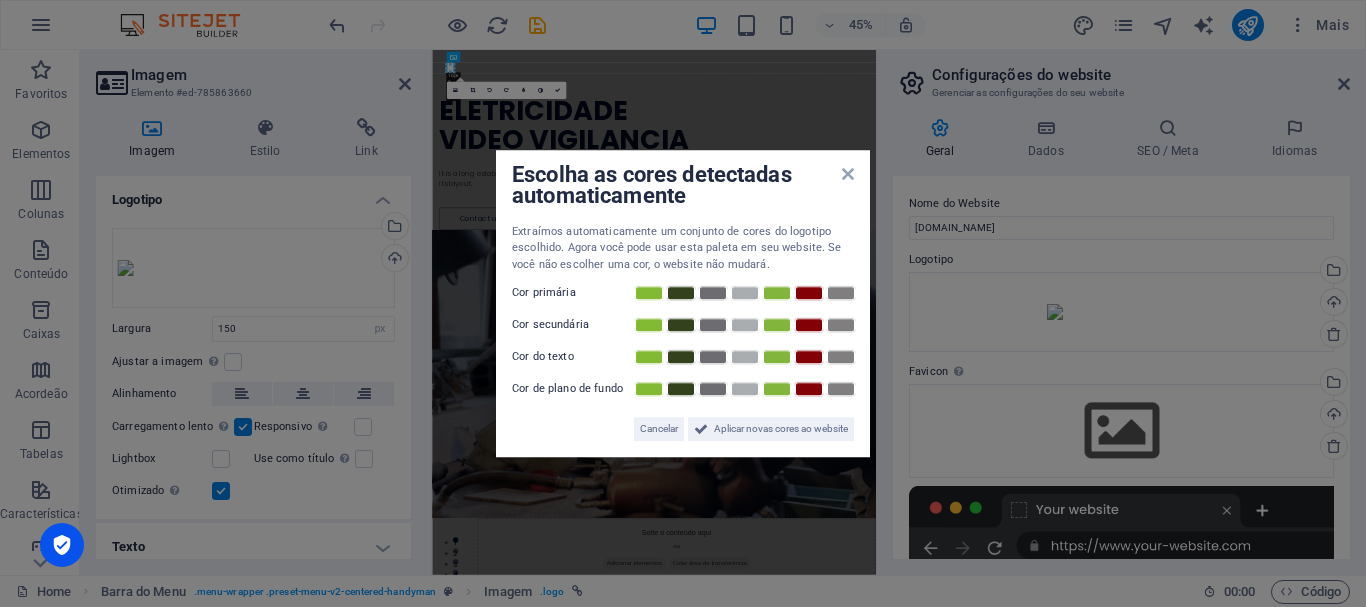 click on "Escolha as cores detectadas automaticamente" at bounding box center (683, 187) 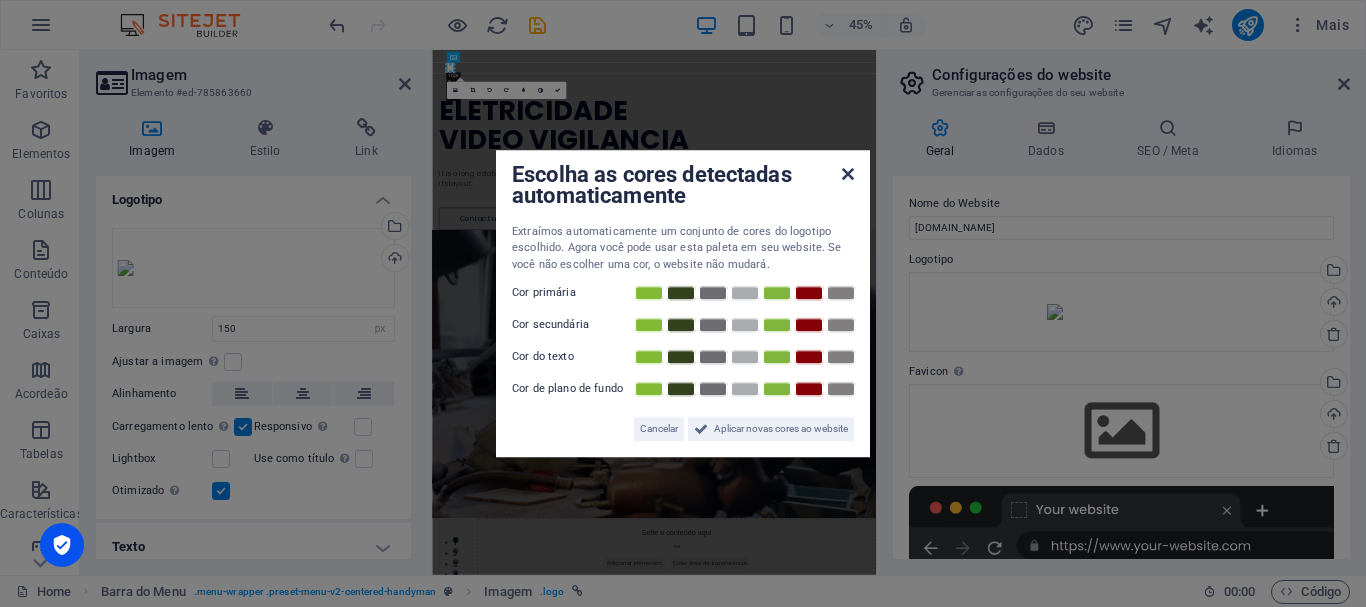 click at bounding box center [848, 174] 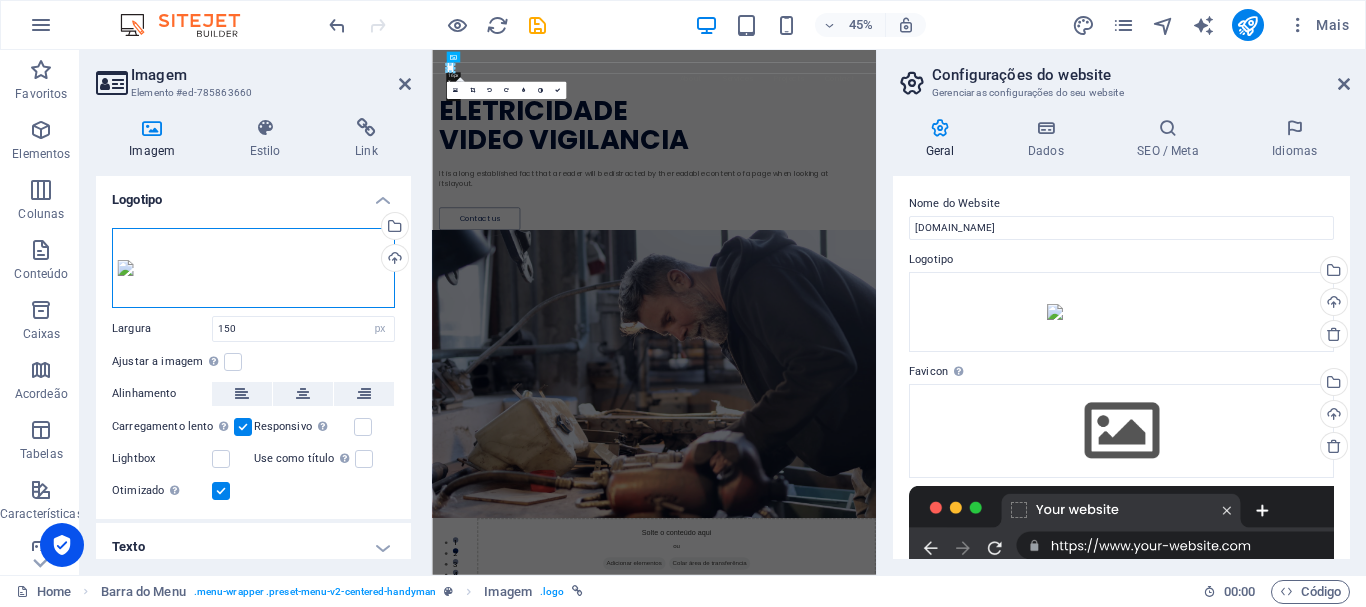 click on "Arraste os arquivos aqui, clique para escolher os arquivos ou selecione os arquivos em Arquivos ou em nossa galeria de fotos e vídeos gratuitos" at bounding box center (253, 268) 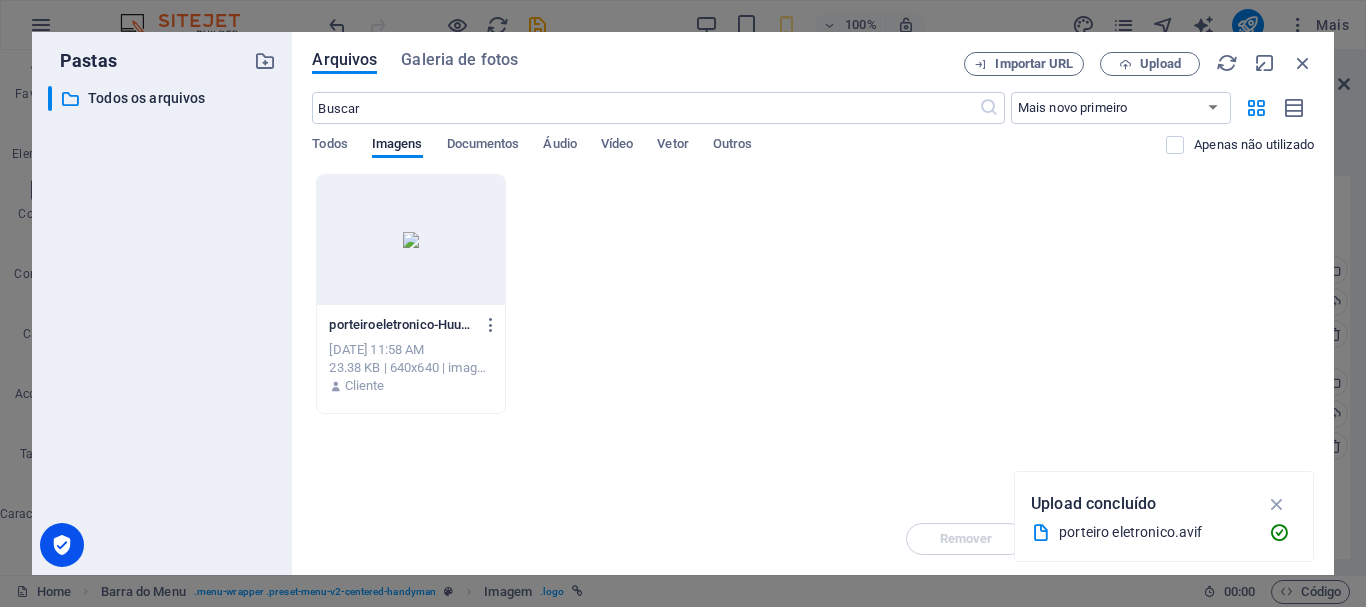 click on "23.38 KB | 640x640 | image/avif" at bounding box center [410, 368] 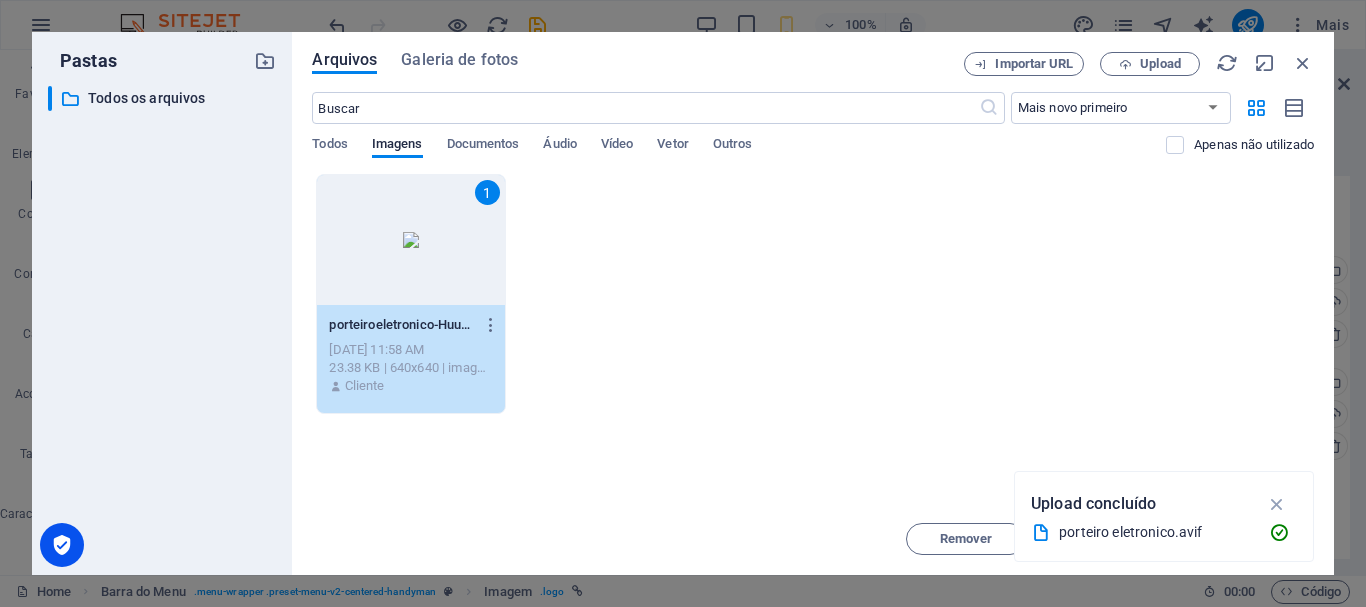 click on "porteiroeletronico-HuucN6NYBR-zNvxCai5Zyw.avif" at bounding box center [401, 325] 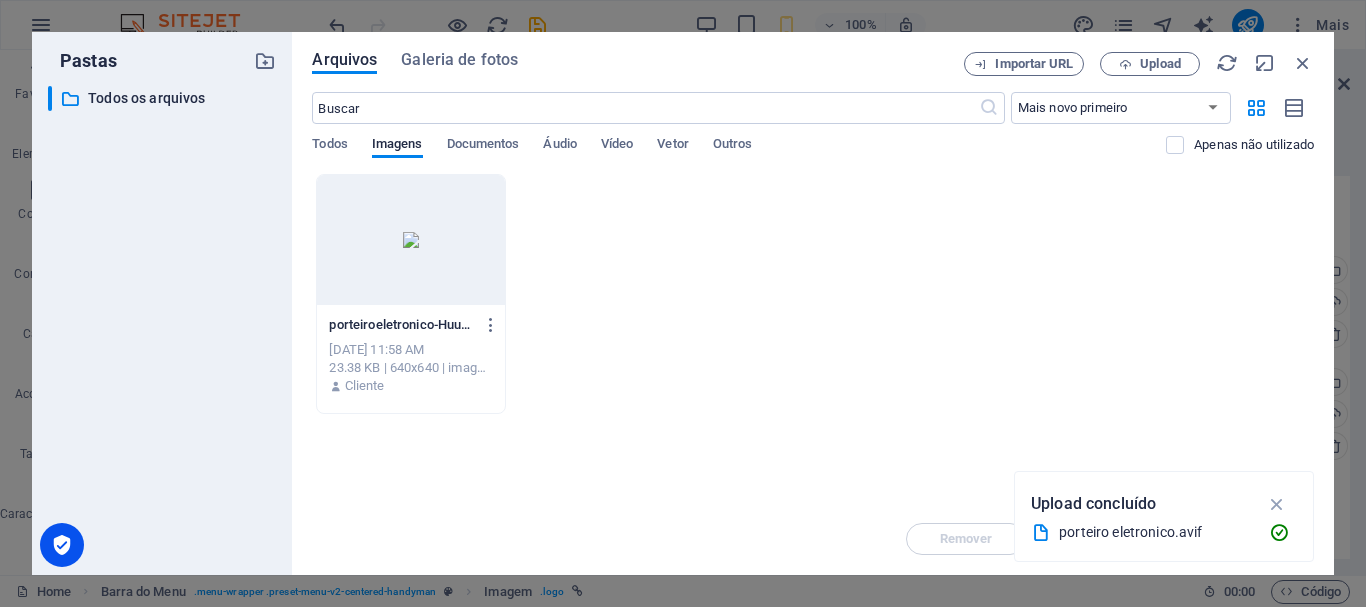 click on "porteiroeletronico-HuucN6NYBR-zNvxCai5Zyw.avif" at bounding box center [401, 325] 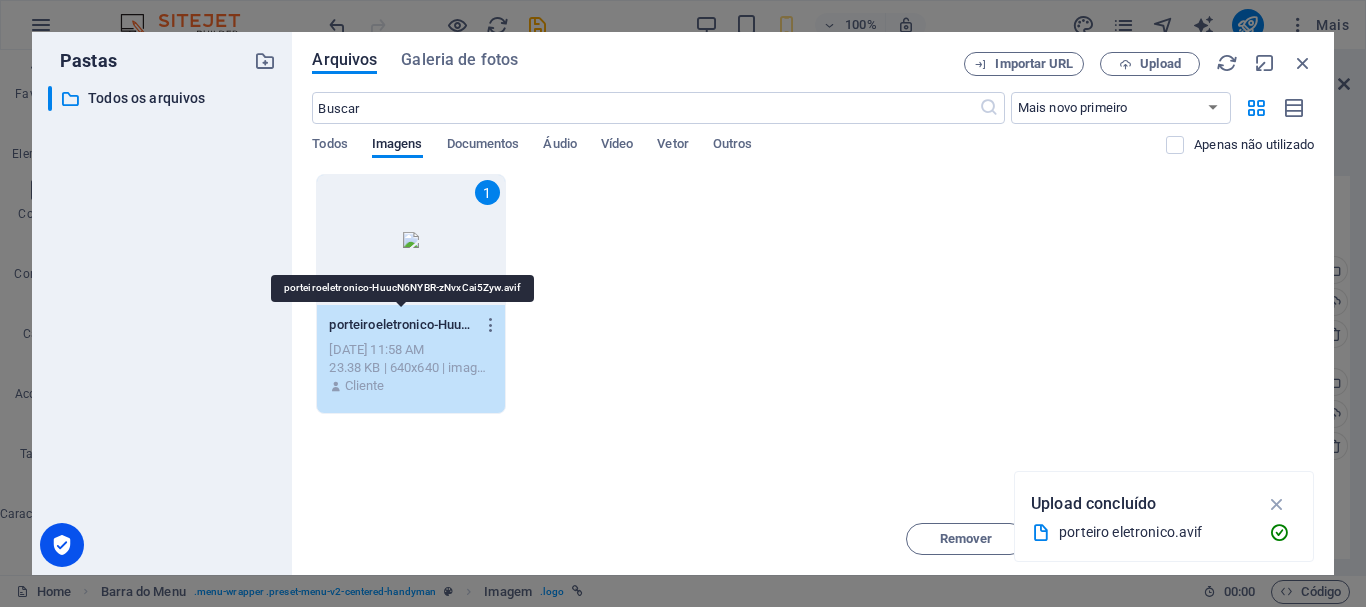 click on "porteiroeletronico-HuucN6NYBR-zNvxCai5Zyw.avif" at bounding box center [401, 325] 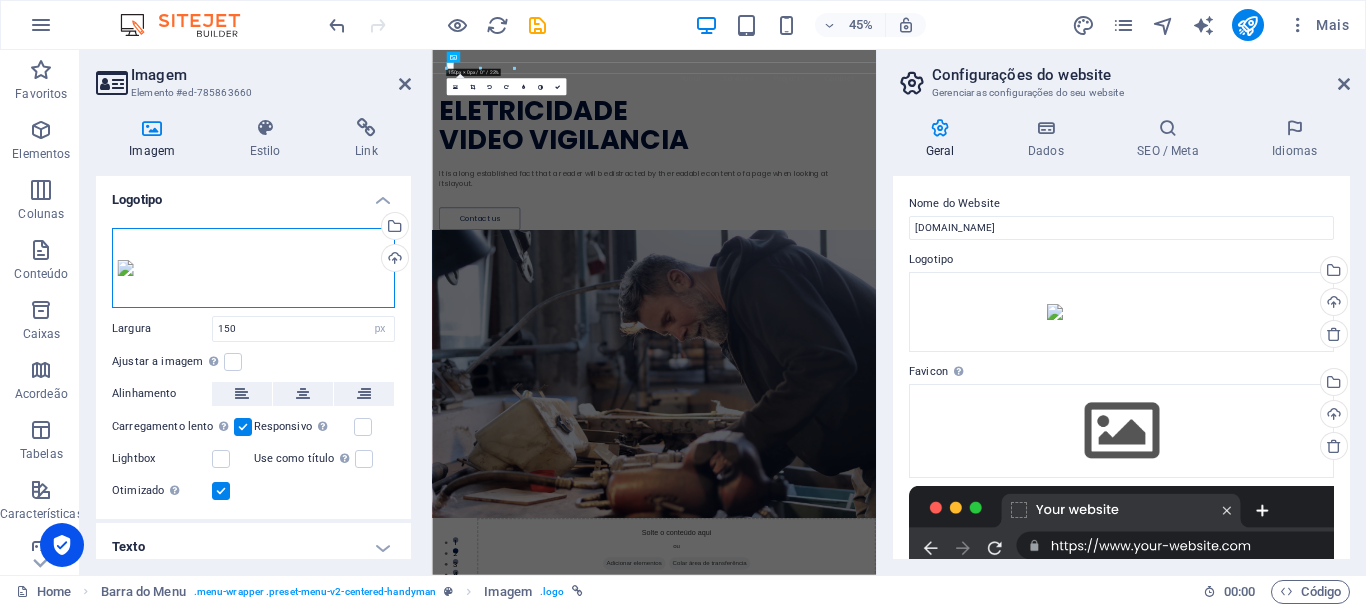 click on "Arraste os arquivos aqui, clique para escolher os arquivos ou selecione os arquivos em Arquivos ou em nossa galeria de fotos e vídeos gratuitos" at bounding box center [253, 268] 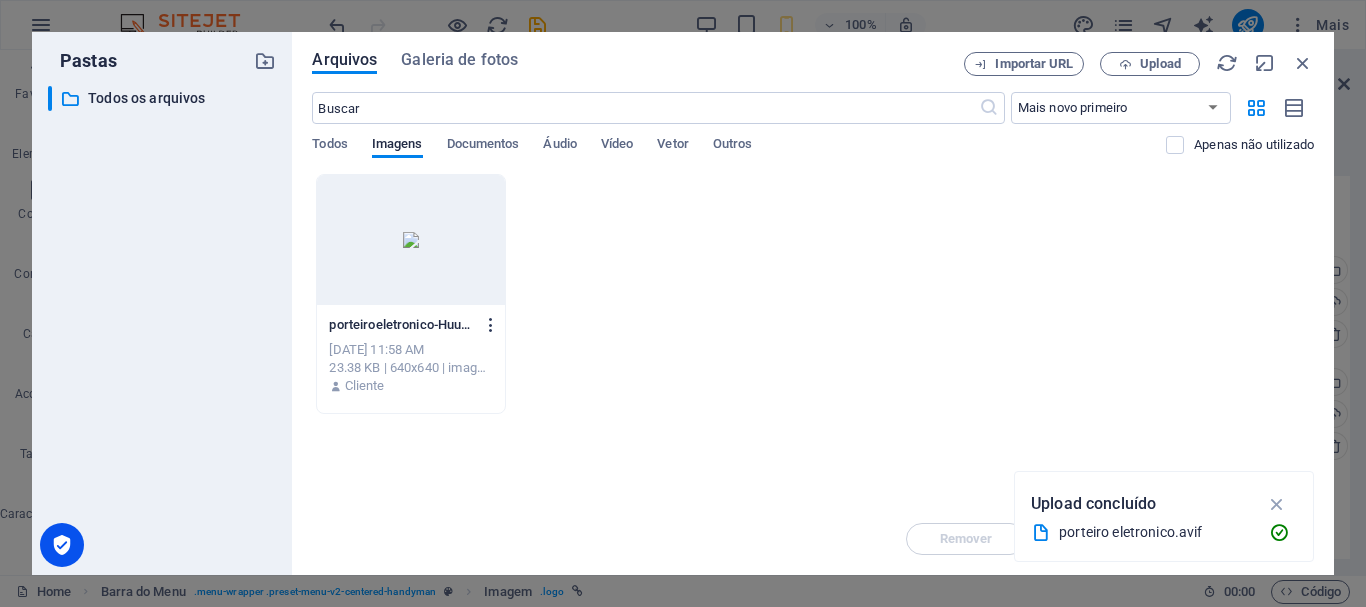click at bounding box center (491, 325) 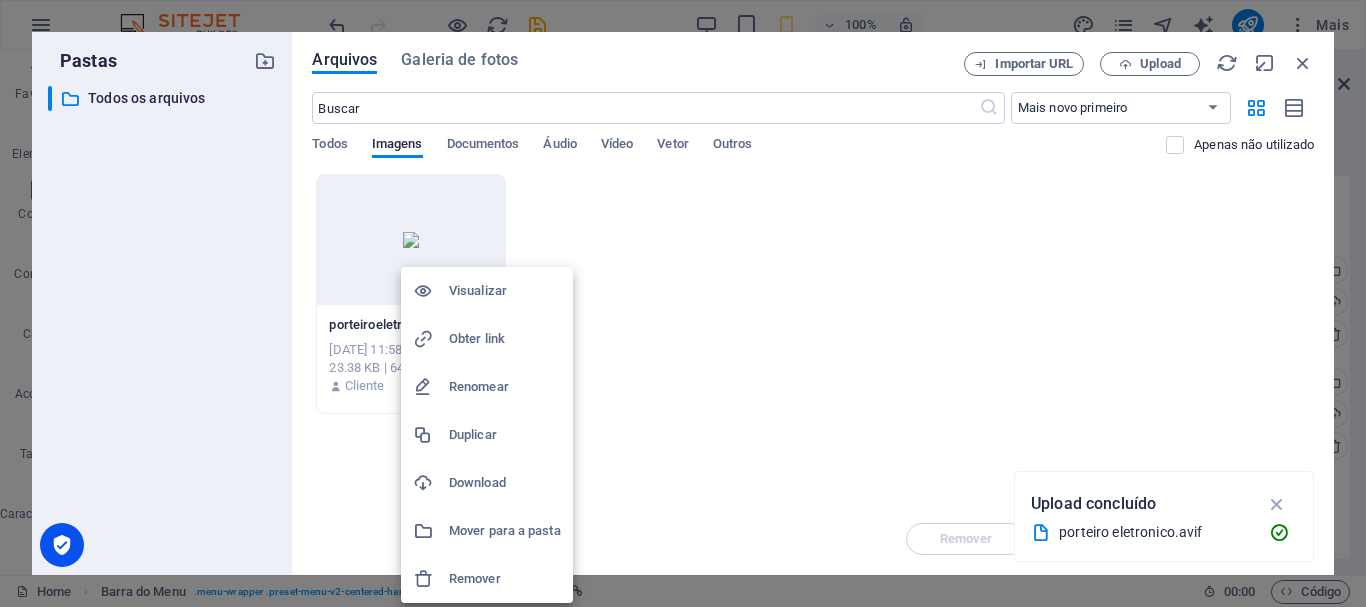 click on "Visualizar" at bounding box center (505, 291) 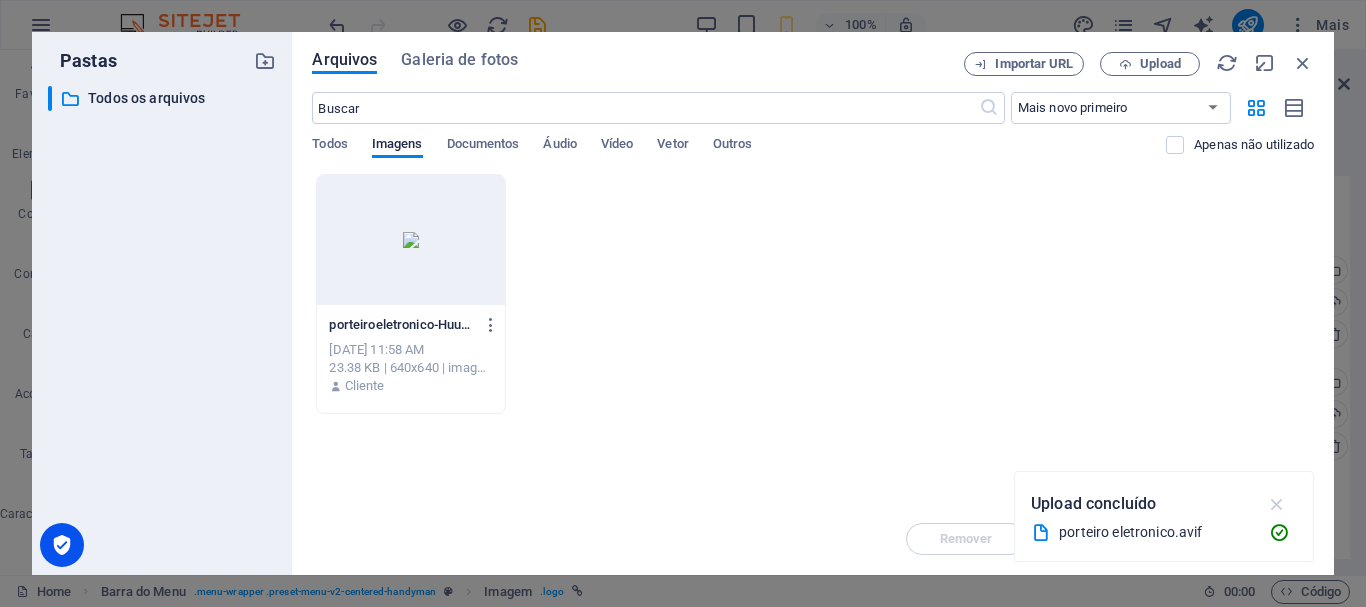 click at bounding box center [1277, 504] 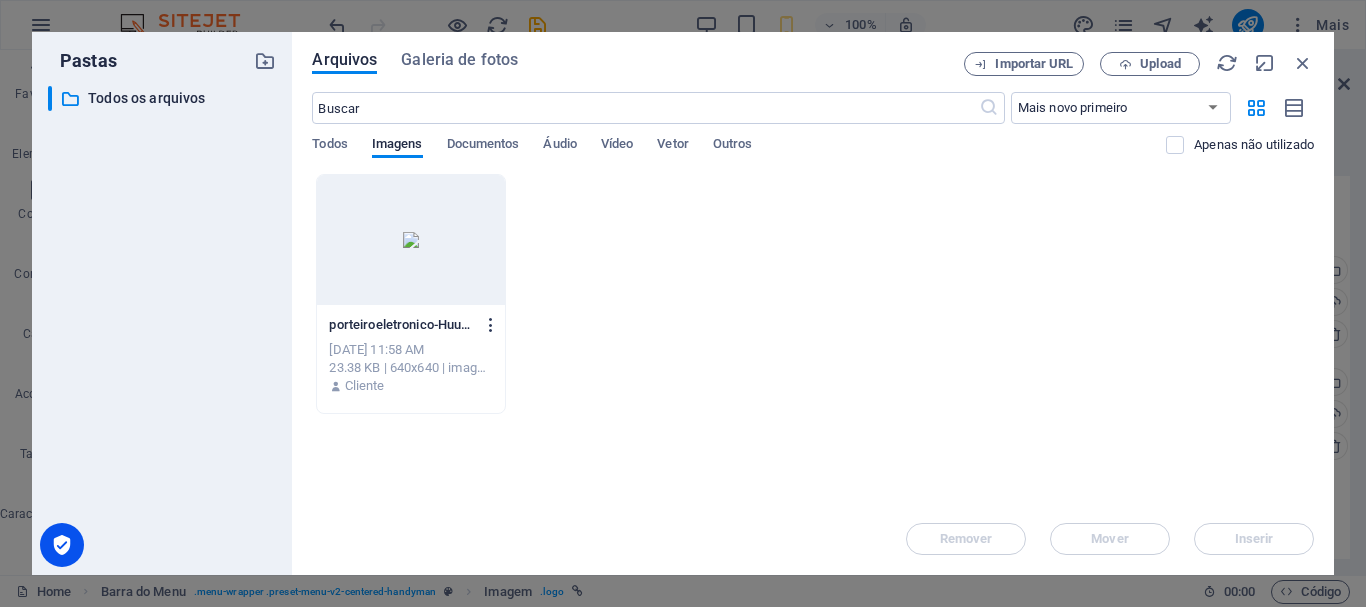 click at bounding box center [491, 325] 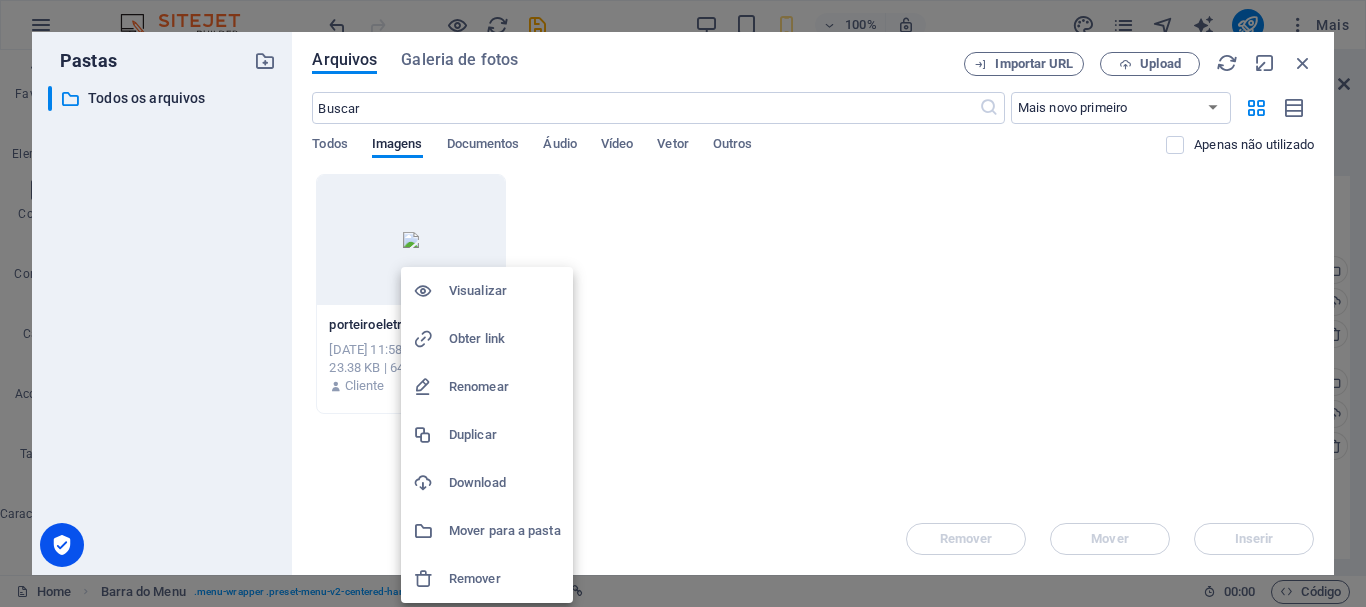 click on "Remover" at bounding box center [505, 579] 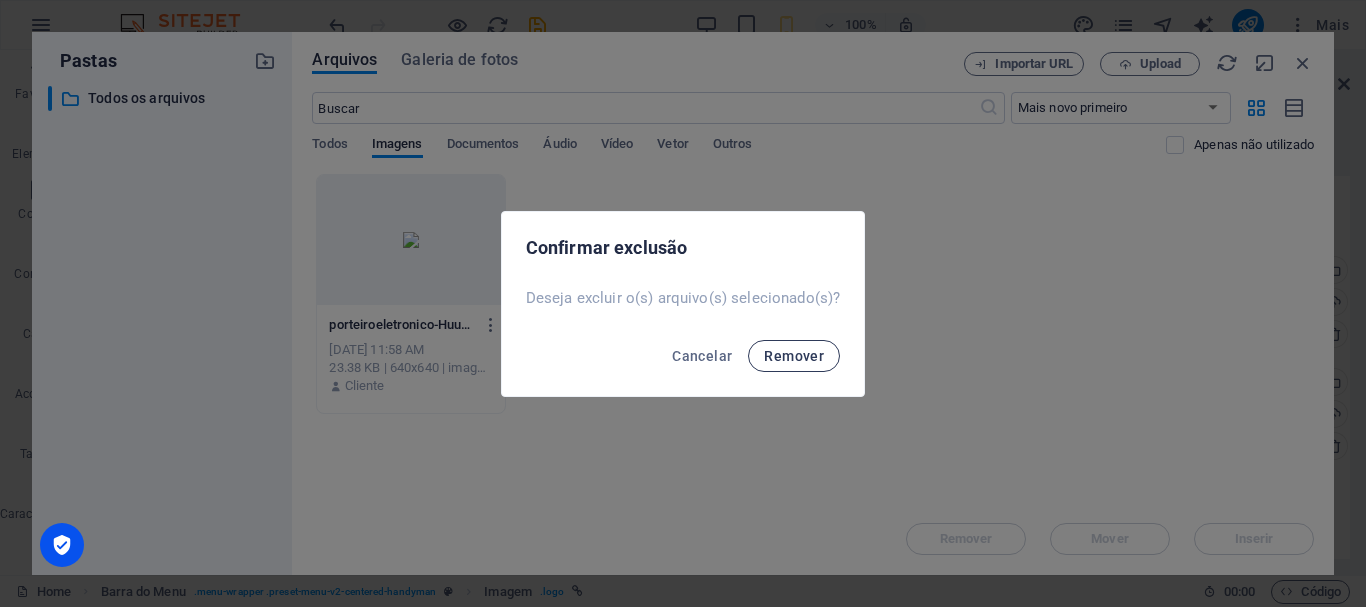 click on "Remover" at bounding box center (794, 356) 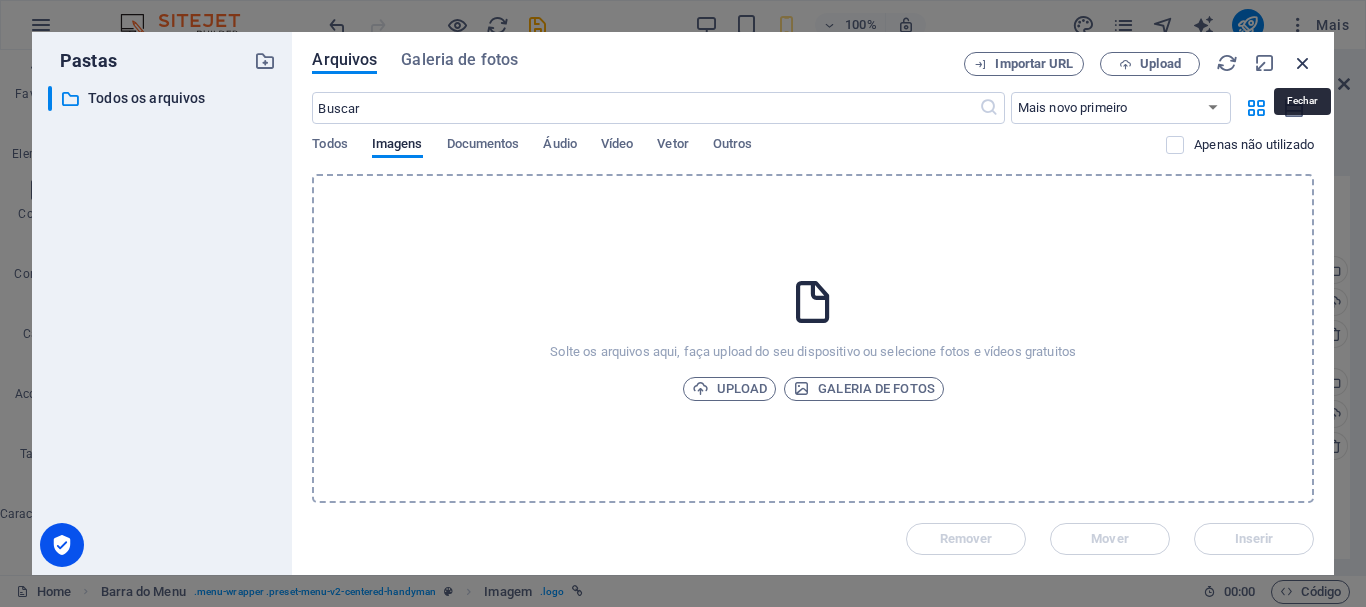 click at bounding box center [1303, 63] 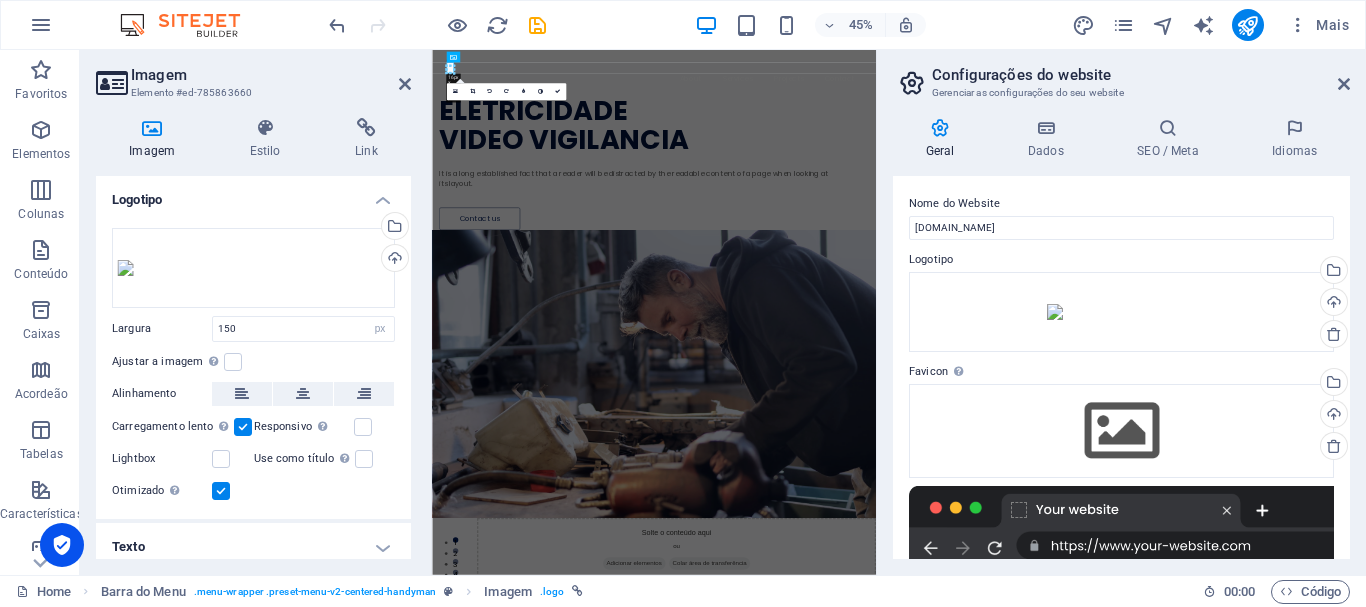 click on "Imagem" at bounding box center [156, 139] 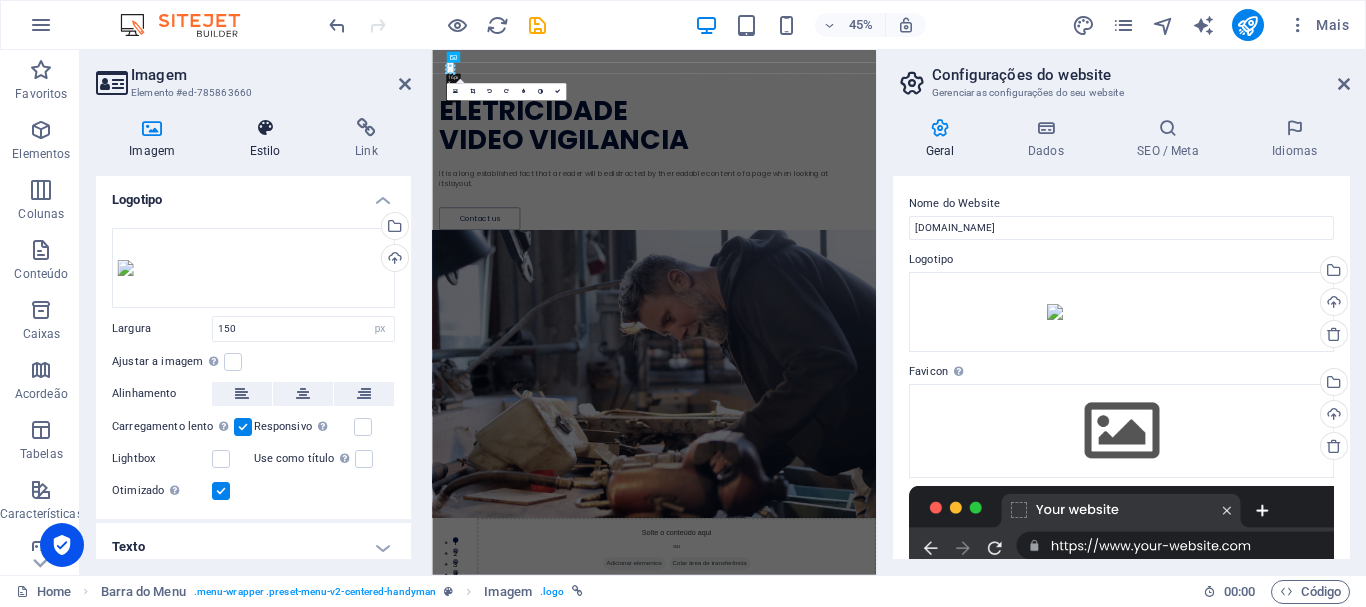 click on "Estilo" at bounding box center (268, 139) 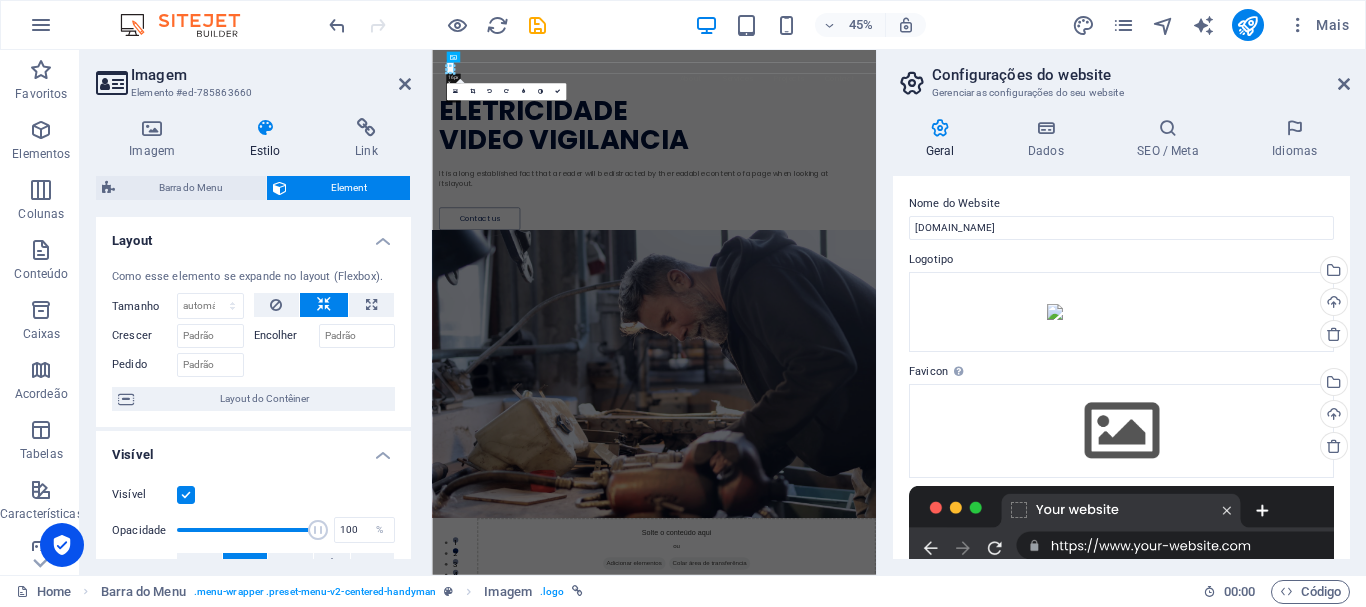 click at bounding box center (190, 25) 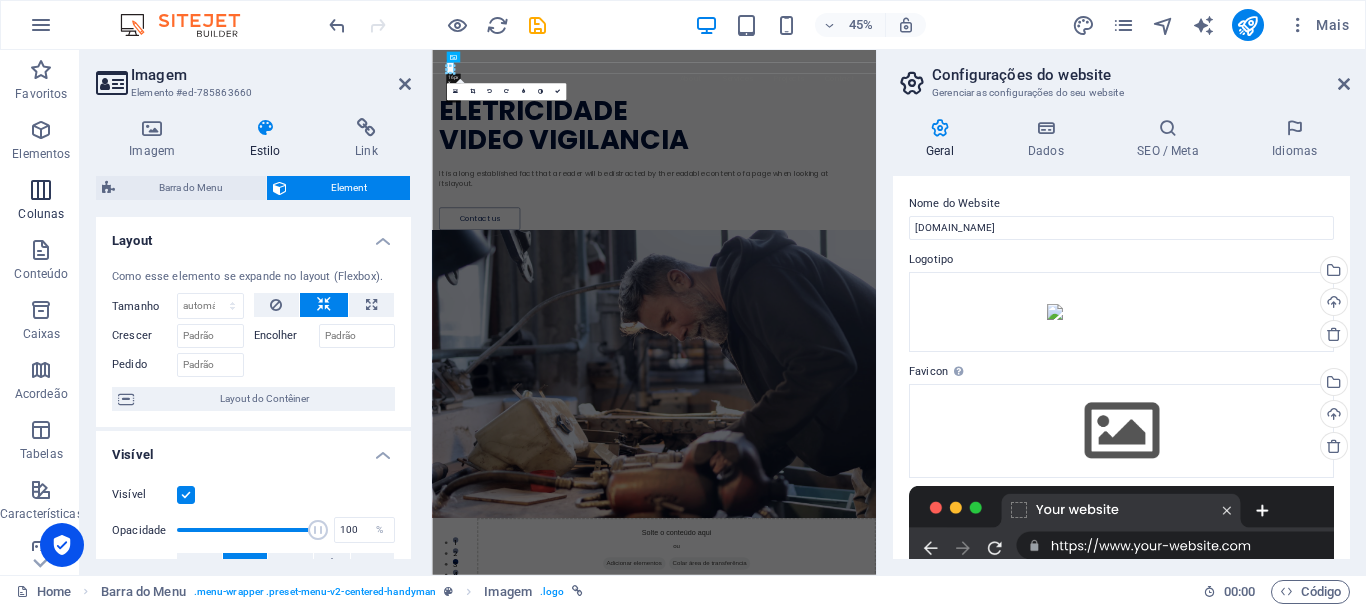click on "Colunas" at bounding box center [41, 202] 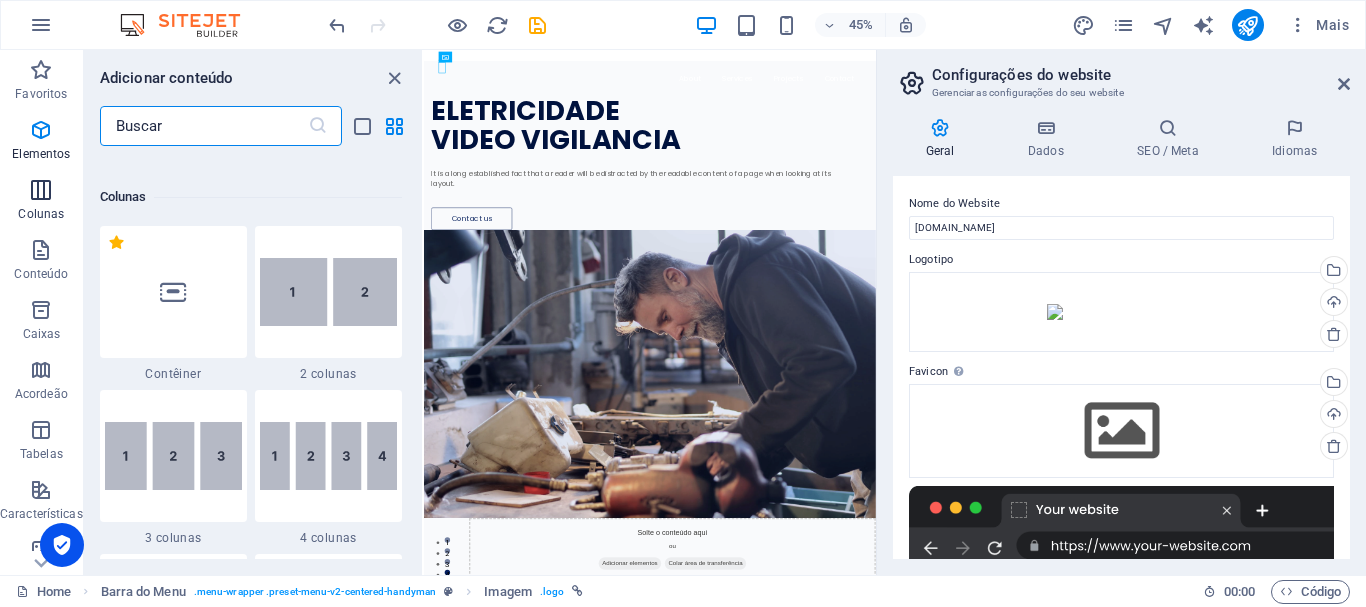 scroll, scrollTop: 990, scrollLeft: 0, axis: vertical 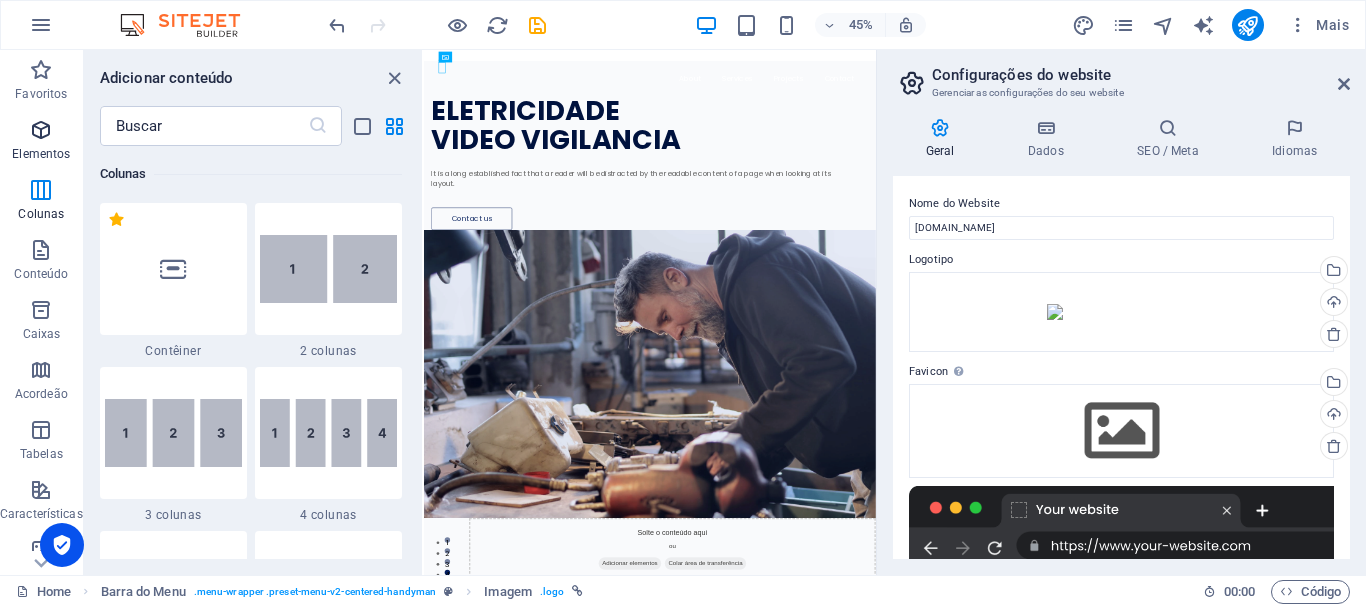 click at bounding box center [41, 130] 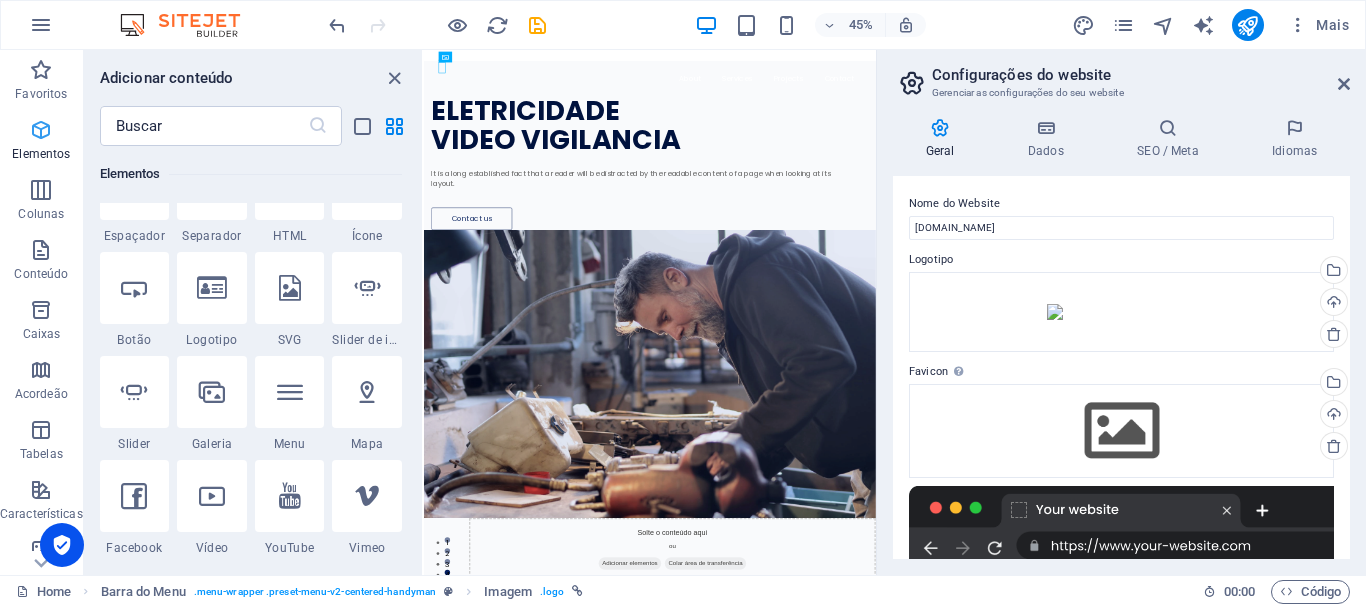 scroll, scrollTop: 213, scrollLeft: 0, axis: vertical 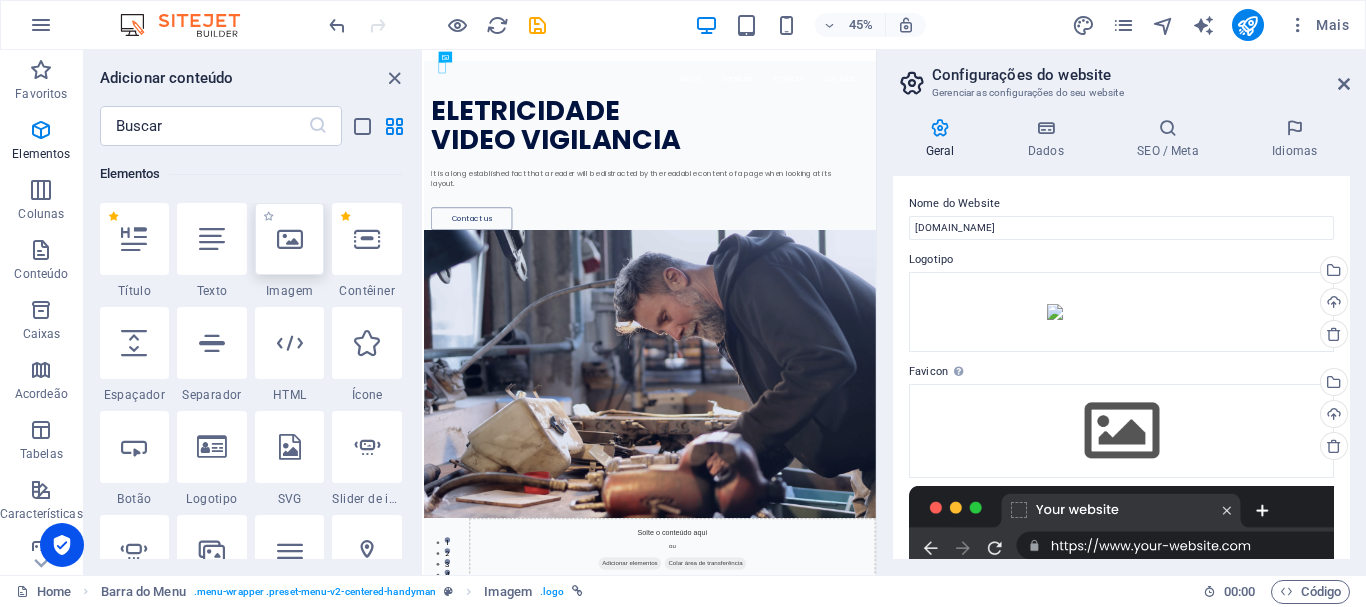 click at bounding box center [290, 239] 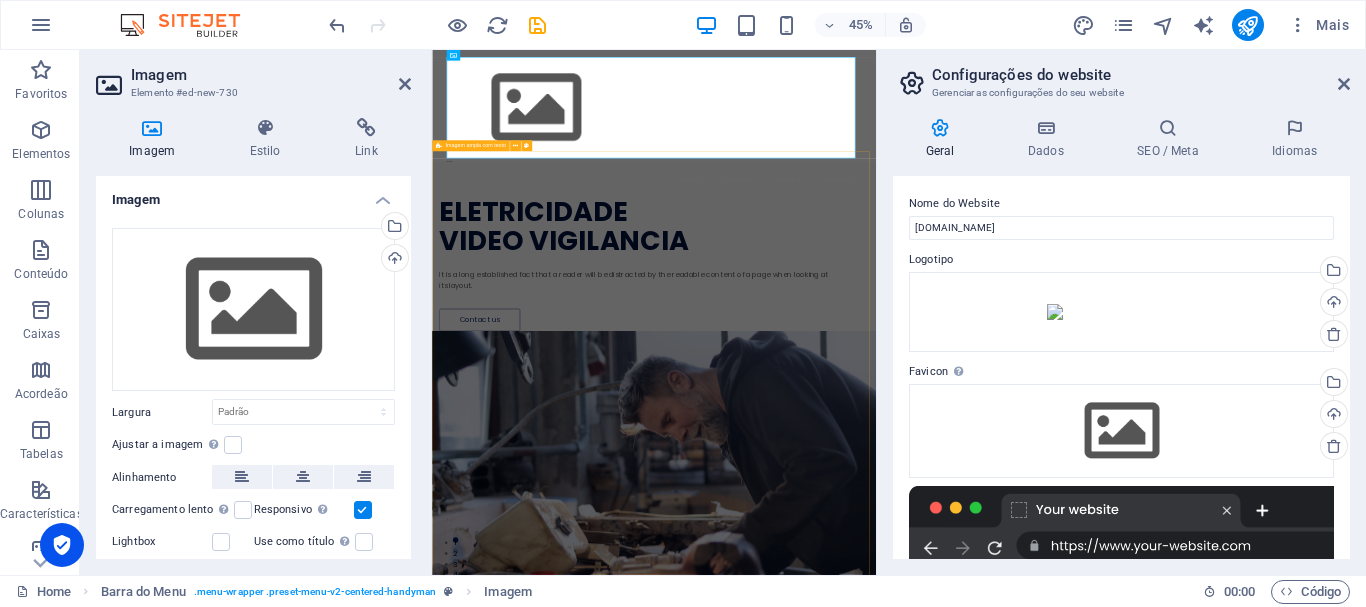 click on "ELETRICIDADE VIDEO VIGILANCIA It is a long established fact that a reader will be distracted by the readable content of a page when looking at its layout. Contact us Solte o conteúdo aqui ou  Adicionar elementos  Colar área de transferência Solte o conteúdo aqui ou  Adicionar elementos  Colar área de transferência" at bounding box center (925, 1269) 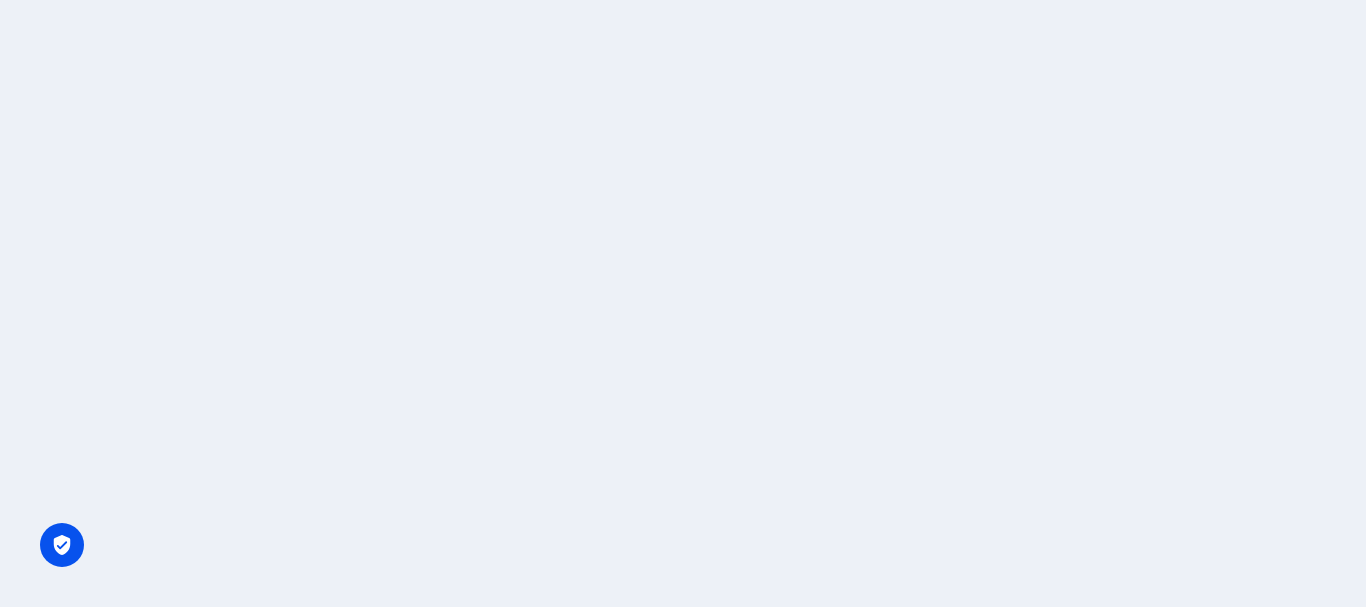 scroll, scrollTop: 0, scrollLeft: 0, axis: both 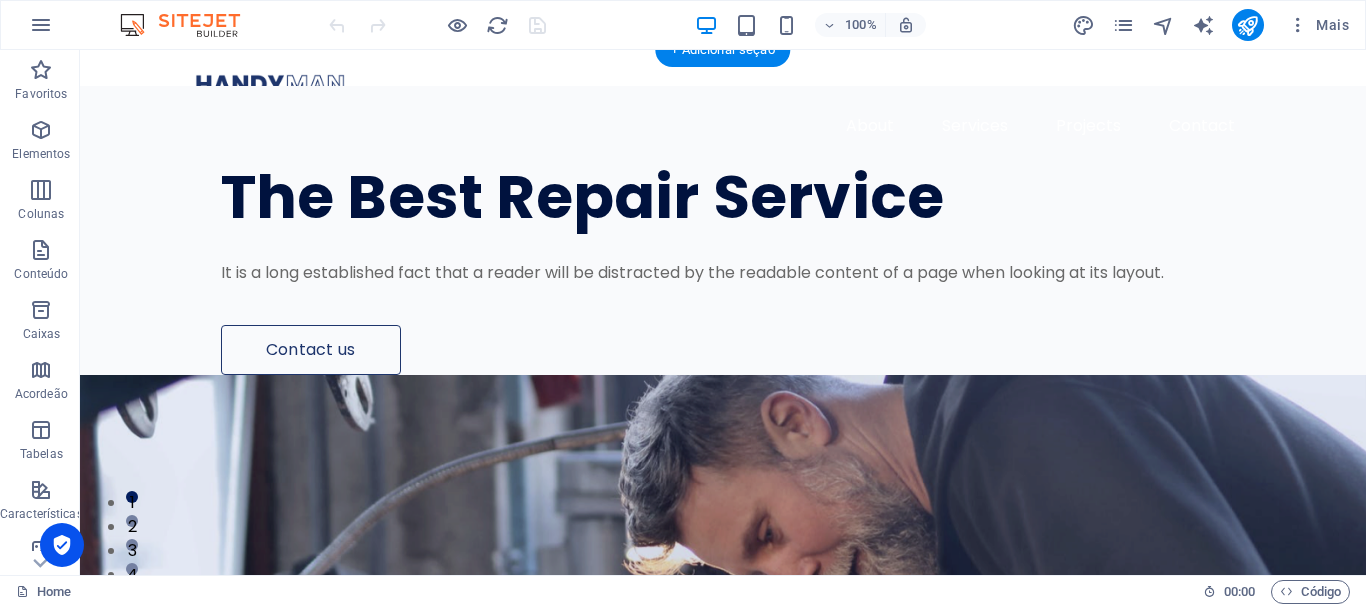 click at bounding box center [723, 695] 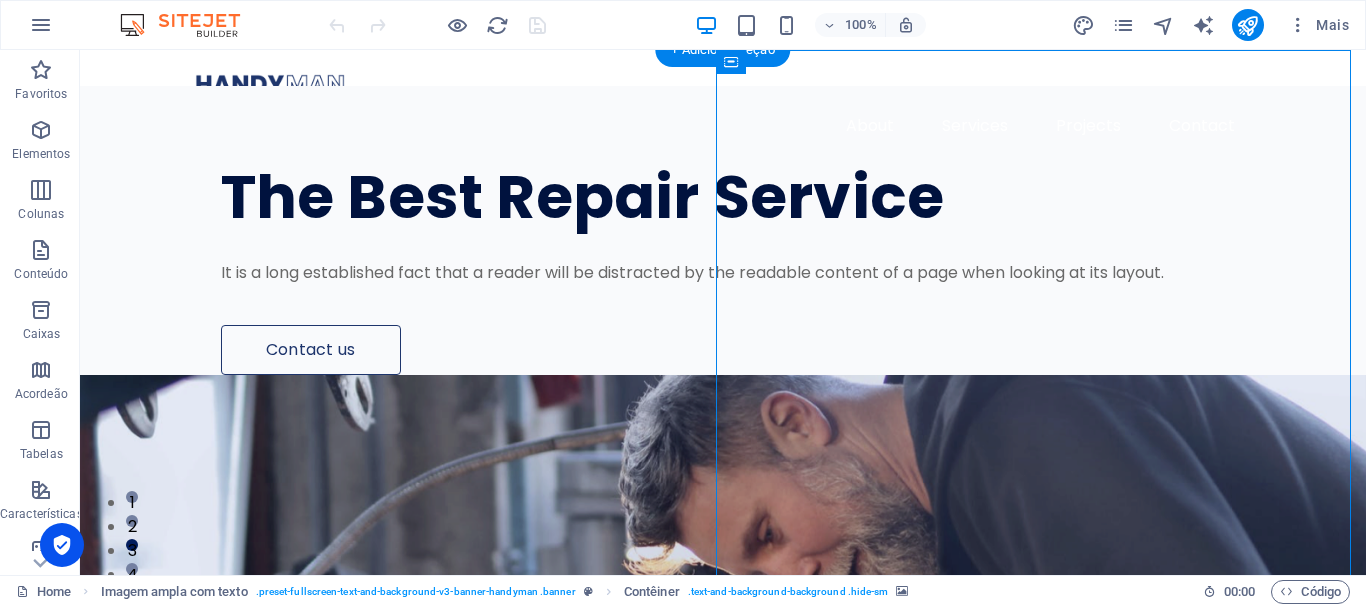 click at bounding box center (723, 695) 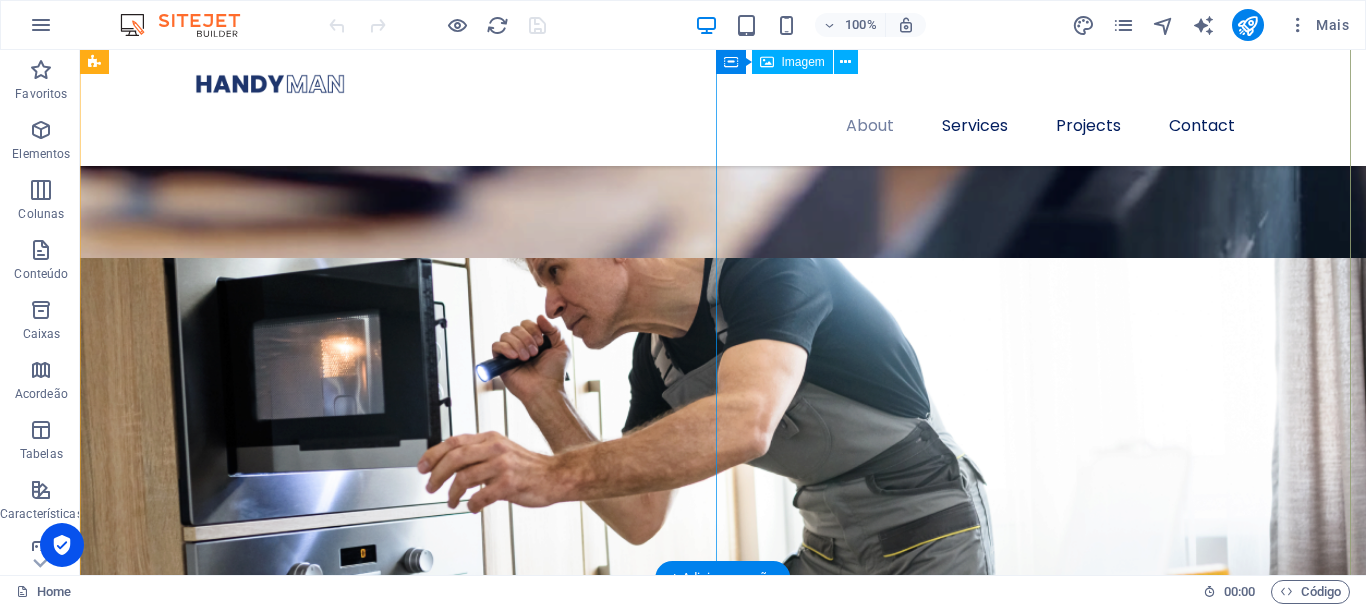 scroll, scrollTop: 2000, scrollLeft: 0, axis: vertical 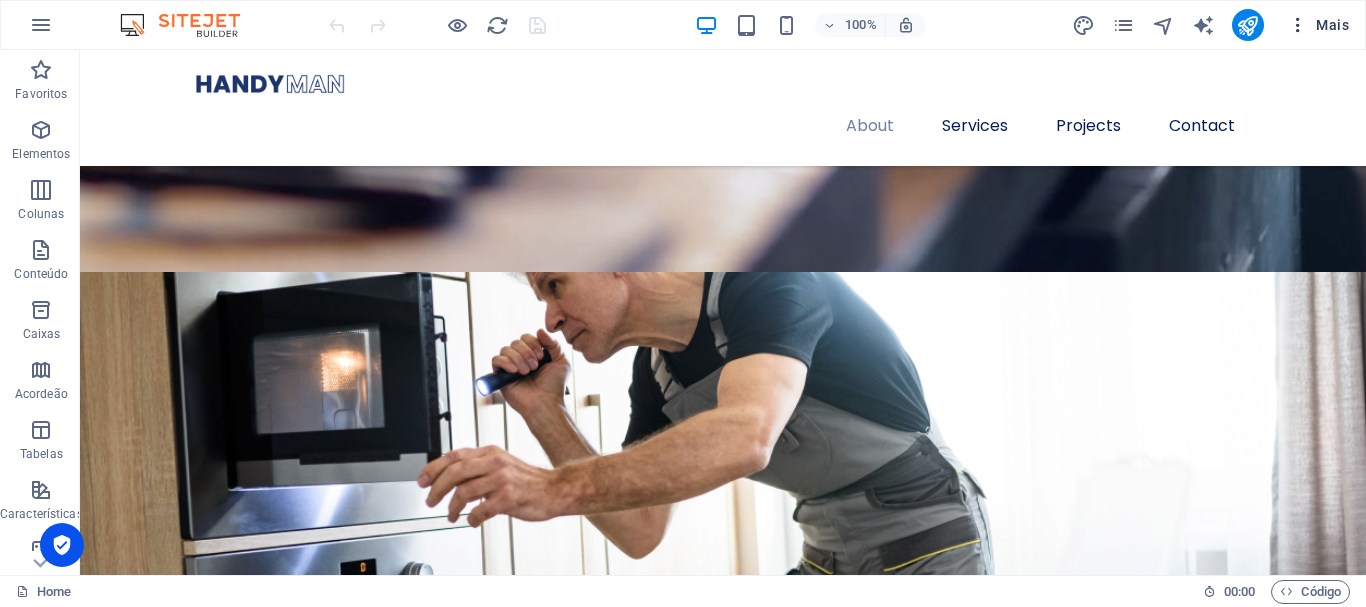 click at bounding box center (1298, 25) 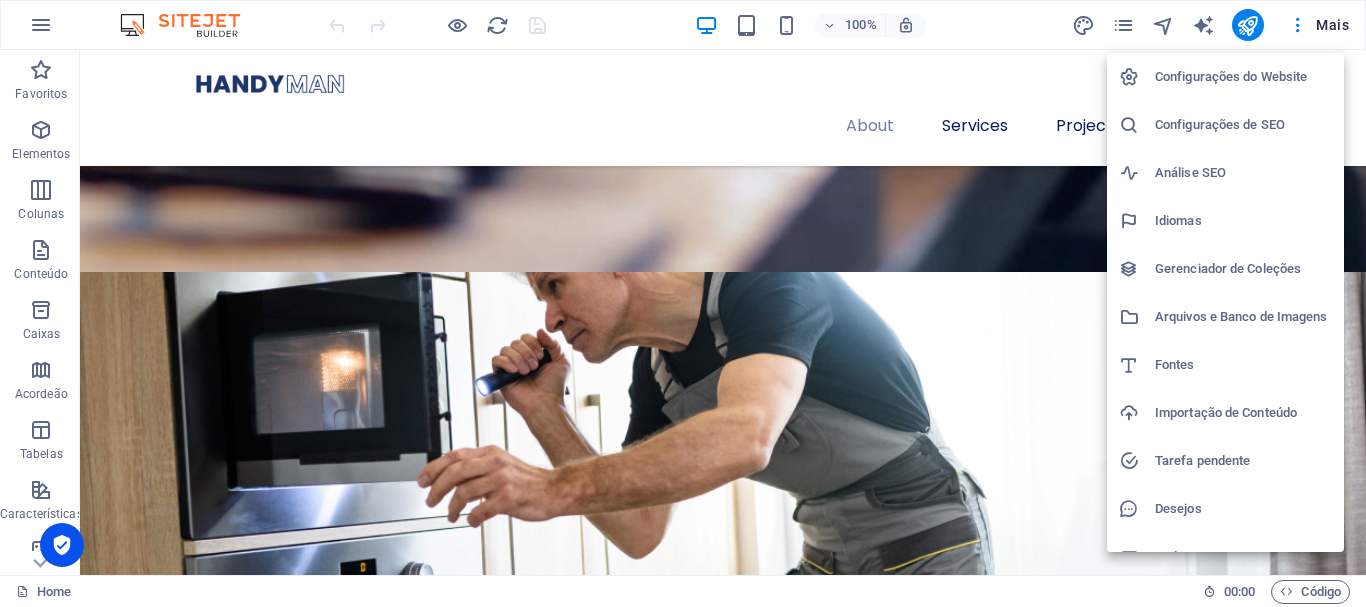 click on "Idiomas" at bounding box center [1225, 221] 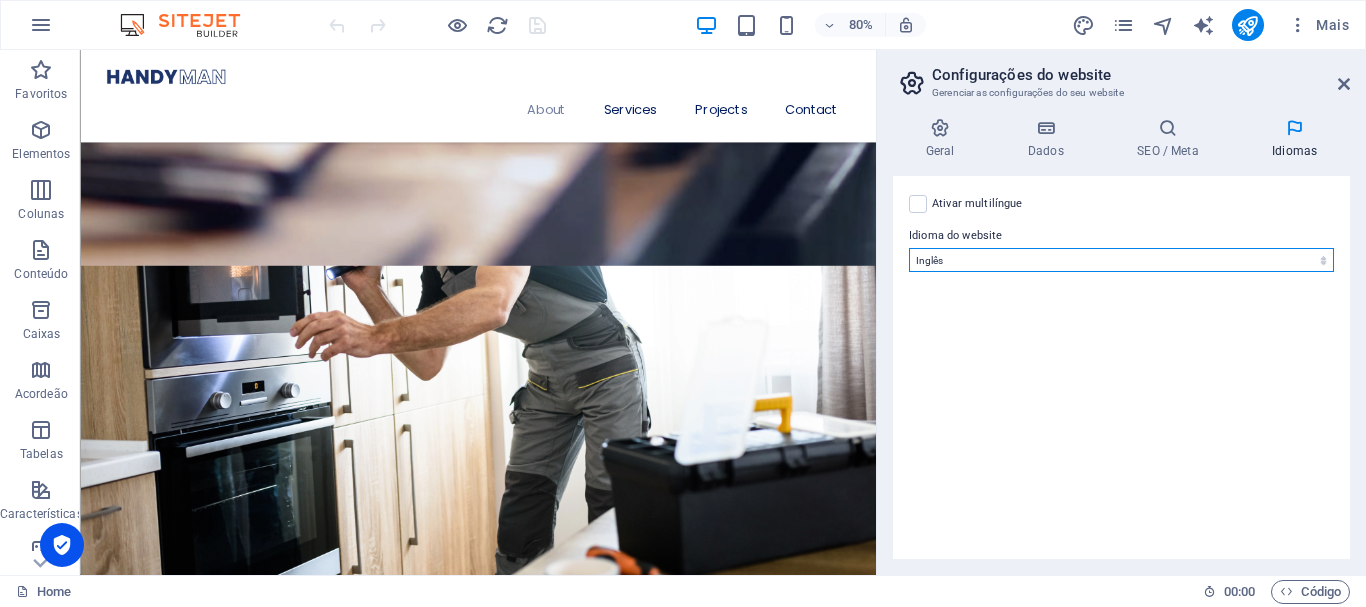 click on "Abkhazian Afar Afrikaans Akan Albanian Alemão Amharic Árabe Aragonese Armenian Assamese Avaric Avestan Aymara Azerbaijani Bambara Bashkir Basque Belarusian Bengali Bihari languages Bislama Bokmål Bosnian Breton Búlgaro Burmese Catalão Central Khmer Chamorro Chechen Chinês Church Slavic Chuvash Coreano Cornish Corsican Cree Croata Dinamarquês Dzongkha Eslovaco Esloveno Espanhol Esperanto Estonian Ewe Faroese Farsi (Persa) Fijian Finlandês Francês Fulah Gaelic Galician Ganda Georgian Greenlandic Grego Guaraní Gujarati Haitian Creole Hausa Hebreu Herero Hindi Hiri Motu Holandês Húngaro Icelandic Ido Igbo Indonésio Inglês Interlingua Interlingue Inuktitut Inupiaq Irish Italiano Japonês Javanese Kannada Kanuri Kashmiri Kazakh Kikuyu Kinyarwanda Komi Kongo Kurdish Kwanyama Kyrgyz Lao Latim Letão Limburgish Lingala Lituano Luba-[GEOGRAPHIC_DATA] [GEOGRAPHIC_DATA] Macedônio Malagasy Malay Malayalam Maldivian Maltês Manx Maori Marathi Marshallese Mongolian [GEOGRAPHIC_DATA] Navajo [GEOGRAPHIC_DATA] Nepali [GEOGRAPHIC_DATA] Northern Sami Twi" at bounding box center (1121, 260) 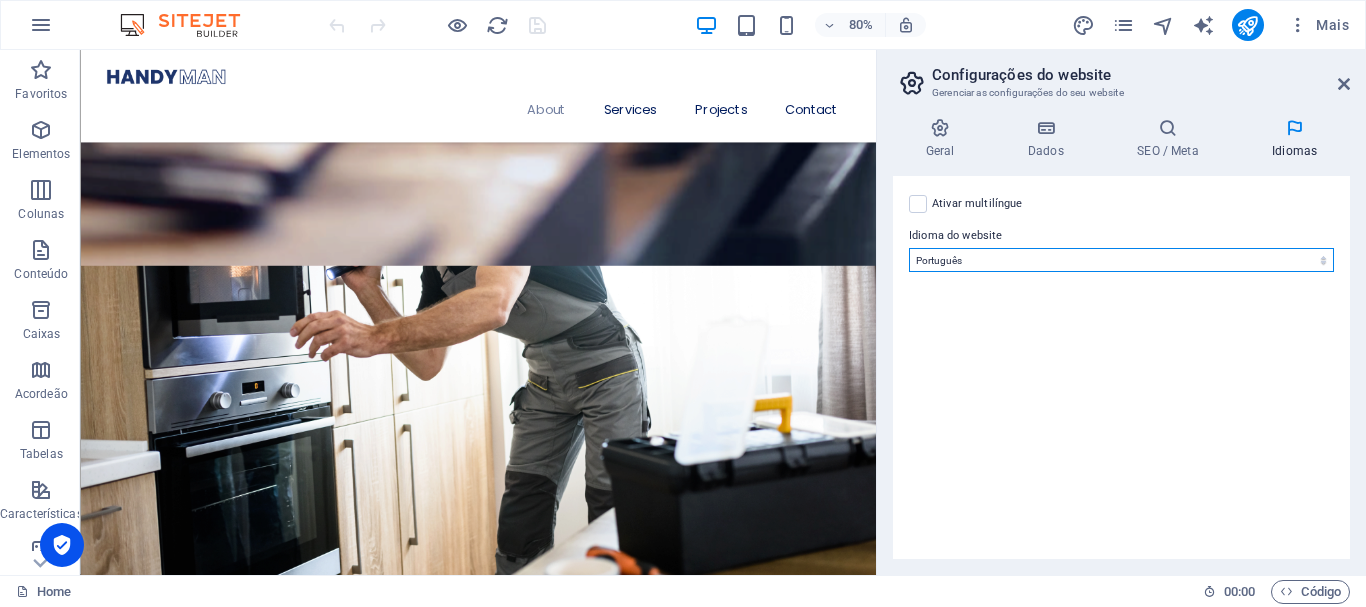 click on "Abkhazian Afar Afrikaans Akan Albanian Alemão Amharic Árabe Aragonese Armenian Assamese Avaric Avestan Aymara Azerbaijani Bambara Bashkir Basque Belarusian Bengali Bihari languages Bislama Bokmål Bosnian Breton Búlgaro Burmese Catalão Central Khmer Chamorro Chechen Chinês Church Slavic Chuvash Coreano Cornish Corsican Cree Croata Dinamarquês Dzongkha Eslovaco Esloveno Espanhol Esperanto Estonian Ewe Faroese Farsi (Persa) Fijian Finlandês Francês Fulah Gaelic Galician Ganda Georgian Greenlandic Grego Guaraní Gujarati Haitian Creole Hausa Hebreu Herero Hindi Hiri Motu Holandês Húngaro Icelandic Ido Igbo Indonésio Inglês Interlingua Interlingue Inuktitut Inupiaq Irish Italiano Japonês Javanese Kannada Kanuri Kashmiri Kazakh Kikuyu Kinyarwanda Komi Kongo Kurdish Kwanyama Kyrgyz Lao Latim Letão Limburgish Lingala Lituano Luba-[GEOGRAPHIC_DATA] [GEOGRAPHIC_DATA] Macedônio Malagasy Malay Malayalam Maldivian Maltês Manx Maori Marathi Marshallese Mongolian [GEOGRAPHIC_DATA] Navajo [GEOGRAPHIC_DATA] Nepali [GEOGRAPHIC_DATA] Northern Sami Twi" at bounding box center (1121, 260) 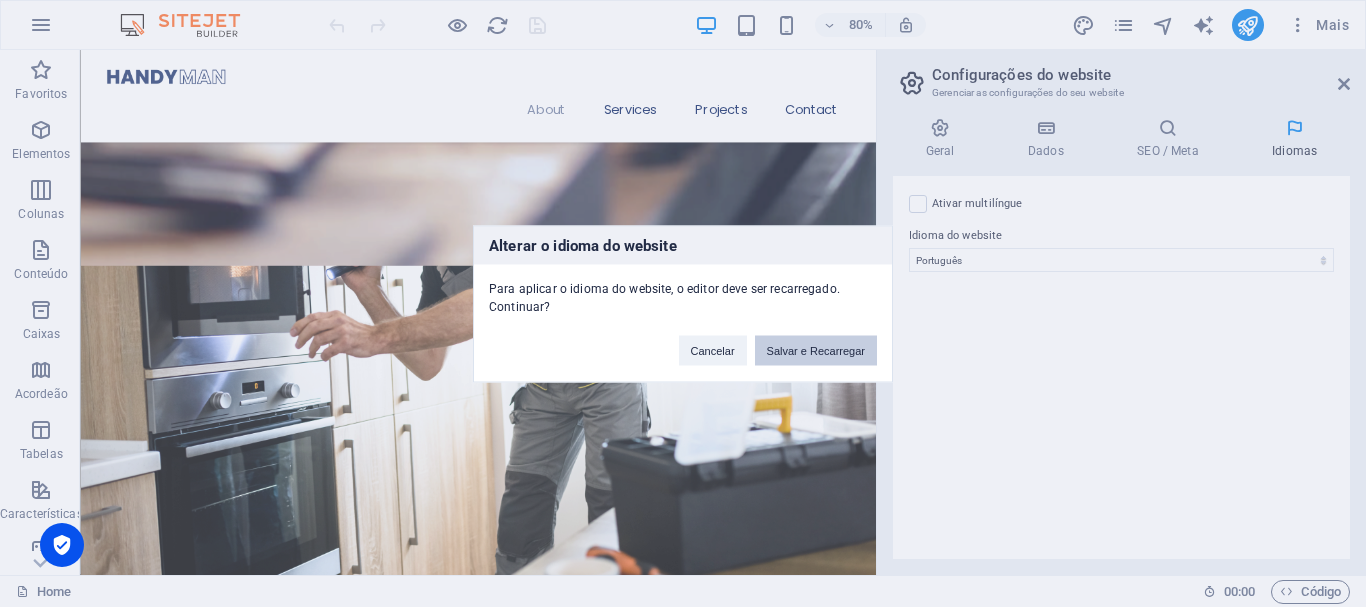 click on "Salvar e Recarregar" at bounding box center [816, 350] 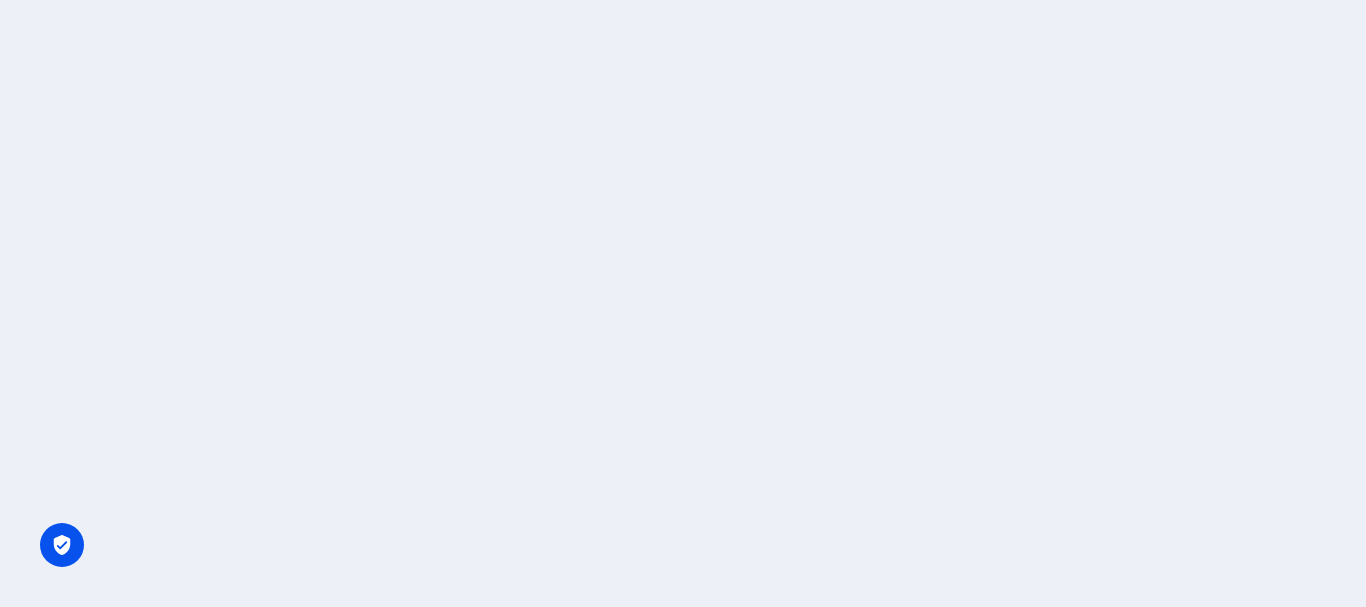 scroll, scrollTop: 0, scrollLeft: 0, axis: both 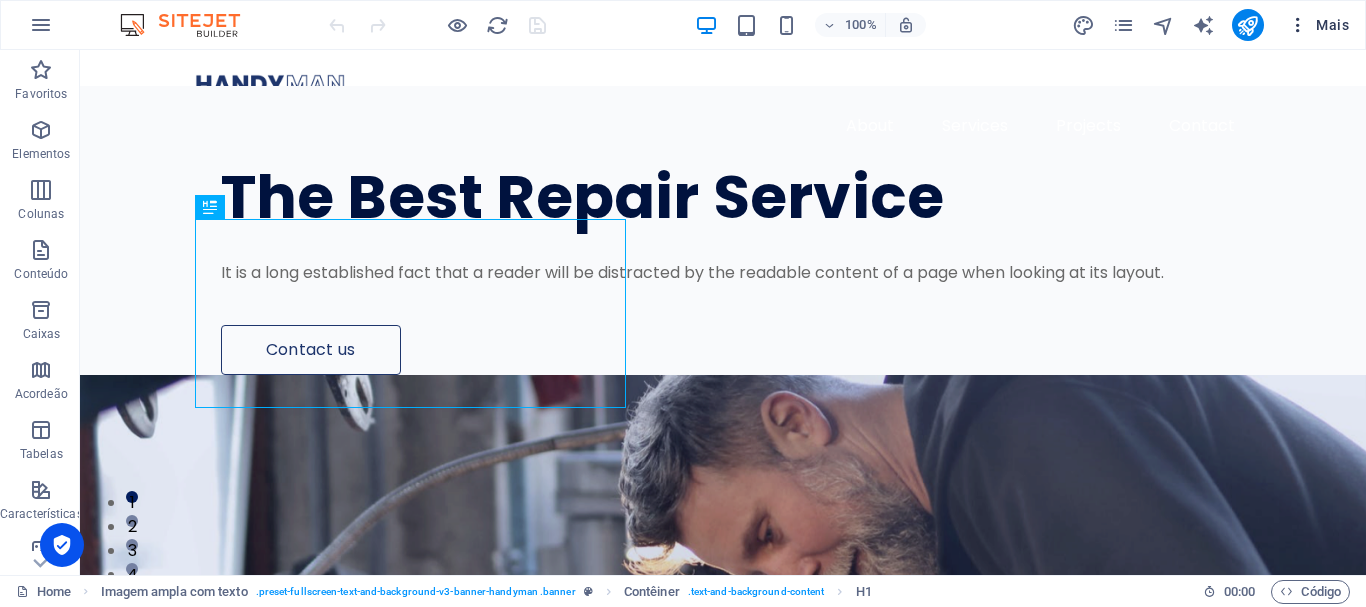 click at bounding box center [1298, 25] 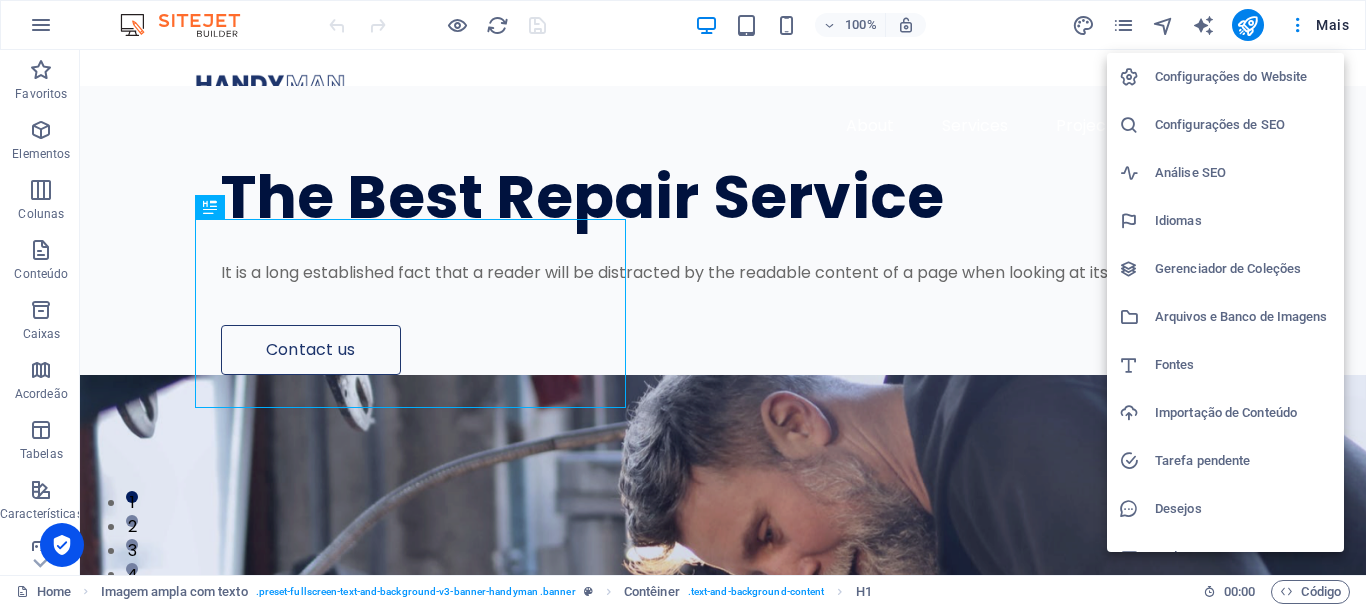 click at bounding box center [1137, 221] 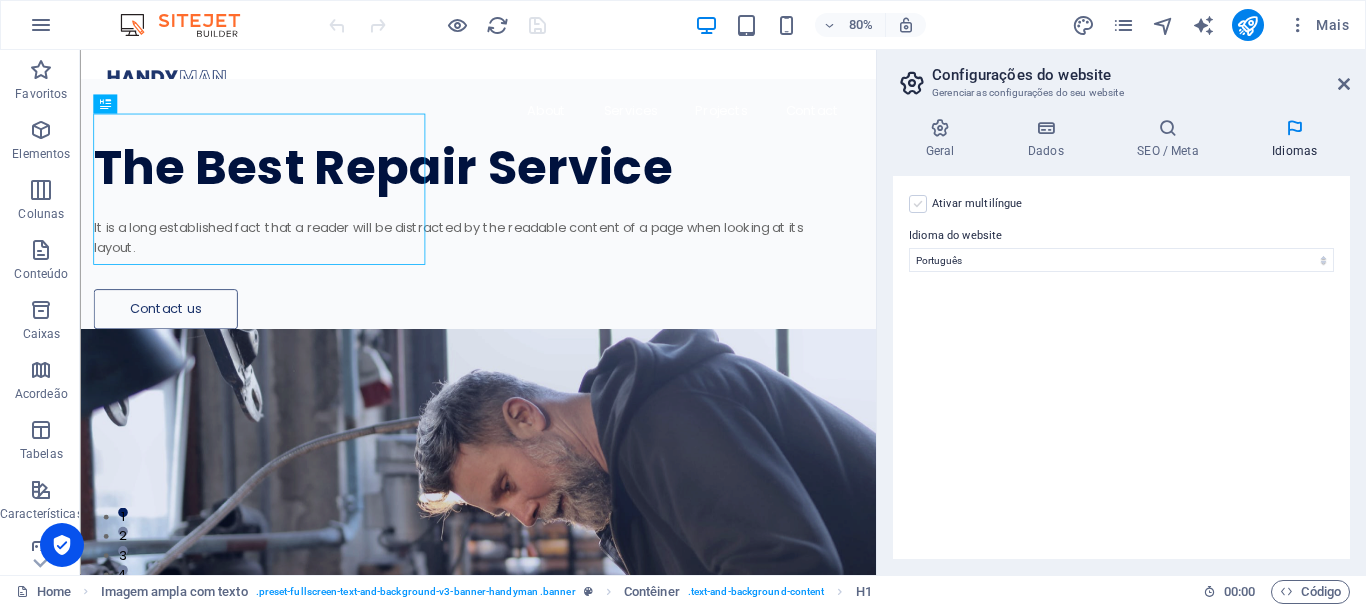 click at bounding box center (918, 204) 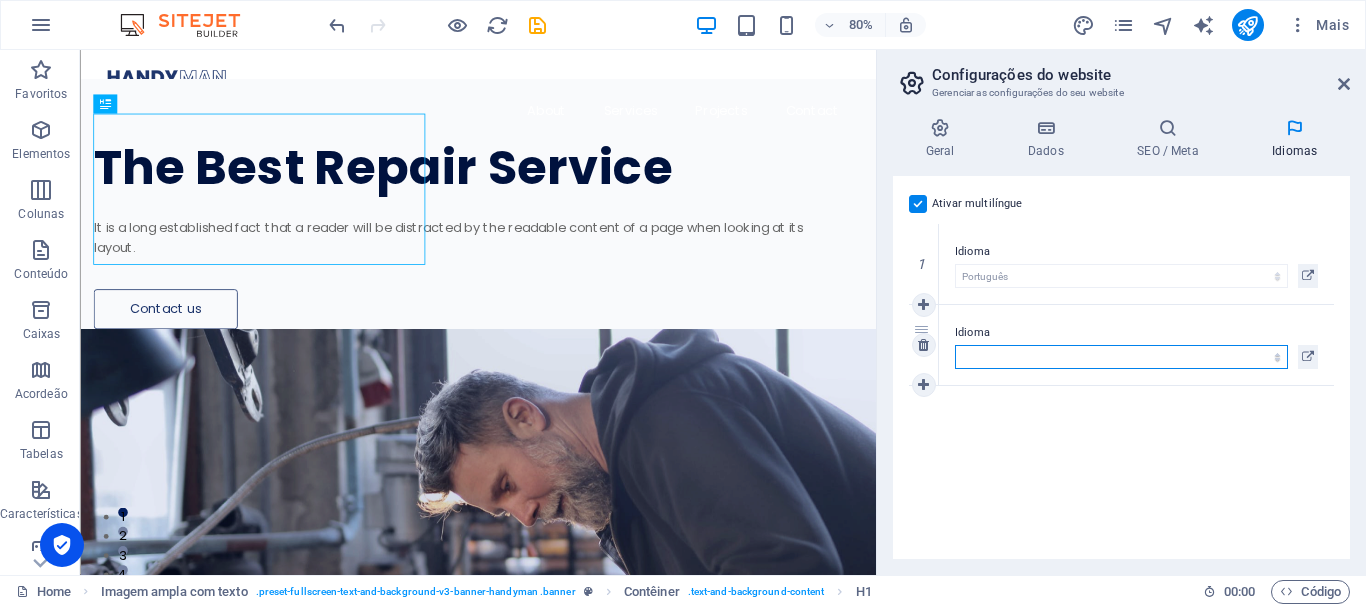 click on "Abkhazian Afar Afrikaans Akan Albanian Alemão Amharic Árabe Aragonese Armenian Assamese Avaric Avestan Aymara Azerbaijani Bambara Bashkir Basque Belarusian Bengali Bihari languages Bislama Bokmål Bosnian Breton Búlgaro Burmese Catalão Central Khmer Chamorro Chechen Chinês Church Slavic Chuvash Coreano Cornish Corsican Cree Croata Dinamarquês Dzongkha Eslovaco Esloveno Espanhol Esperanto Estonian Ewe Faroese Farsi (Persa) Fijian Finlandês Francês Fulah Gaelic Galician Ganda Georgian Greenlandic Grego Guaraní Gujarati Haitian Creole Hausa Hebreu Herero Hindi Hiri Motu Holandês Húngaro Icelandic Ido Igbo Indonésio Inglês Interlingua Interlingue Inuktitut Inupiaq Irish Italiano Japonês Javanese Kannada Kanuri Kashmiri Kazakh Kikuyu Kinyarwanda Komi Kongo Kurdish Kwanyama Kyrgyz Lao Latim Letão Limburgish Lingala Lituano Luba-[GEOGRAPHIC_DATA] [GEOGRAPHIC_DATA] Macedônio Malagasy Malay Malayalam Maldivian Maltês Manx Maori Marathi Marshallese Mongolian [GEOGRAPHIC_DATA] Navajo [GEOGRAPHIC_DATA] Nepali [GEOGRAPHIC_DATA] Northern Sami Twi" at bounding box center [1121, 357] 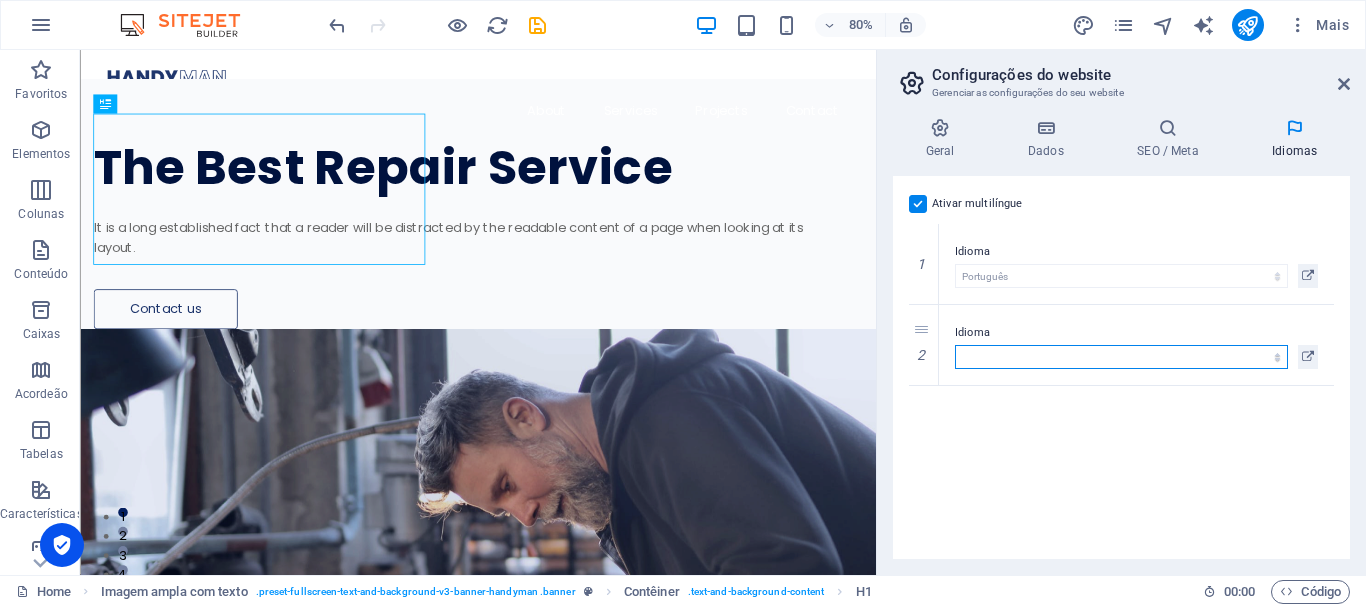 select on "127" 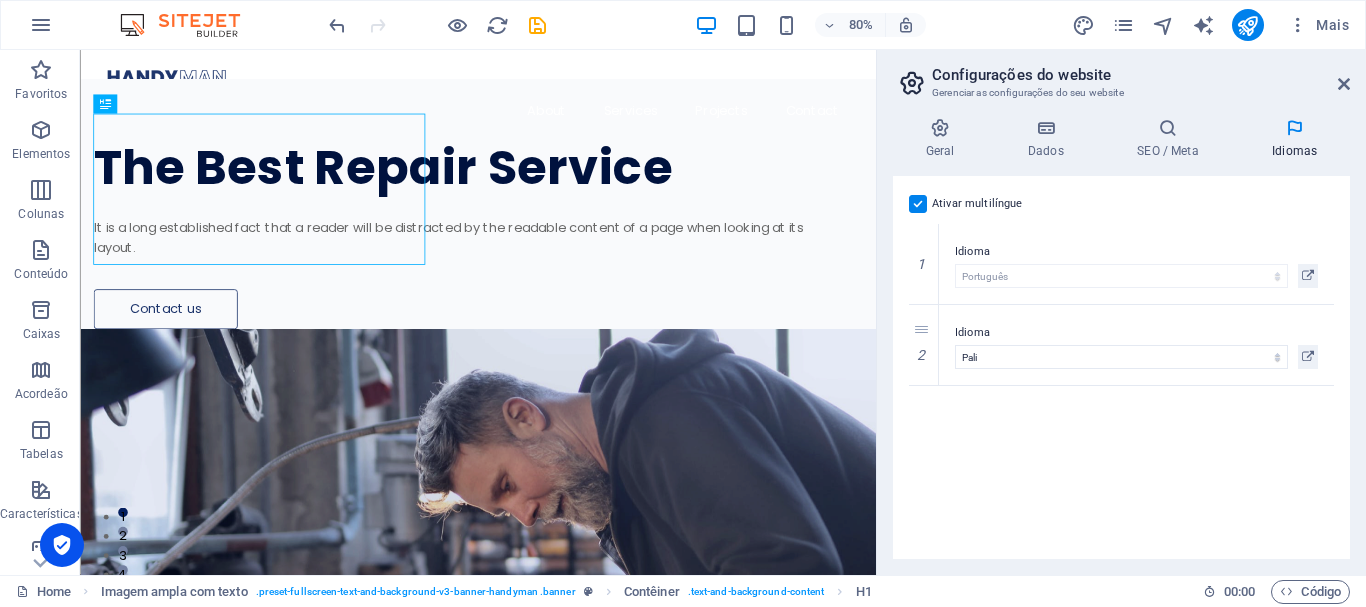 click on "Ativar multilíngue Para desativar o multilíngue, exclua todos os idiomas até que reste apenas um idioma. Idioma do website Abkhazian Afar Afrikaans Akan Albanian Alemão Amharic Árabe Aragonese Armenian Assamese Avaric Avestan Aymara Azerbaijani Bambara Bashkir Basque Belarusian Bengali Bihari languages Bislama Bokmål Bosnian Breton Búlgaro Burmese Catalão Central Khmer Chamorro Chechen Chinês Church Slavic Chuvash Coreano Cornish Corsican Cree Croata Dinamarquês Dzongkha Eslovaco Esloveno Espanhol Esperanto Estonian Ewe Faroese Farsi (Persa) Fijian Finlandês Francês Fulah Gaelic Galician Ganda Georgian Greenlandic Grego Guaraní Gujarati Haitian Creole Hausa Hebreu Herero Hindi Hiri Motu Holandês Húngaro Icelandic Ido Igbo Indonésio Inglês Interlingua Interlingue Inuktitut Inupiaq Irish Italiano Japonês Javanese Kannada Kanuri Kashmiri Kazakh Kikuyu Kinyarwanda Komi Kongo Kurdish Kwanyama Kyrgyz Lao Latim Letão Limburgish Lingala Lituano Luba-Katanga Luxembourgish Macedônio Malagasy Malay 1" at bounding box center (1121, 367) 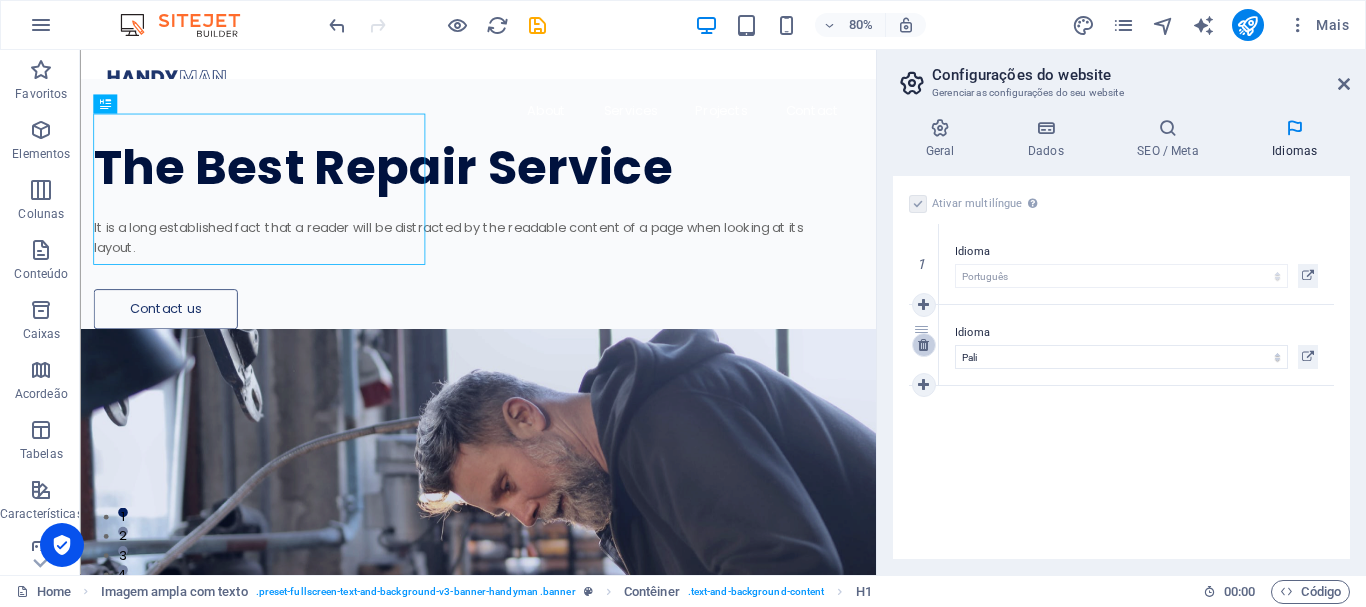 click at bounding box center [923, 345] 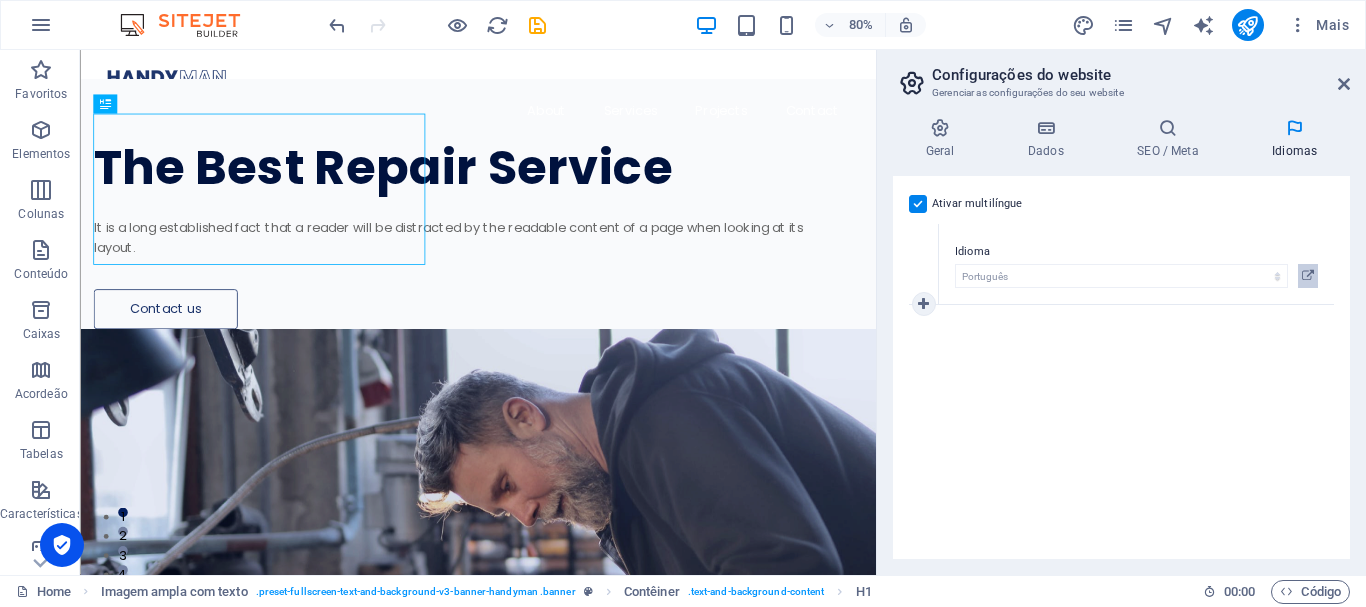 click at bounding box center [1308, 276] 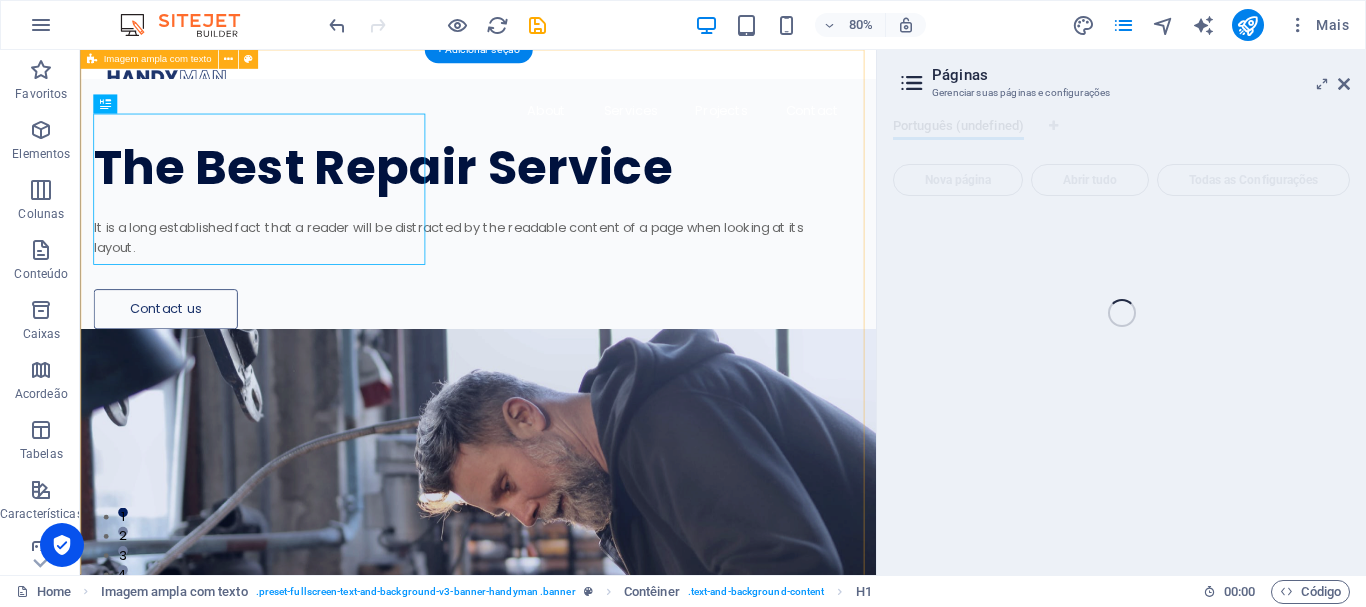 click on "The Best Repair Service It is a long established fact that a reader will be distracted by the readable content of a page when looking at its layout. Contact us Solte o conteúdo aqui ou  Adicionar elementos  Colar área de transferência Solte o conteúdo aqui ou  Adicionar elementos  Colar área de transferência" at bounding box center [577, 1024] 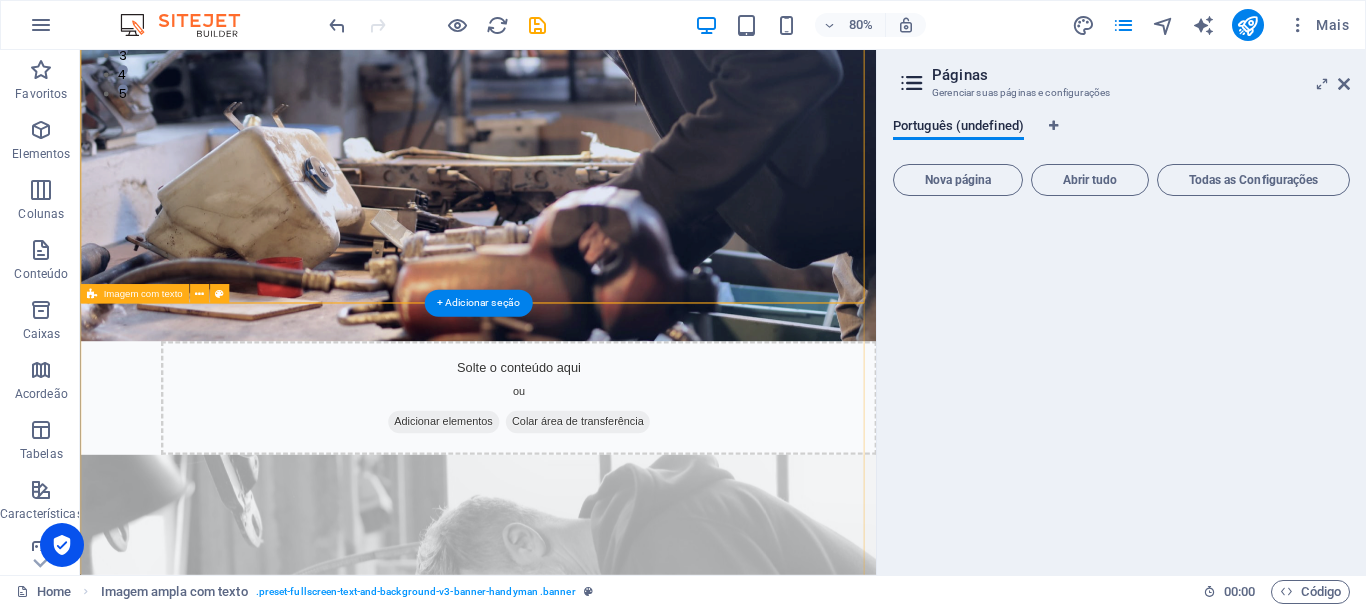 scroll, scrollTop: 500, scrollLeft: 0, axis: vertical 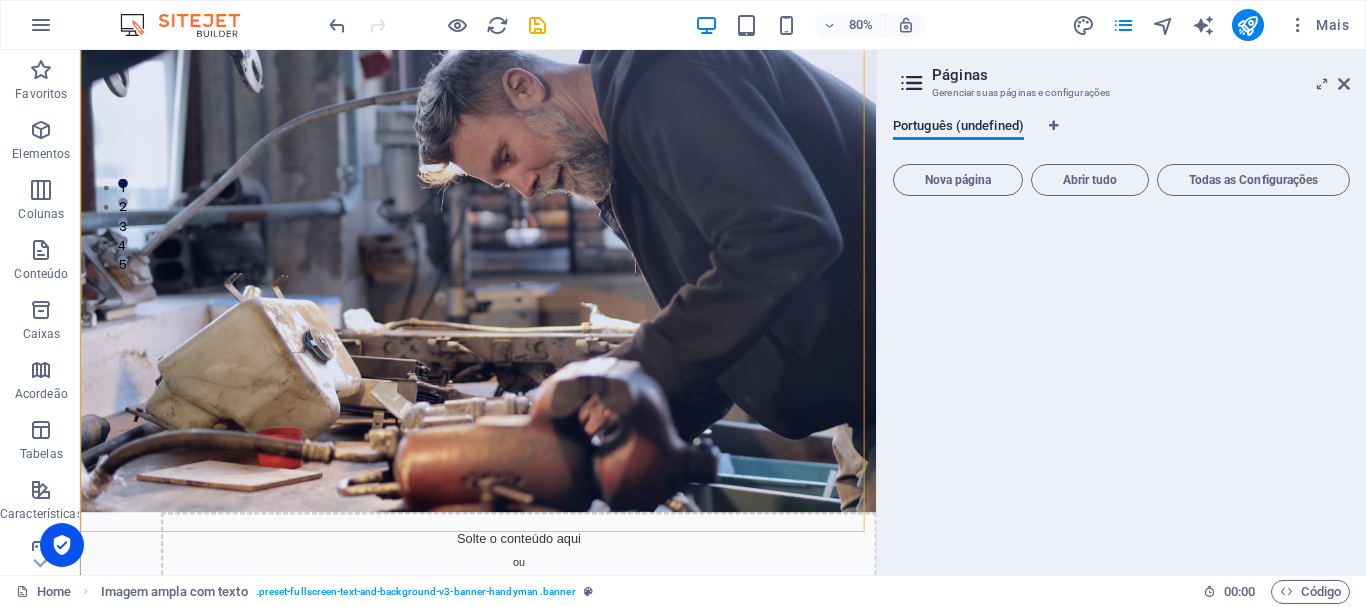 drag, startPoint x: 993, startPoint y: 170, endPoint x: 1365, endPoint y: 192, distance: 372.64996 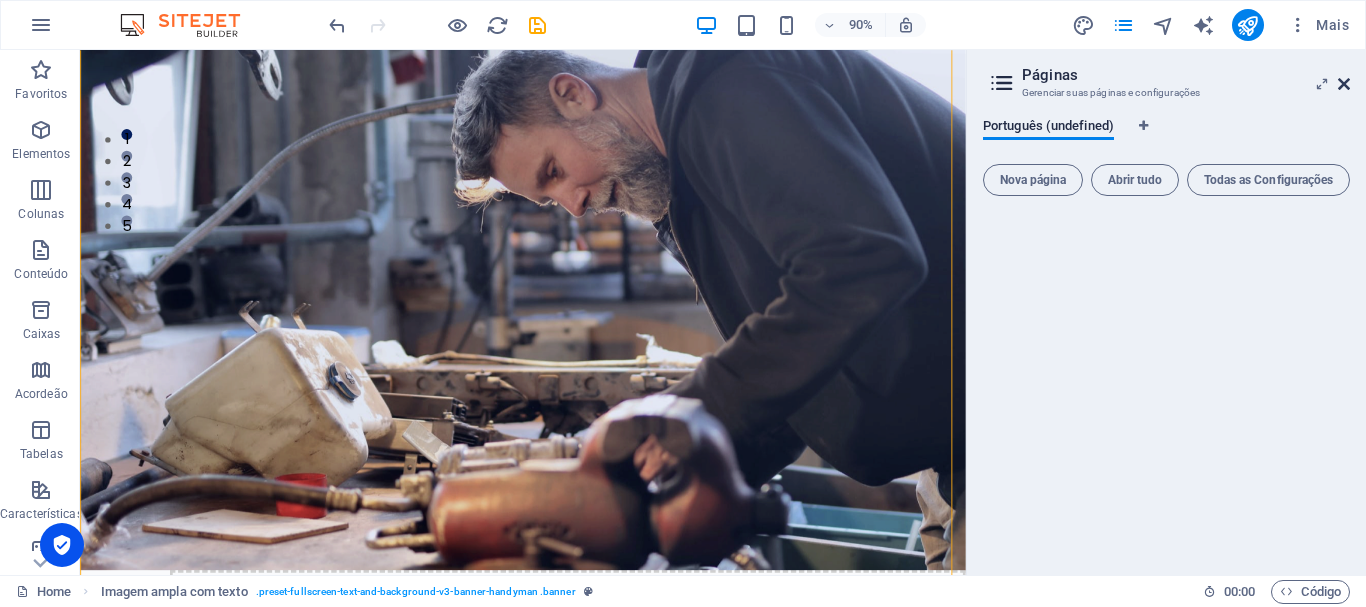 click at bounding box center [1344, 84] 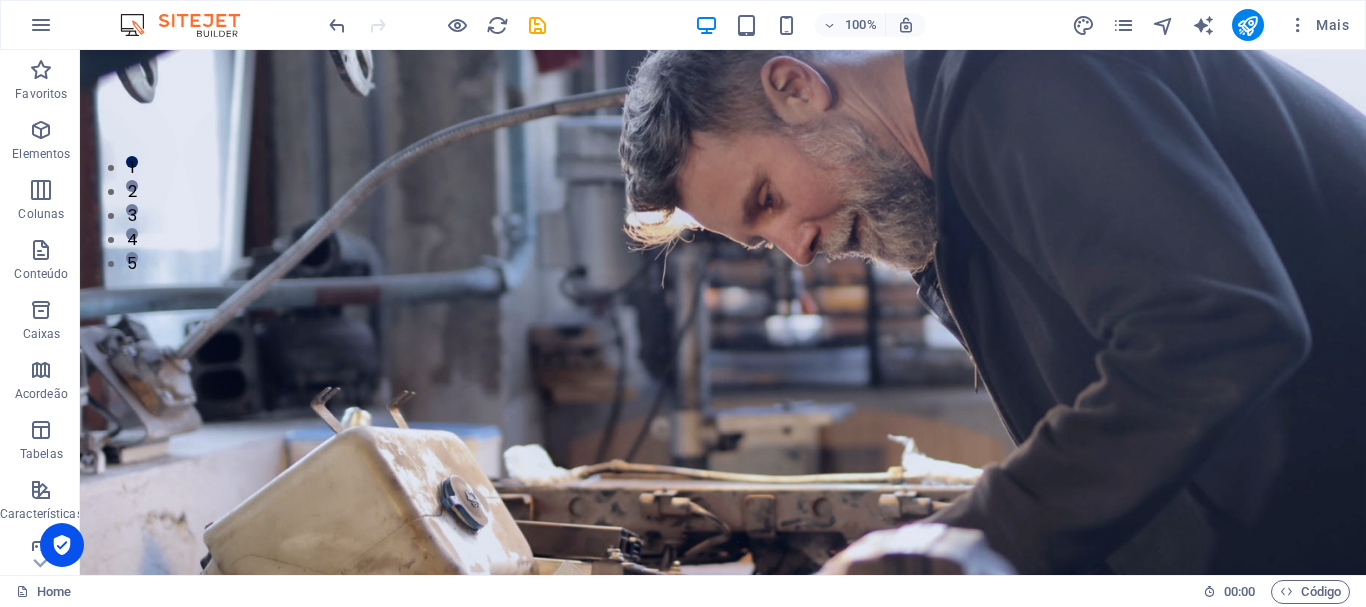 scroll, scrollTop: 100, scrollLeft: 0, axis: vertical 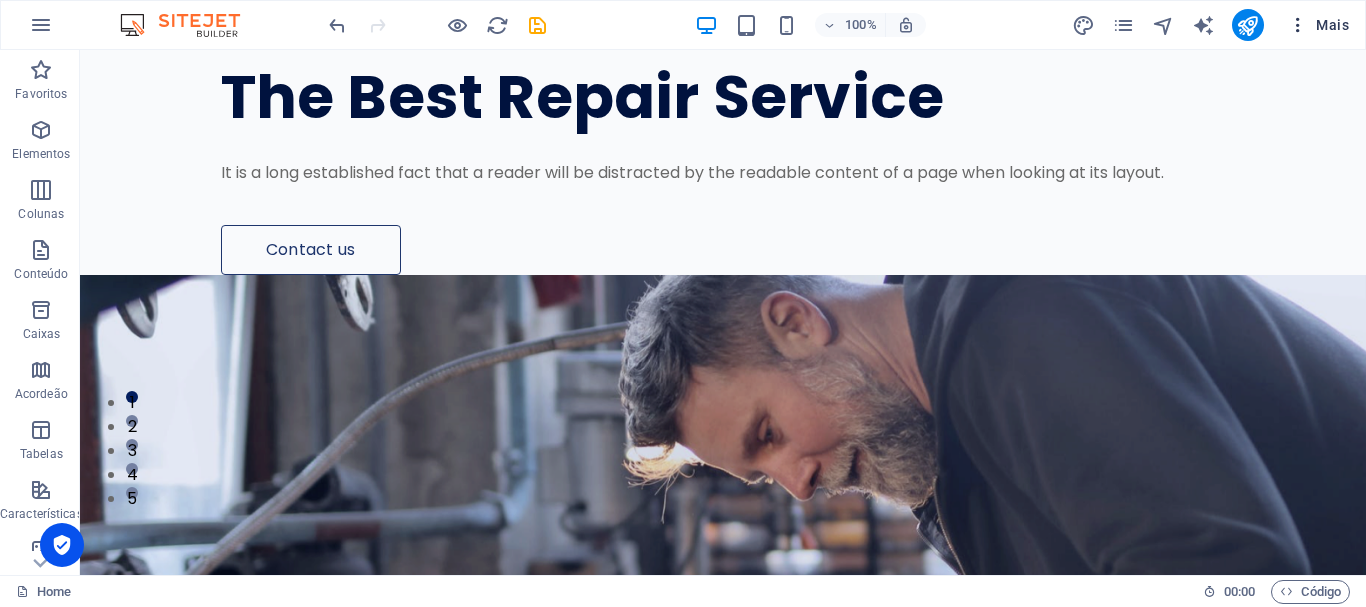 click at bounding box center (1298, 25) 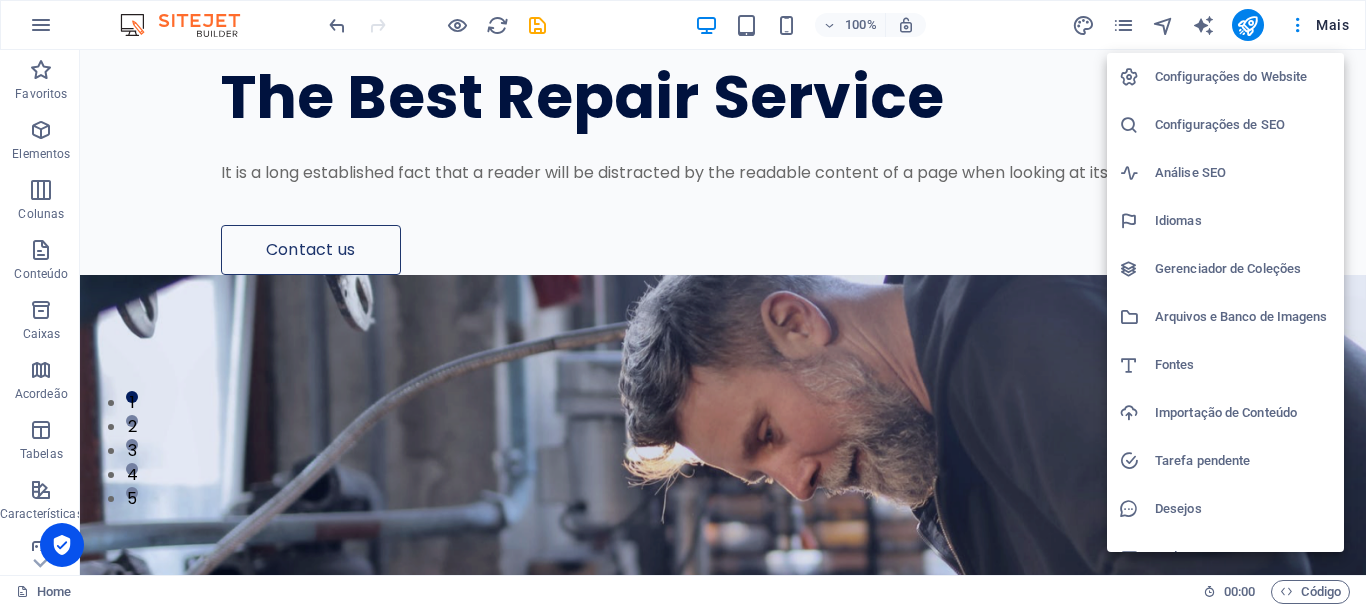 click on "Idiomas" at bounding box center (1243, 221) 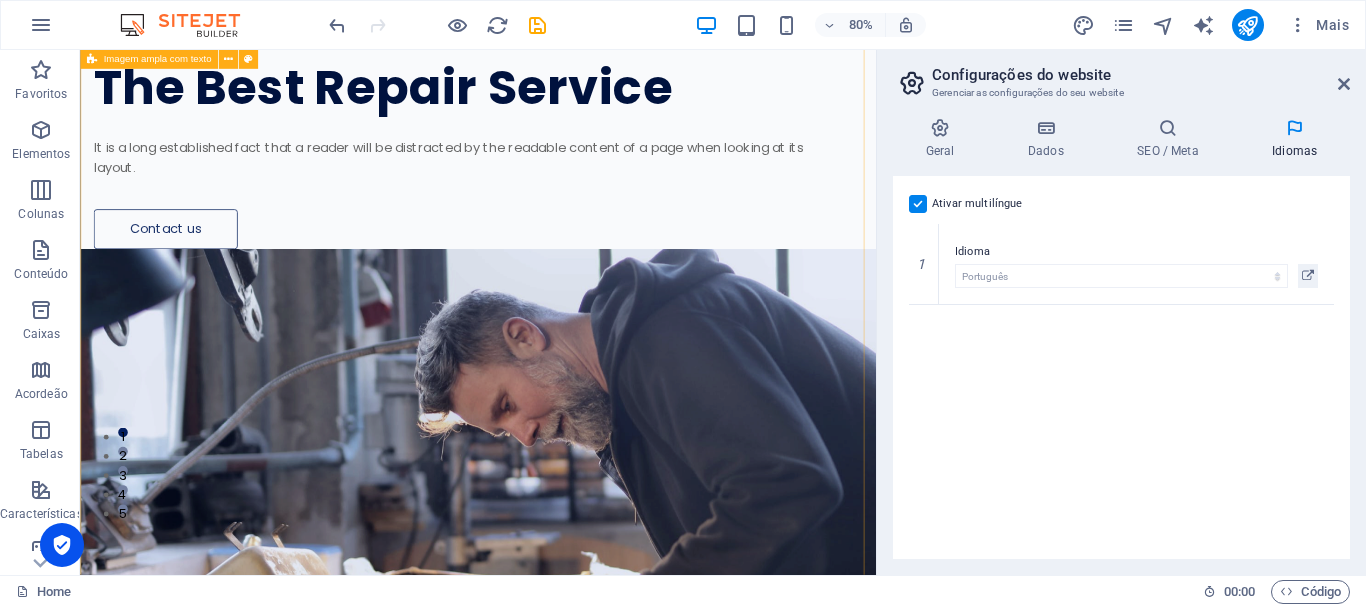 click on "The Best Repair Service It is a long established fact that a reader will be distracted by the readable content of a page when looking at its layout. Contact us Solte o conteúdo aqui ou  Adicionar elementos  Colar área de transferência Solte o conteúdo aqui ou  Adicionar elementos  Colar área de transferência" at bounding box center (577, 924) 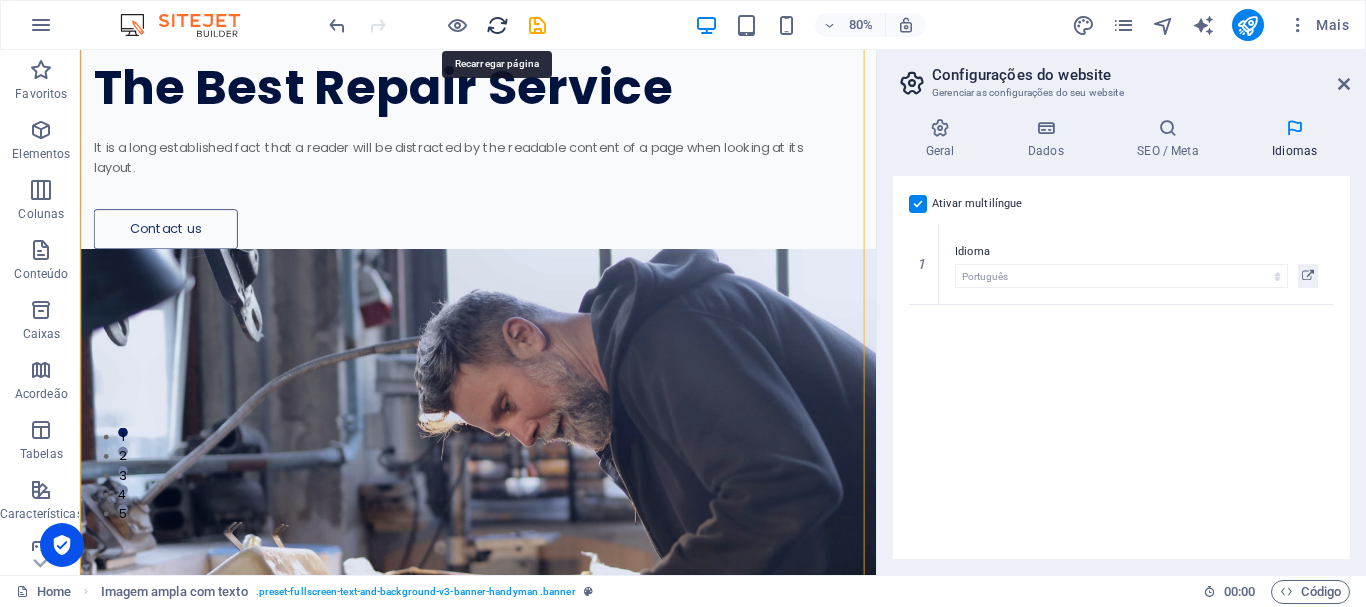 click at bounding box center [497, 25] 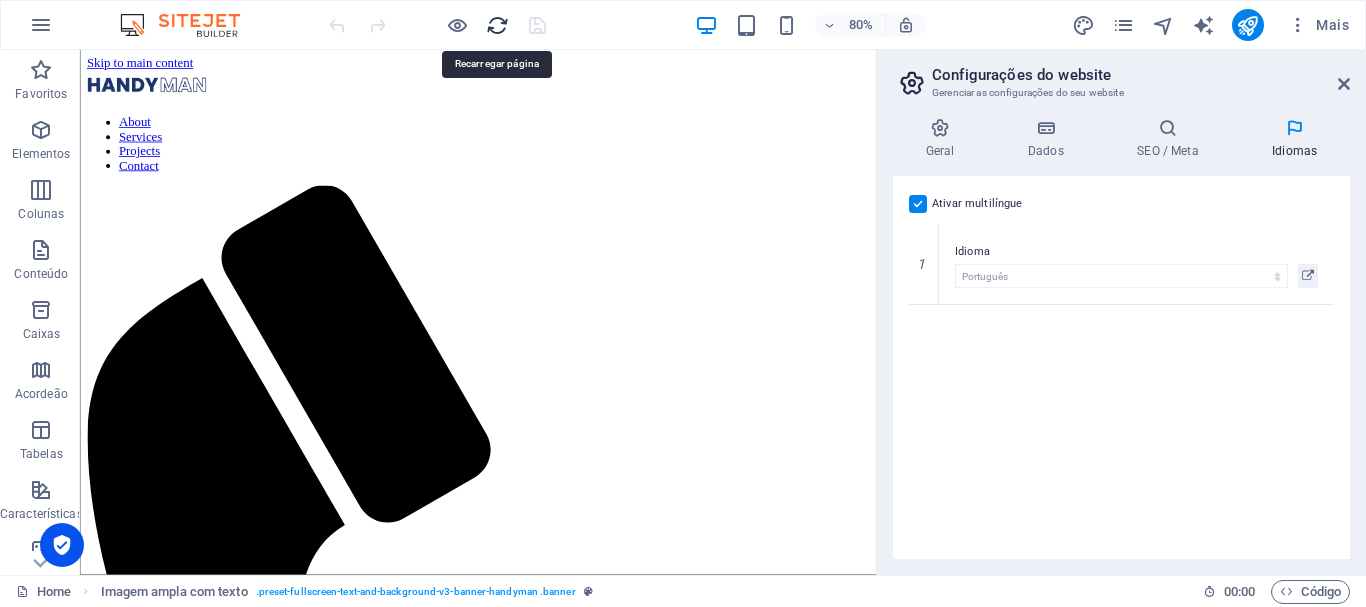 scroll, scrollTop: 0, scrollLeft: 0, axis: both 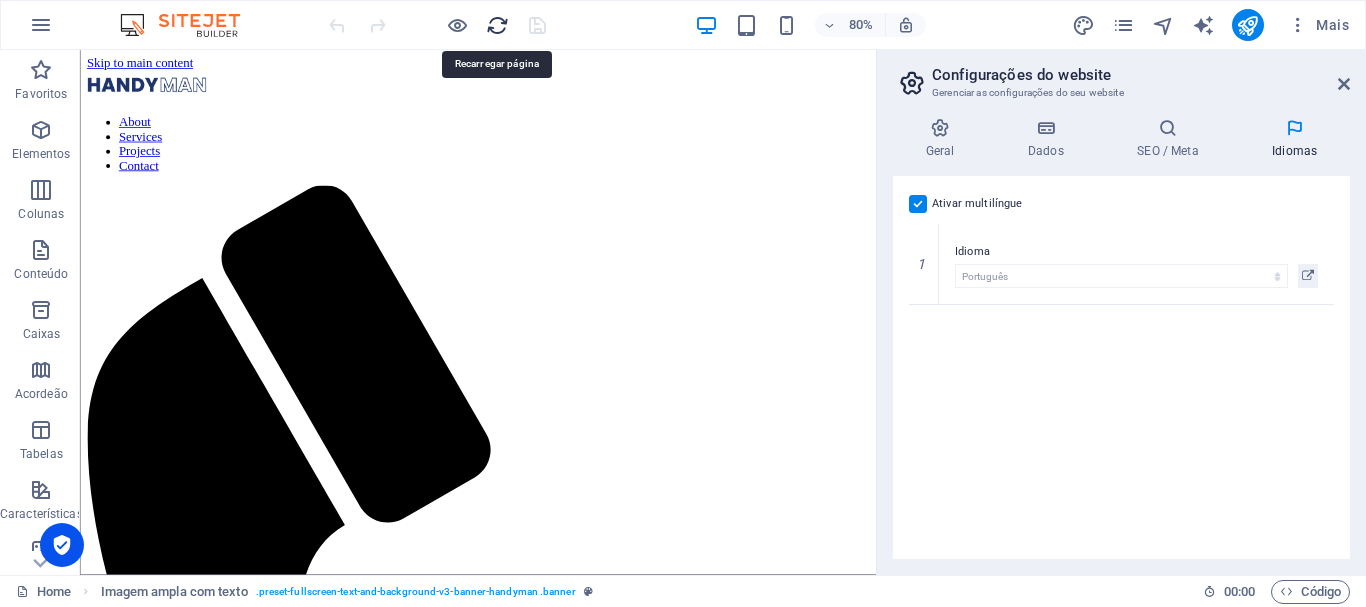 click at bounding box center [497, 25] 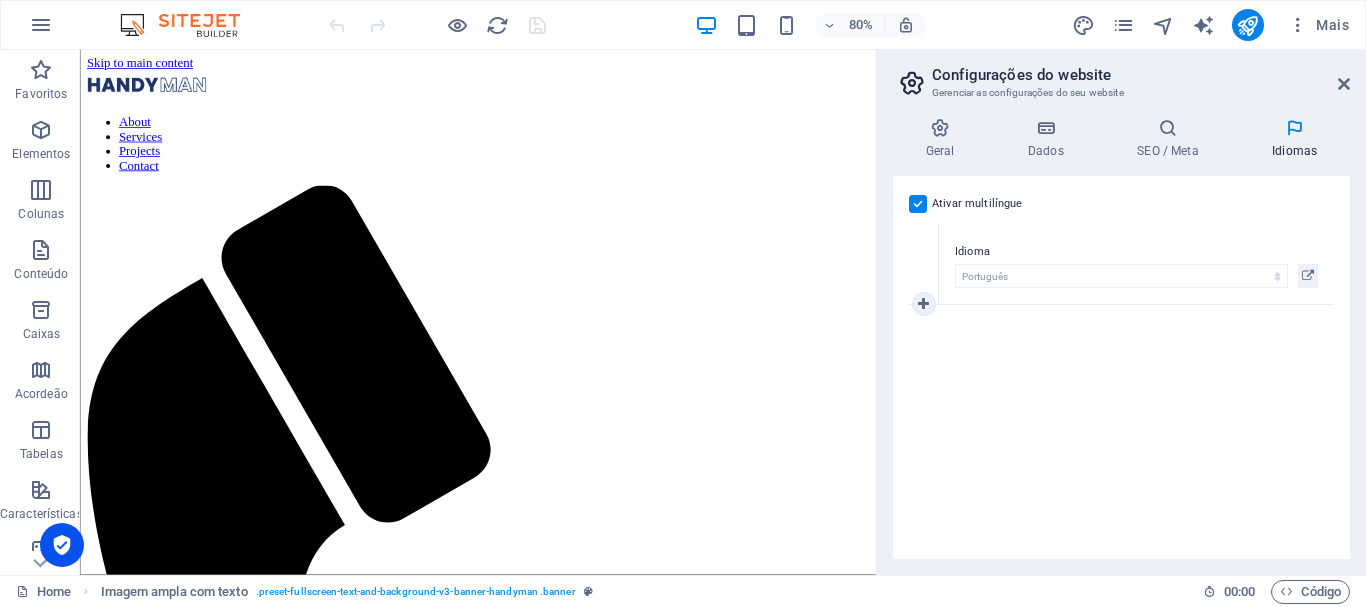 scroll, scrollTop: 0, scrollLeft: 0, axis: both 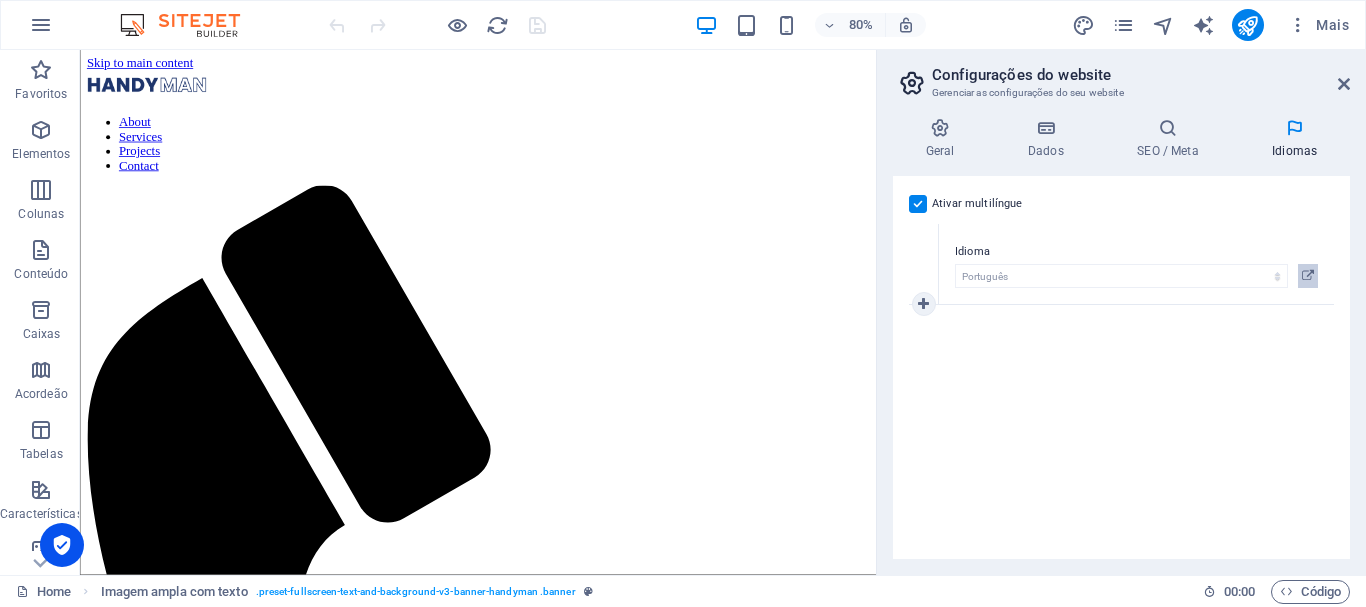 click at bounding box center (1308, 276) 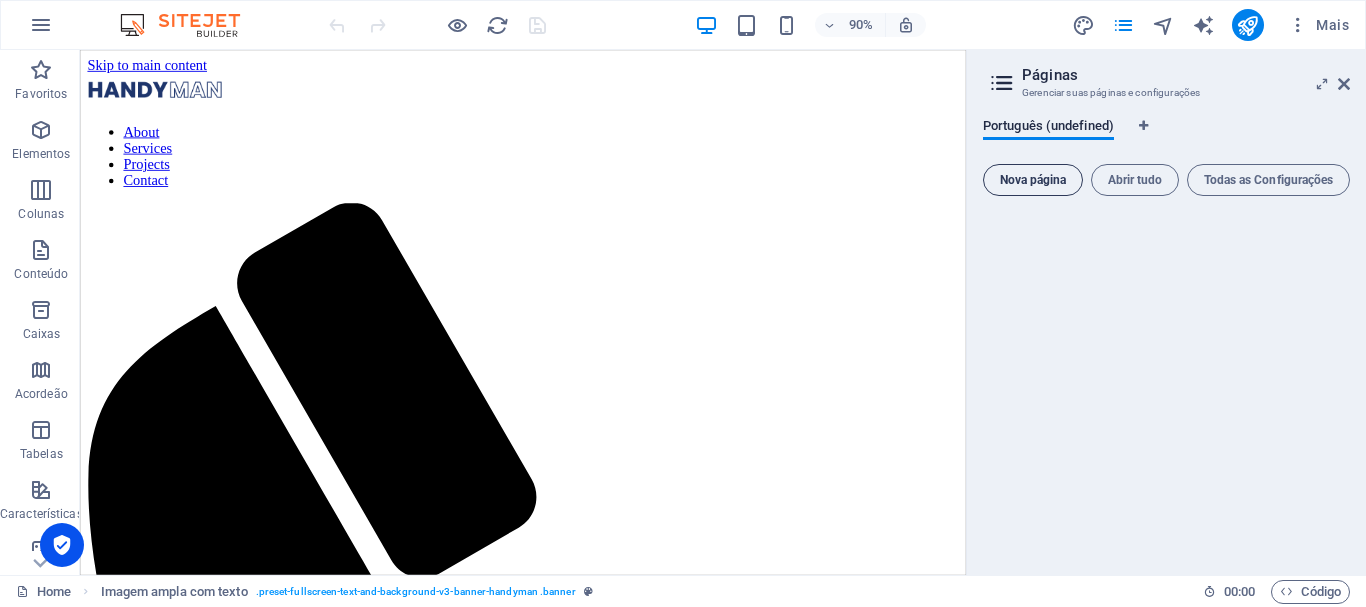 click on "Nova página" at bounding box center [1033, 180] 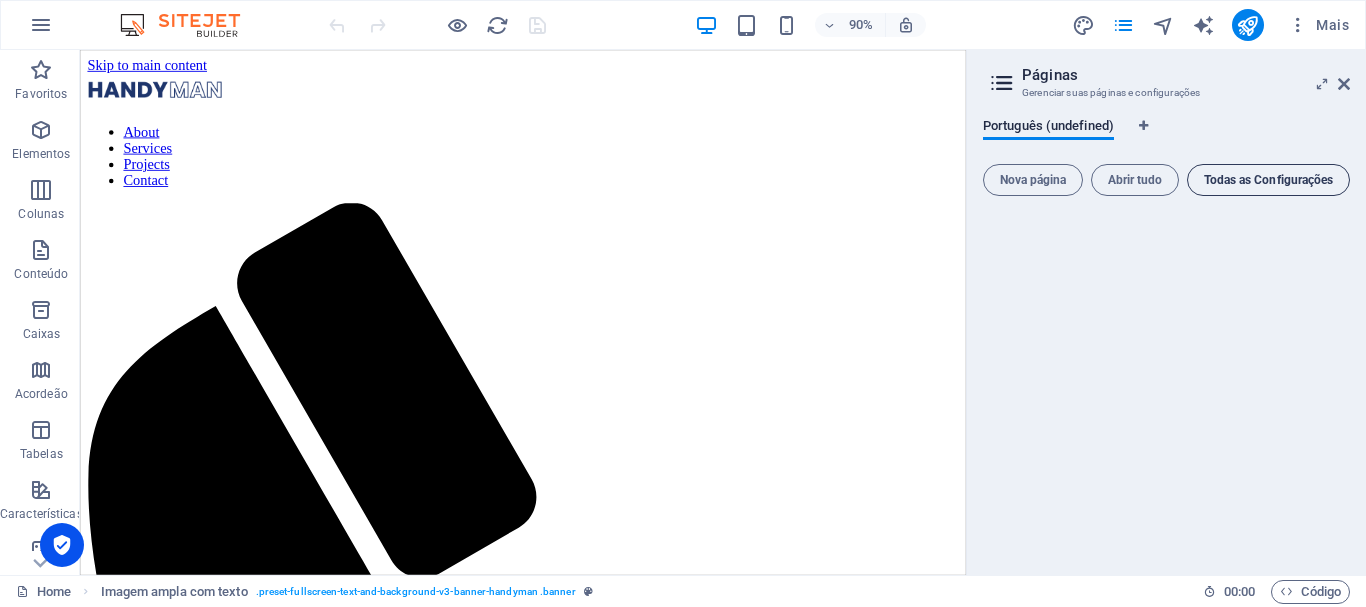 click on "Todas as Configurações" at bounding box center (1268, 180) 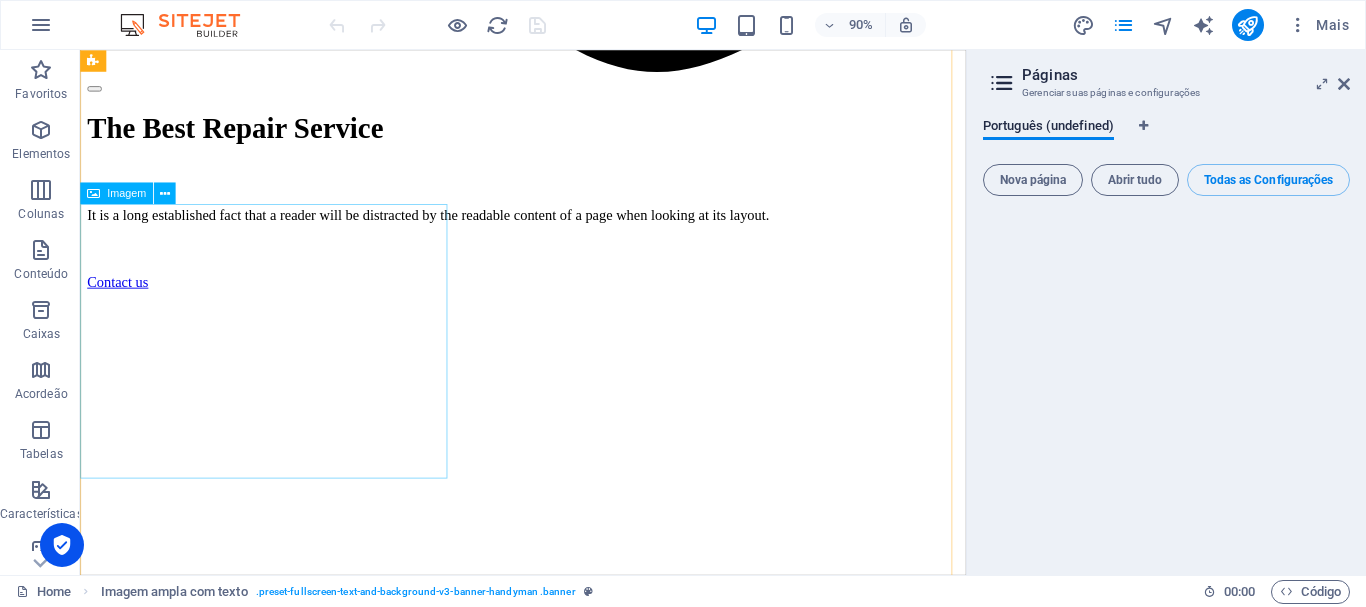 scroll, scrollTop: 1200, scrollLeft: 0, axis: vertical 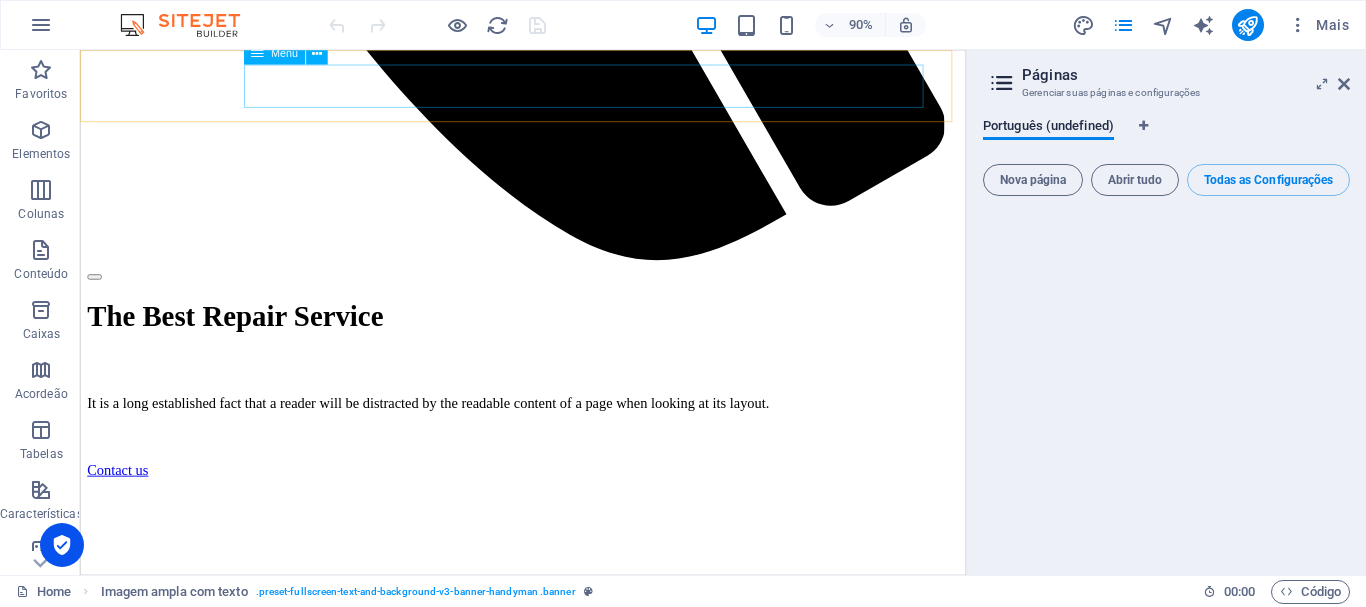 click on "About Services Projects Contact" at bounding box center [572, -1032] 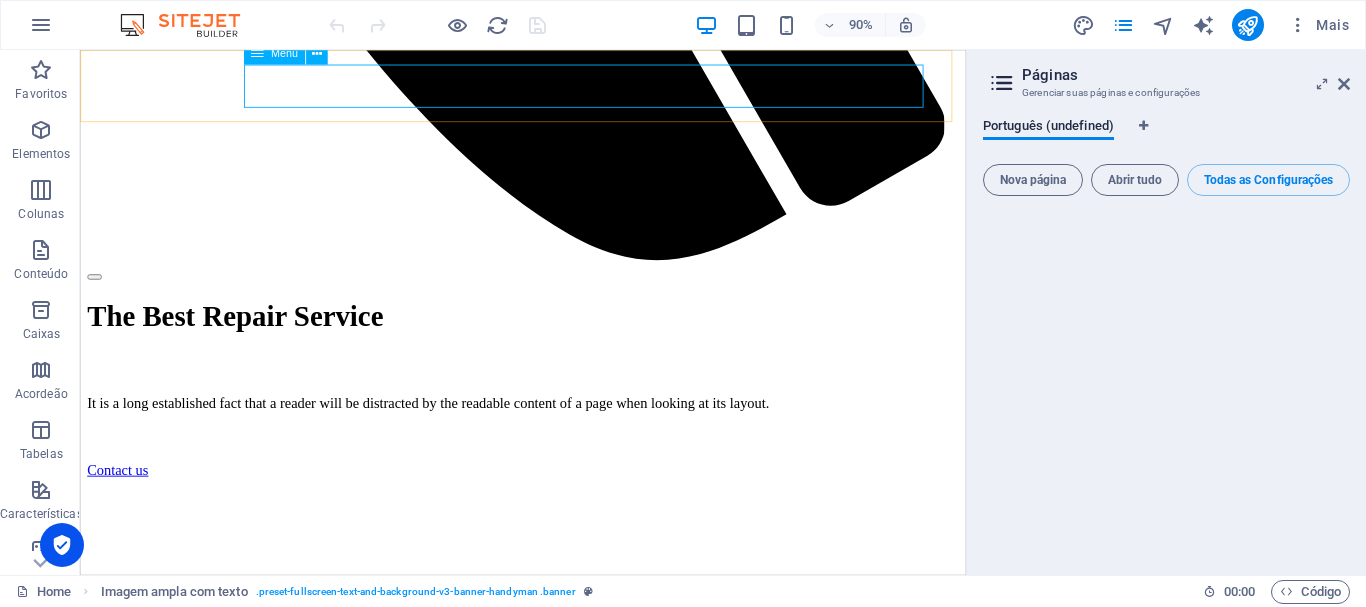 click at bounding box center [257, 54] 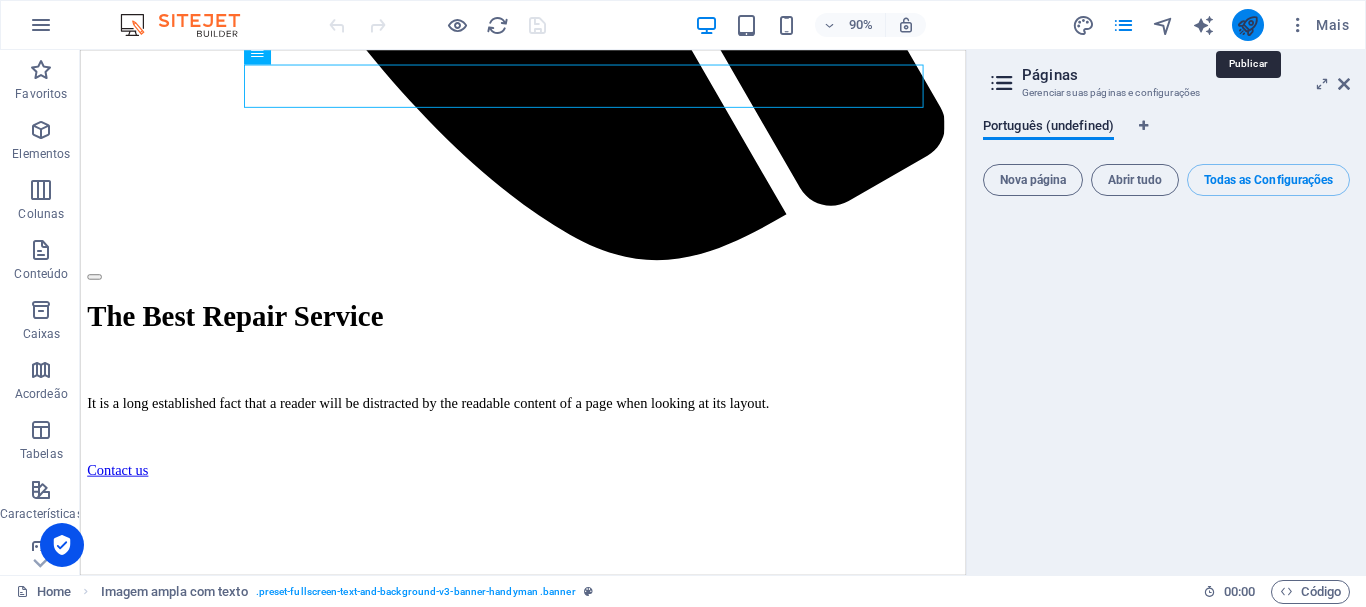 click at bounding box center (1247, 25) 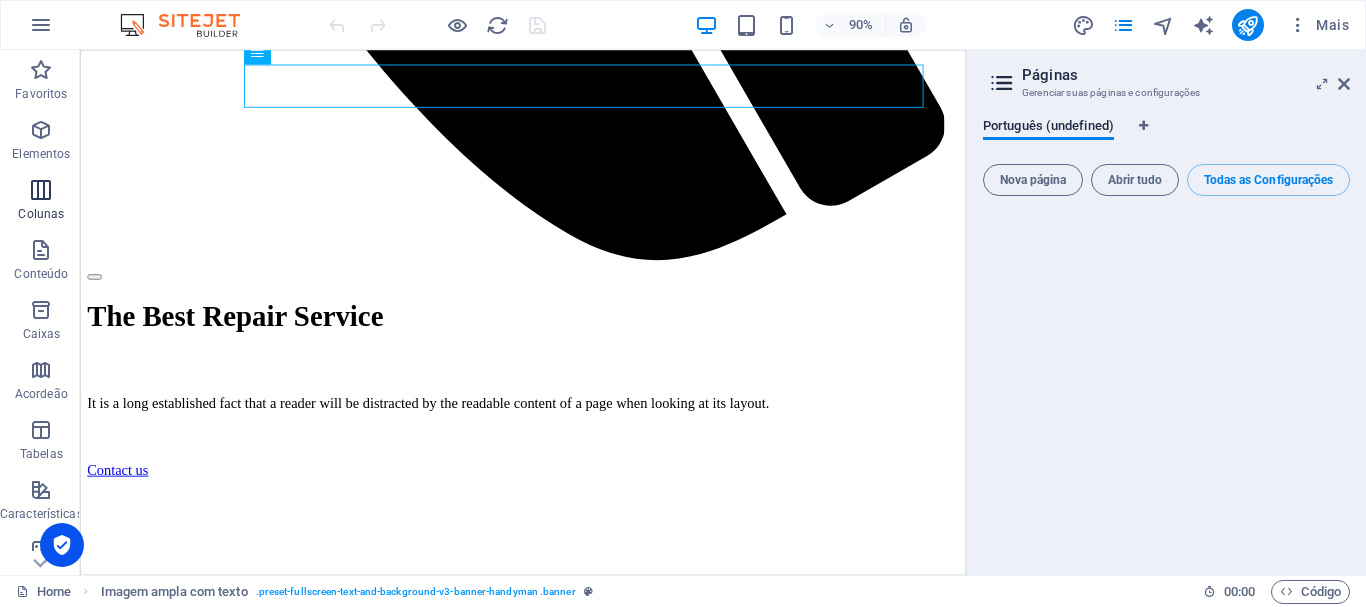 click on "Colunas" at bounding box center (41, 202) 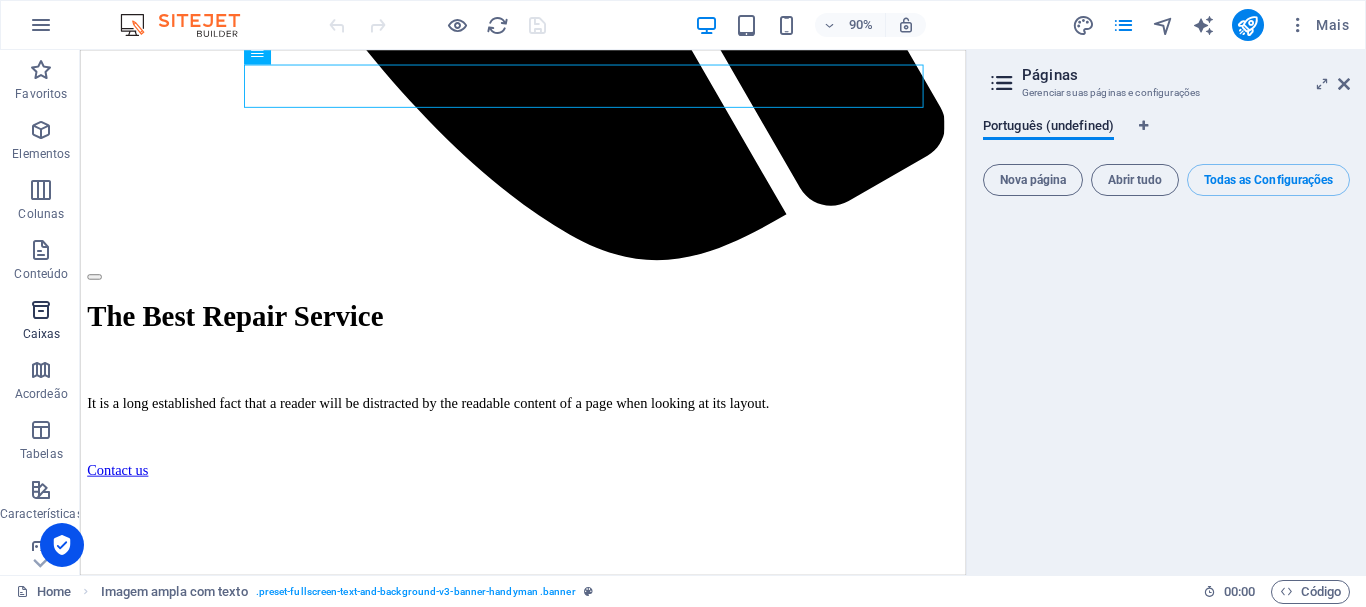 click at bounding box center [41, 310] 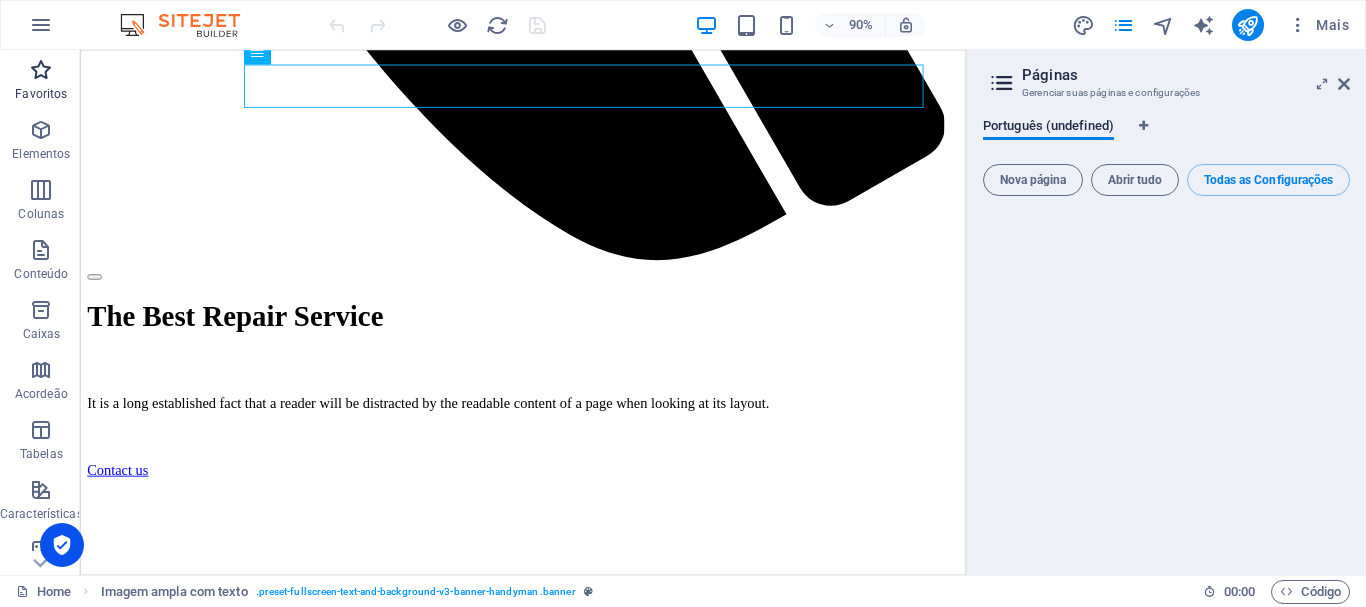 click at bounding box center [41, 70] 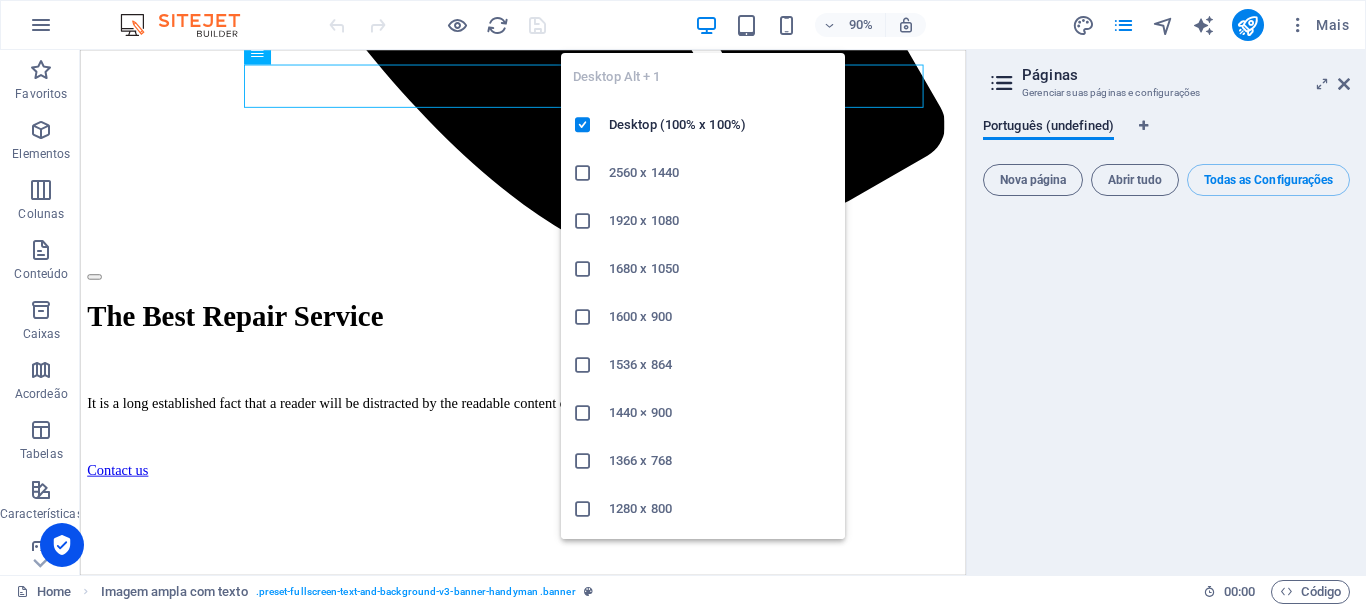 click at bounding box center (706, 25) 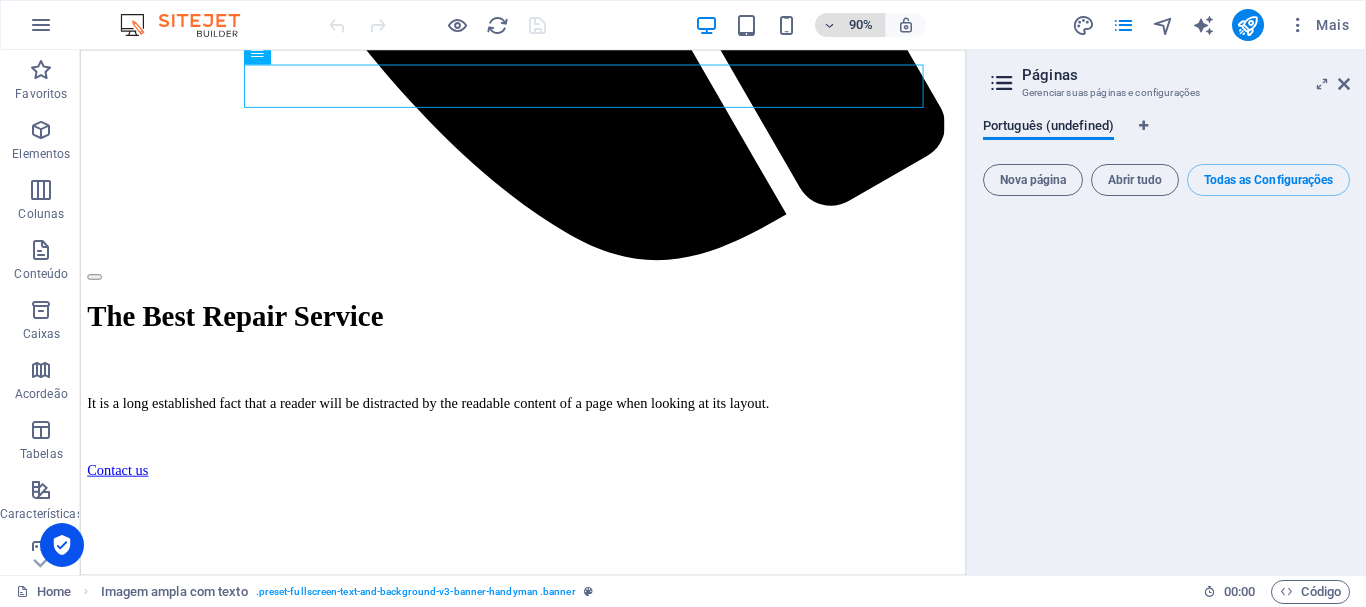 click at bounding box center (830, 25) 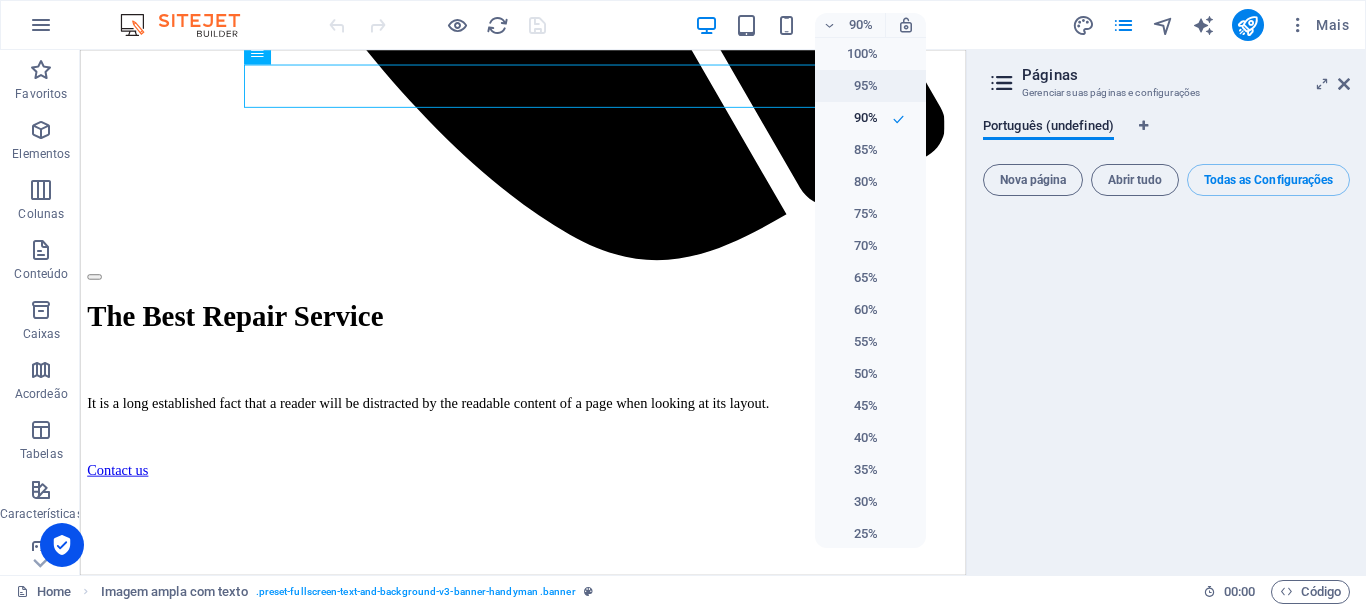 click on "95%" at bounding box center (852, 86) 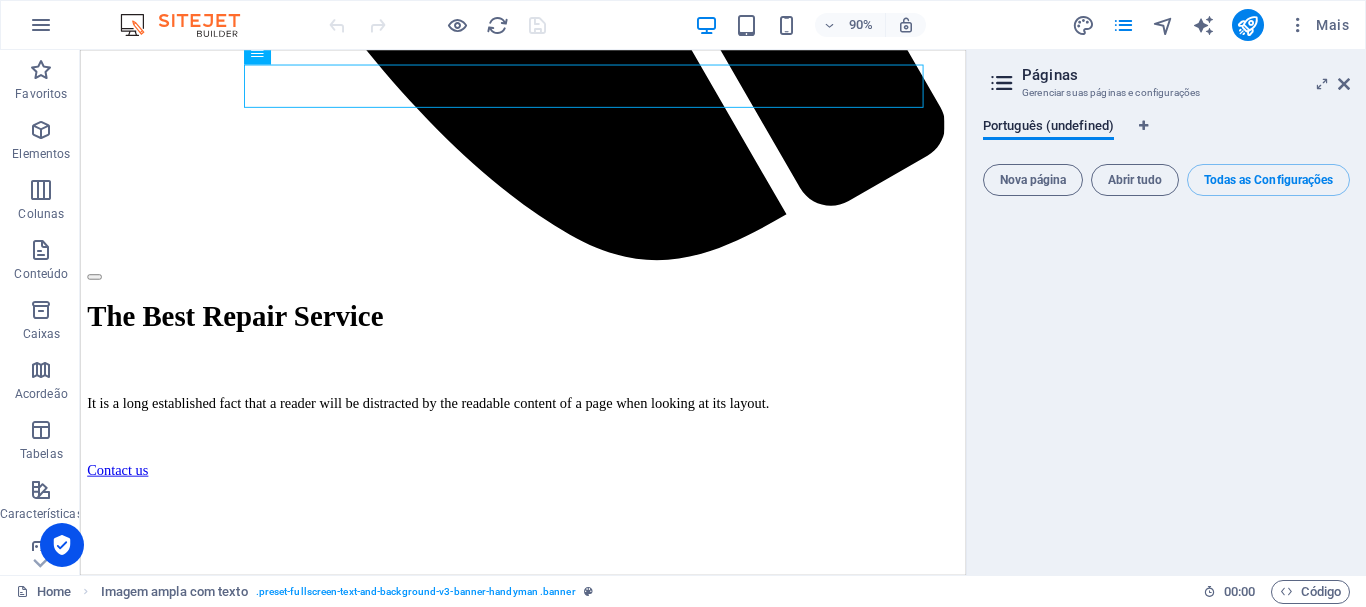 click at bounding box center (1166, 385) 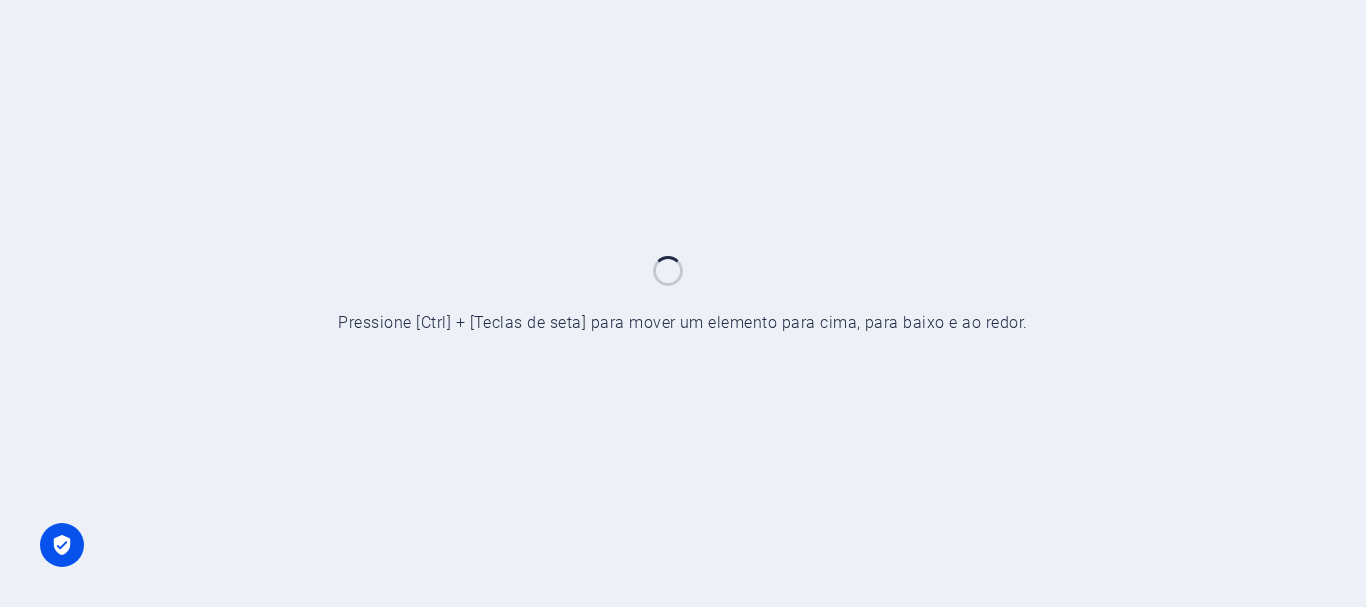 scroll, scrollTop: 0, scrollLeft: 0, axis: both 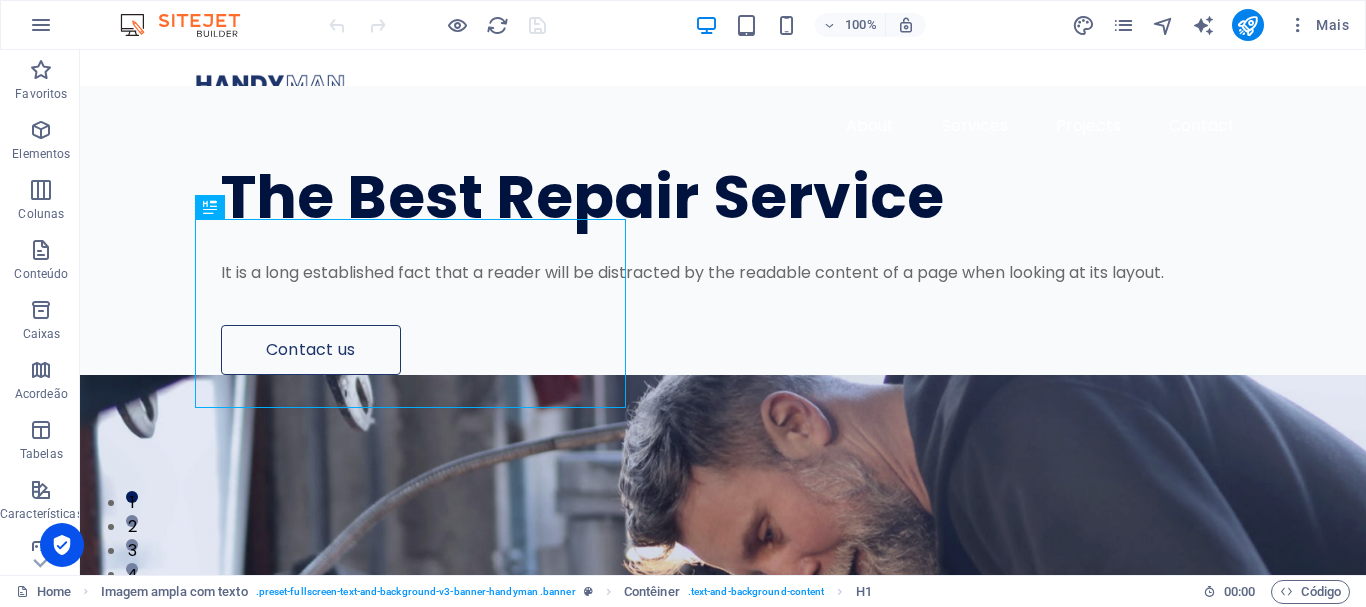click on "100% Mais" at bounding box center [683, 25] 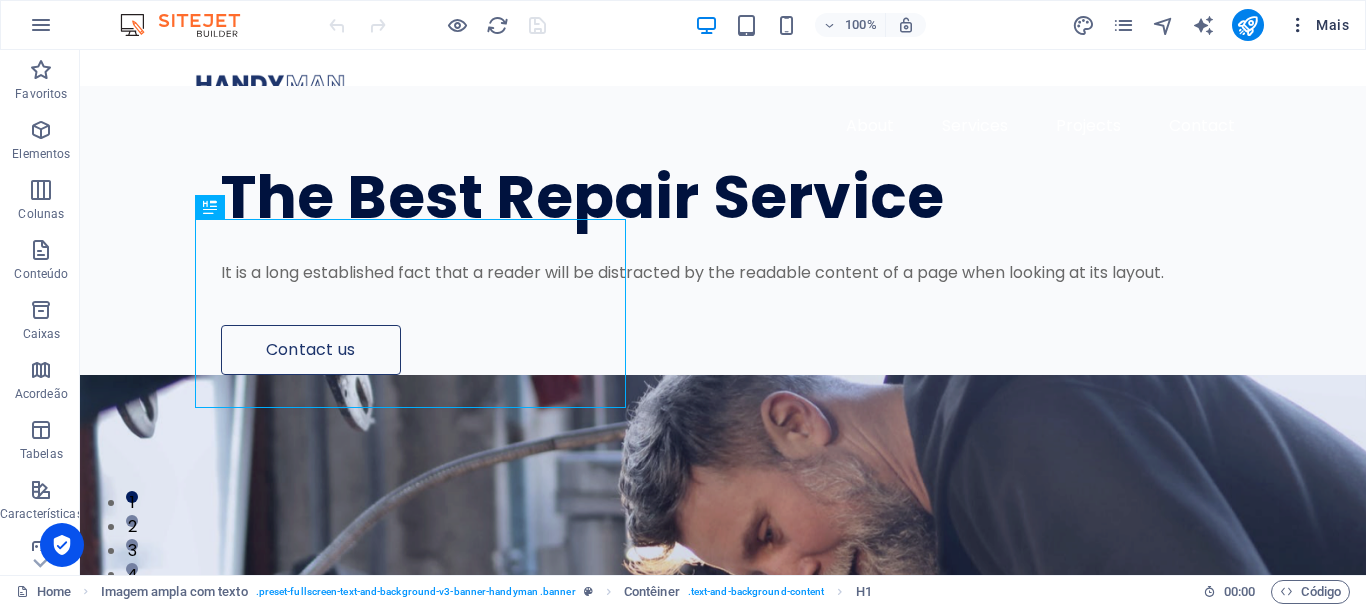 click at bounding box center (1298, 25) 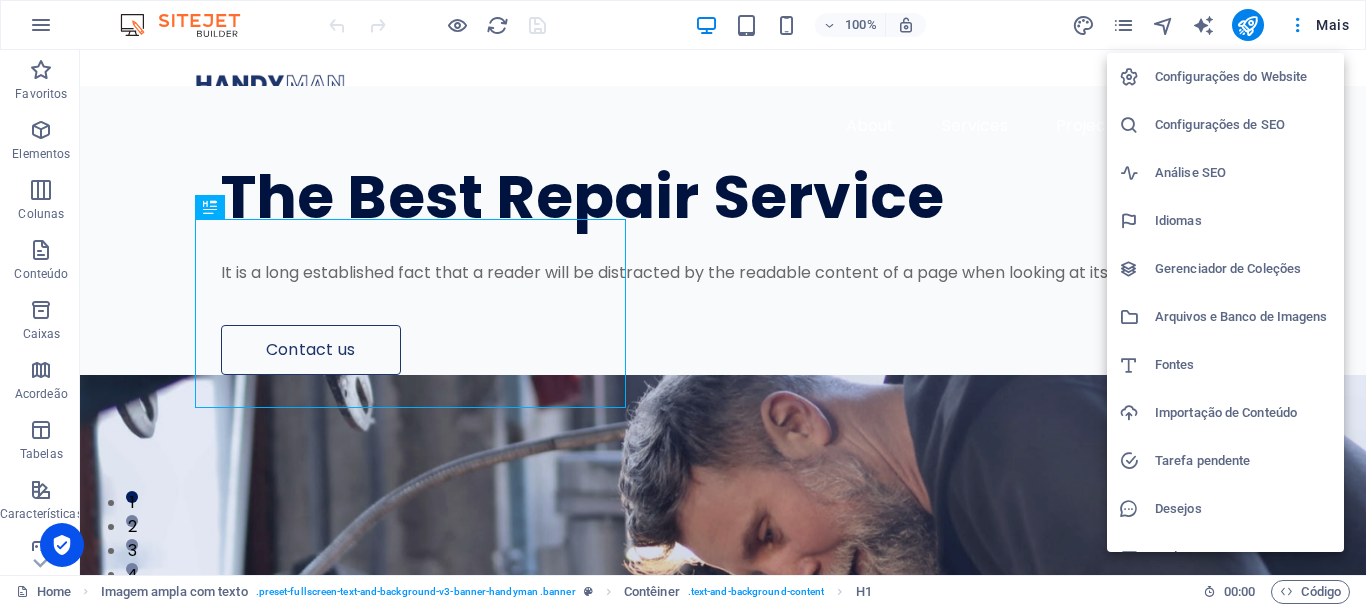 click on "Idiomas" at bounding box center [1243, 221] 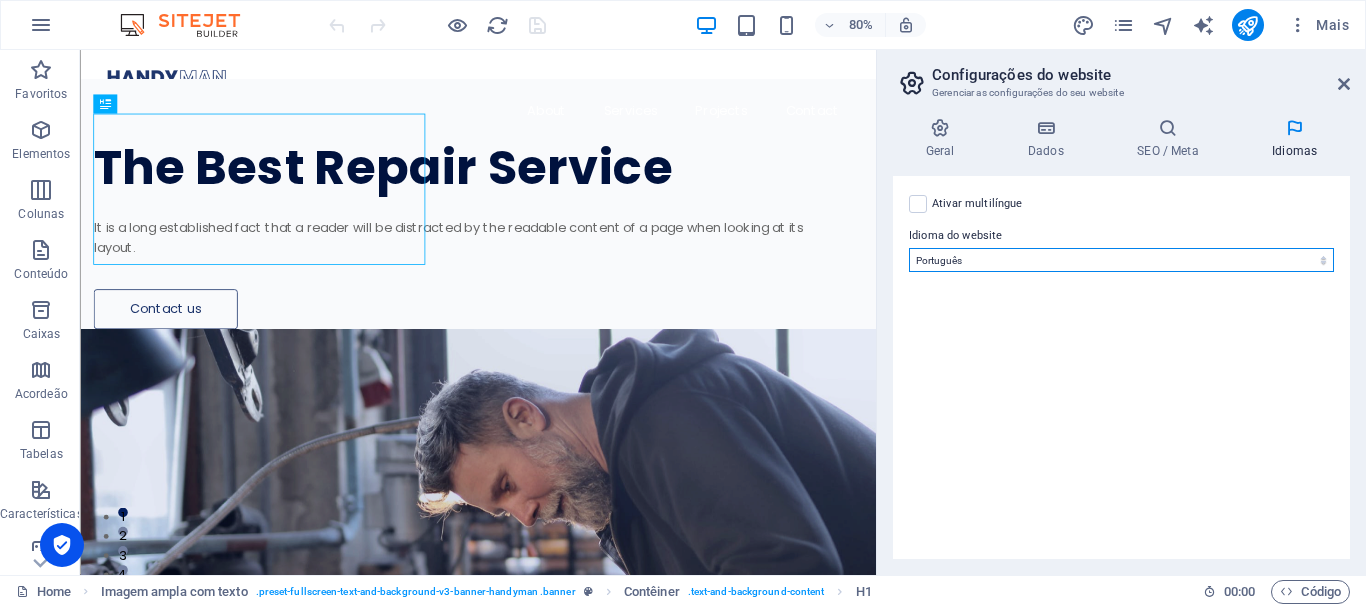 click on "Abkhazian Afar Afrikaans Akan Albanian Alemão Amharic Árabe Aragonese Armenian Assamese Avaric Avestan Aymara Azerbaijani Bambara Bashkir Basque Belarusian Bengali Bihari languages Bislama Bokmål Bosnian Breton Búlgaro Burmese Catalão Central Khmer Chamorro Chechen Chinês Church Slavic Chuvash Coreano Cornish Corsican Cree Croata Dinamarquês Dzongkha Eslovaco Esloveno Espanhol Esperanto Estonian Ewe Faroese Farsi (Persa) Fijian Finlandês Francês Fulah Gaelic Galician Ganda Georgian Greenlandic Grego Guaraní Gujarati Haitian Creole Hausa Hebreu Herero Hindi Hiri Motu Holandês Húngaro Icelandic Ido Igbo Indonésio Inglês Interlingua Interlingue Inuktitut Inupiaq Irish Italiano Japonês Javanese Kannada Kanuri Kashmiri Kazakh Kikuyu Kinyarwanda Komi Kongo Kurdish Kwanyama Kyrgyz Lao Latim Letão Limburgish Lingala Lituano Luba-[GEOGRAPHIC_DATA] [GEOGRAPHIC_DATA] Macedônio Malagasy Malay Malayalam Maldivian Maltês Manx Maori Marathi Marshallese Mongolian [GEOGRAPHIC_DATA] Navajo [GEOGRAPHIC_DATA] Nepali [GEOGRAPHIC_DATA] Northern Sami Twi" at bounding box center (1121, 260) 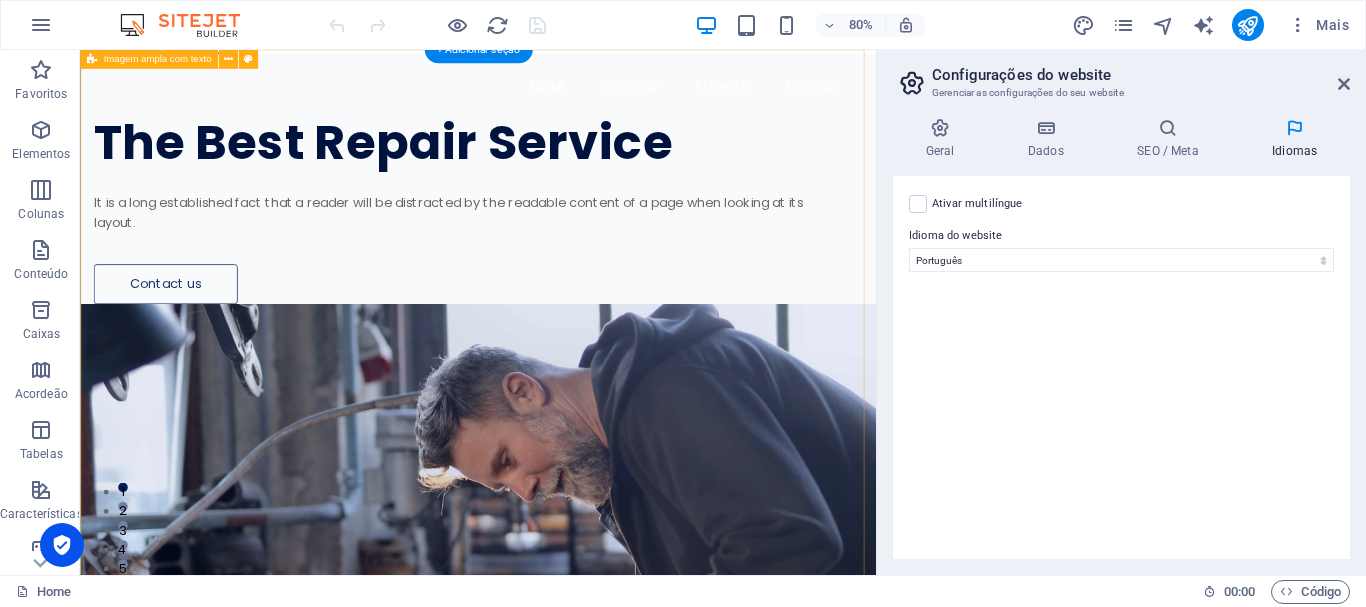 scroll, scrollTop: 0, scrollLeft: 0, axis: both 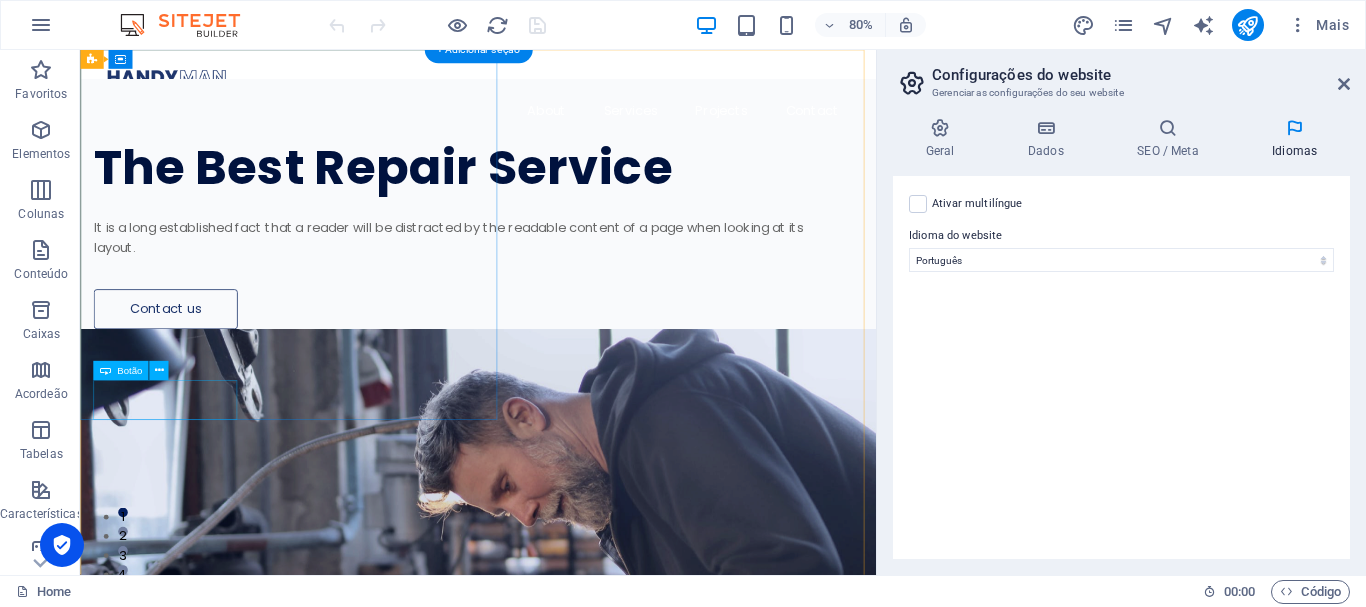 click on "Contact us" at bounding box center (540, 374) 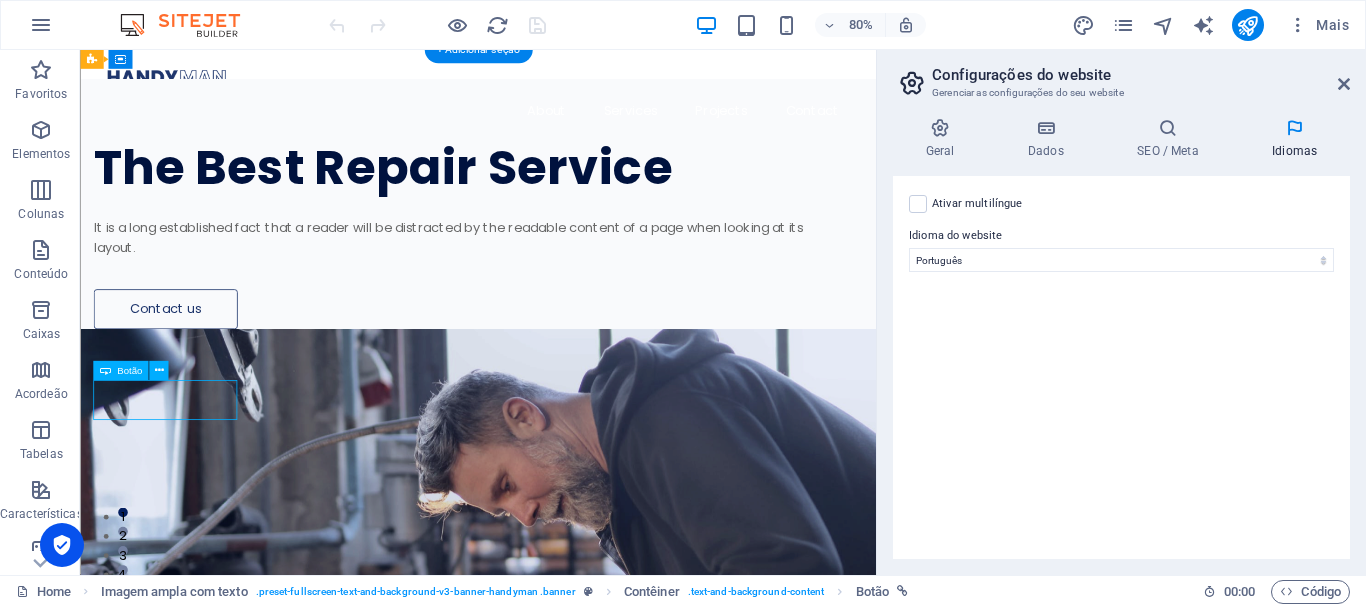 click on "Contact us" at bounding box center (540, 374) 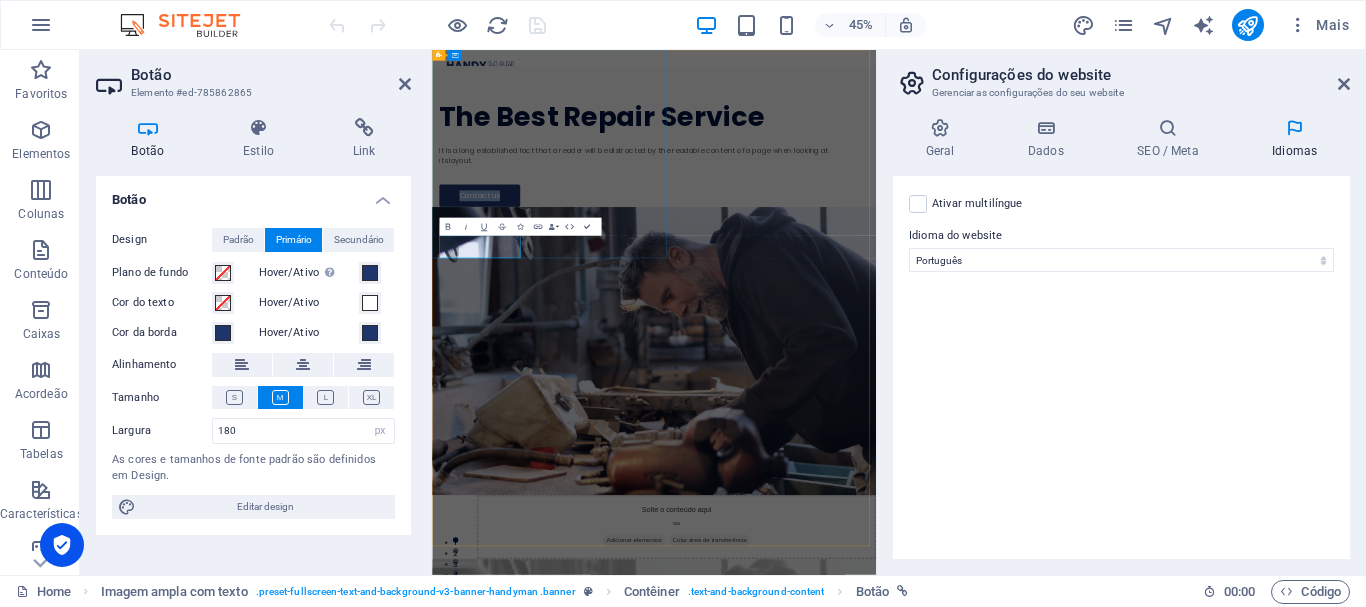 click on "Contact us" at bounding box center [538, 374] 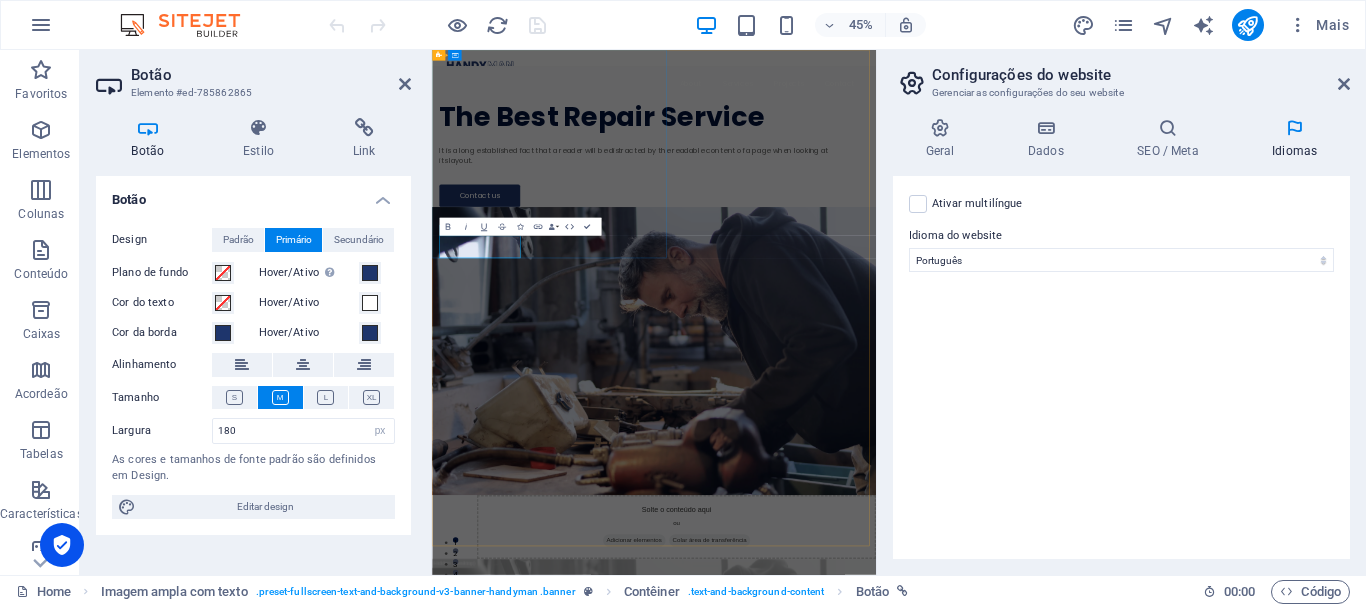 click on "Contact us" at bounding box center [538, 374] 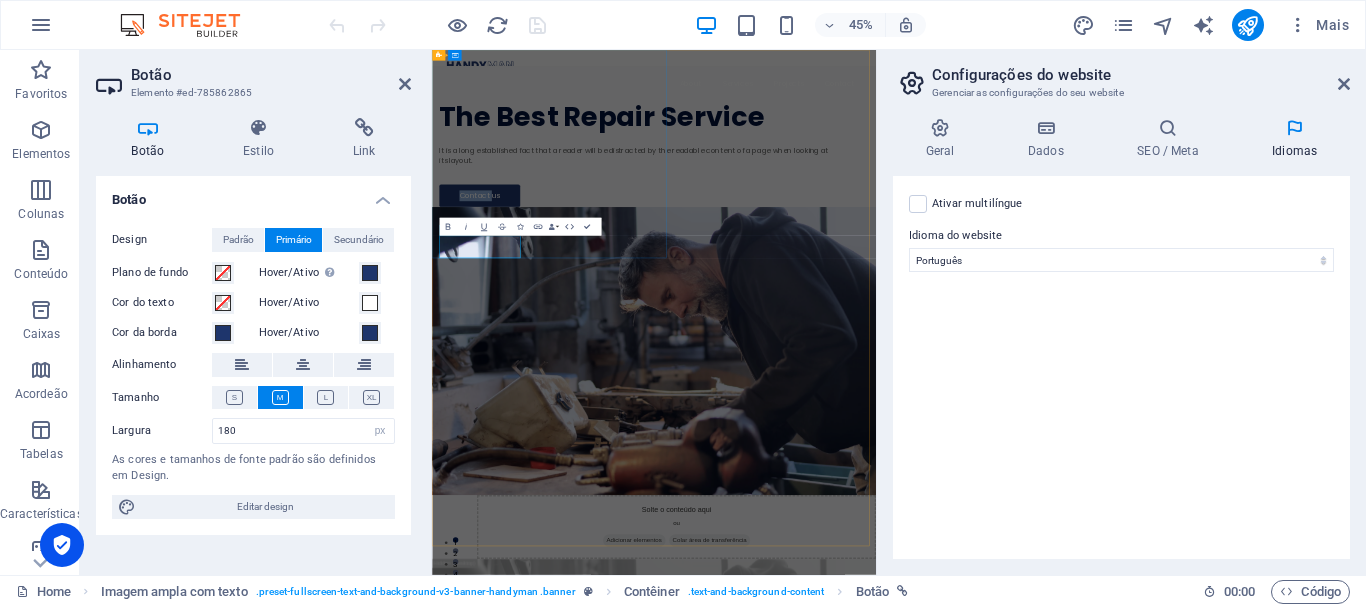 click on "Contact us" at bounding box center [538, 374] 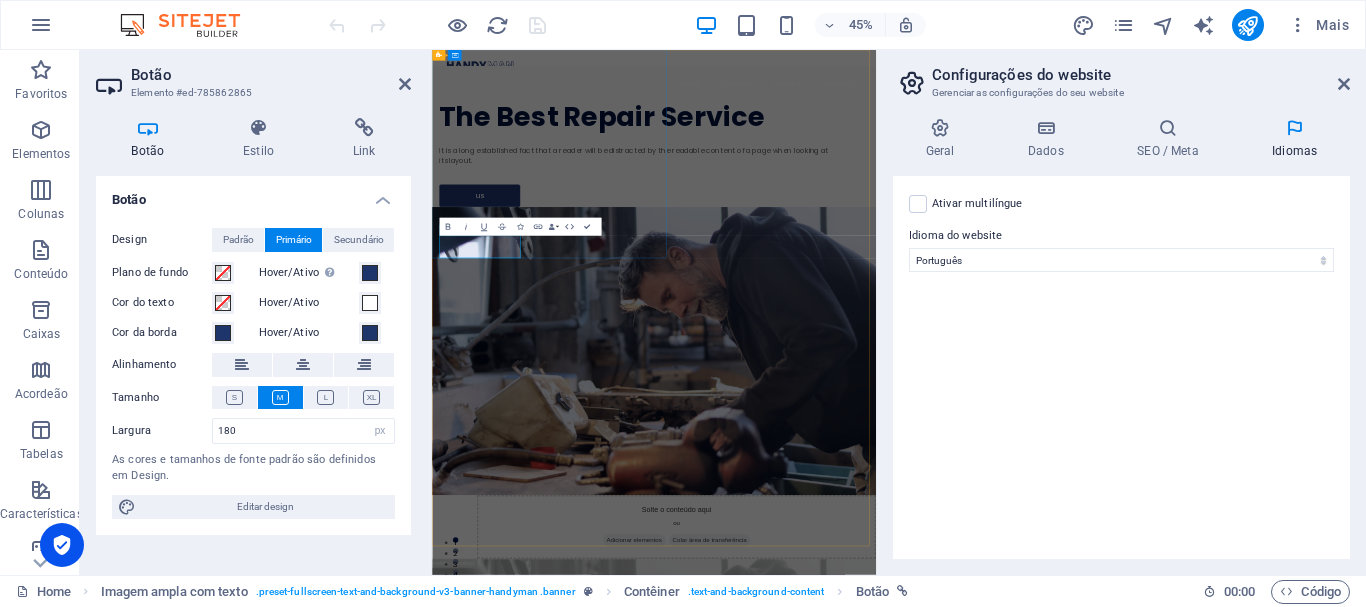 click on "us" at bounding box center [538, 374] 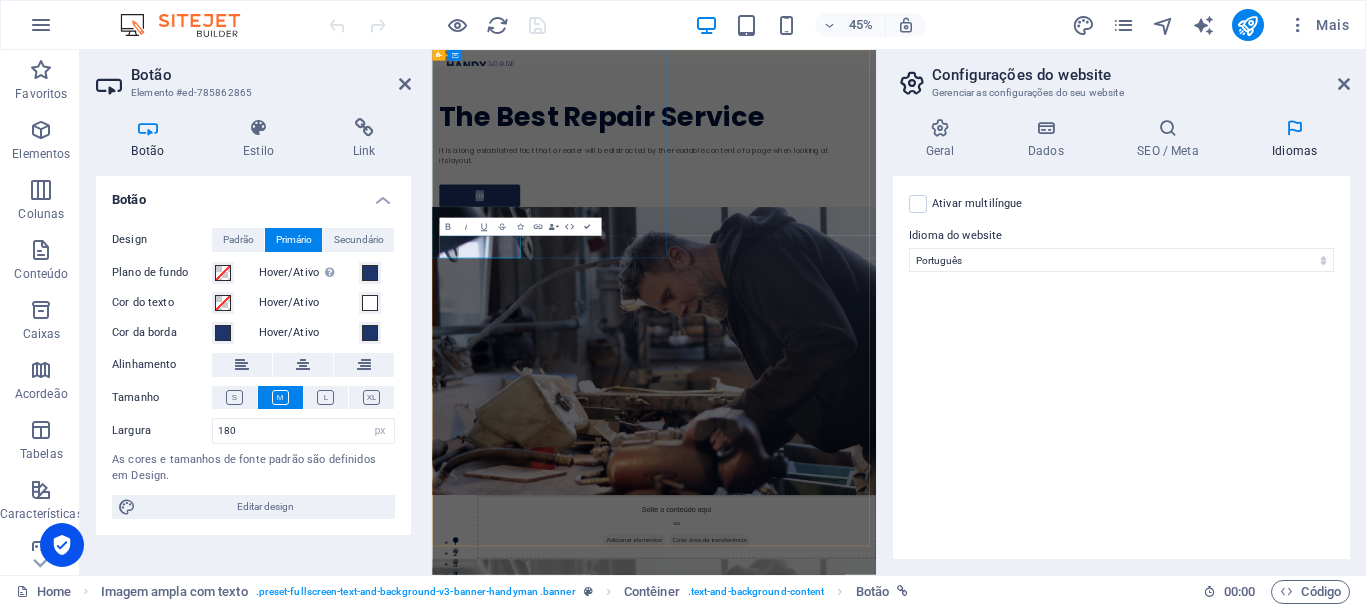 click on "us" at bounding box center [538, 374] 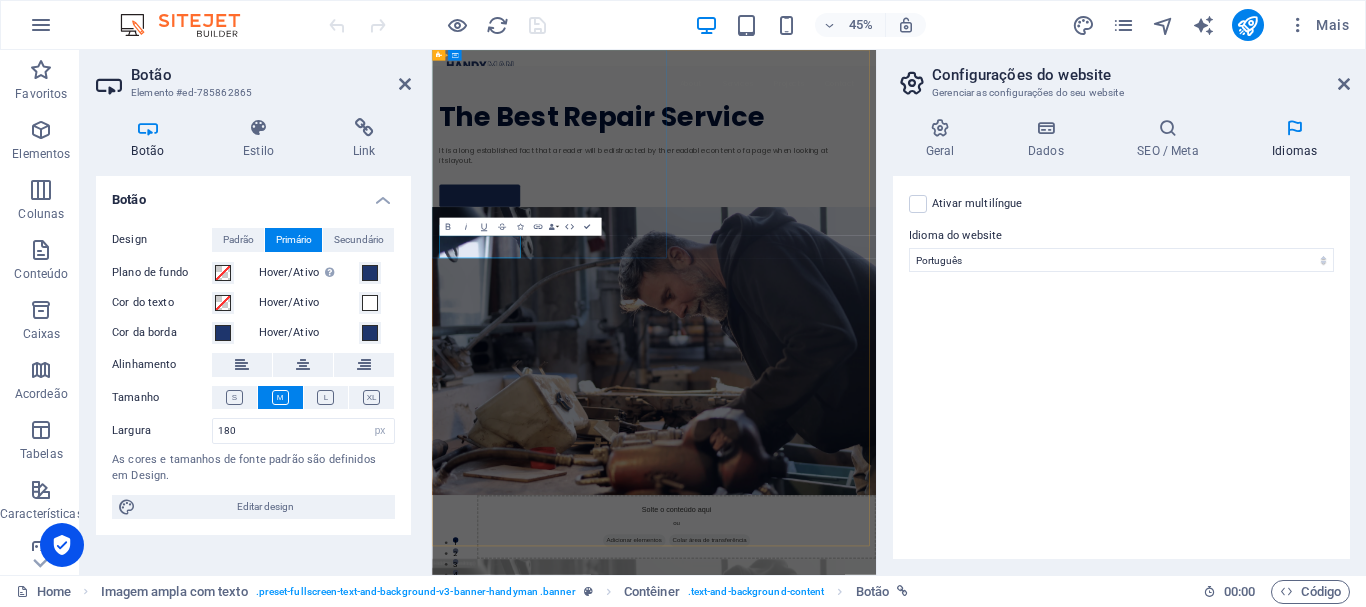 type 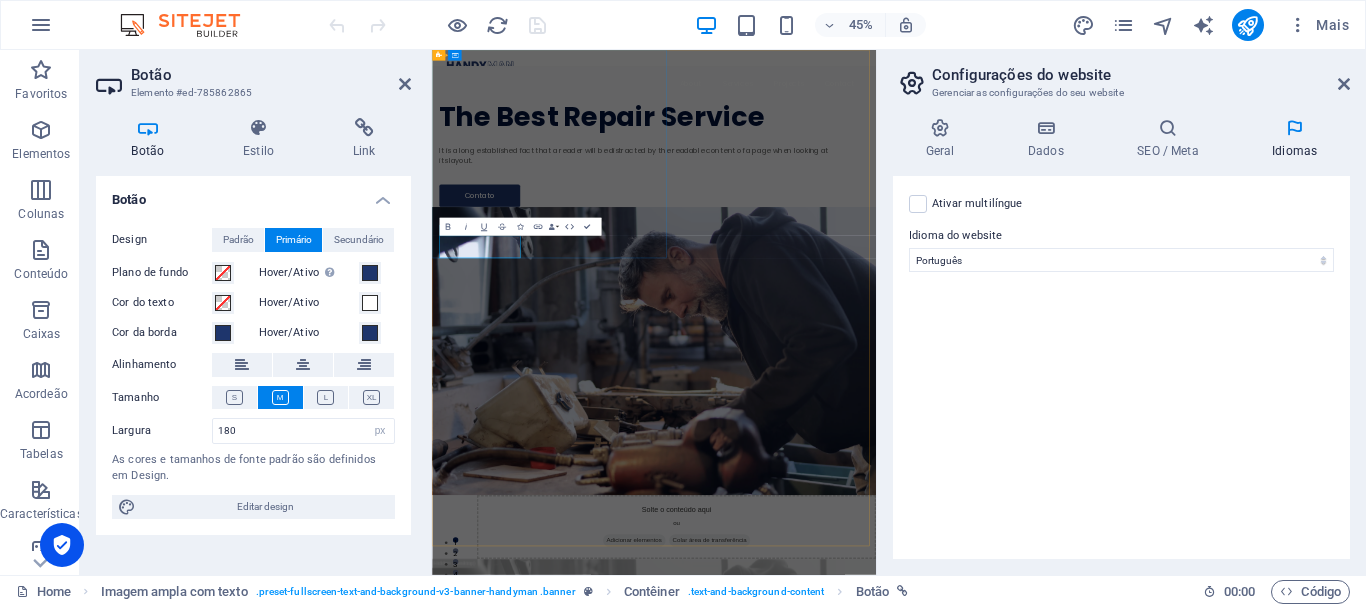click on "Contato" at bounding box center (538, 374) 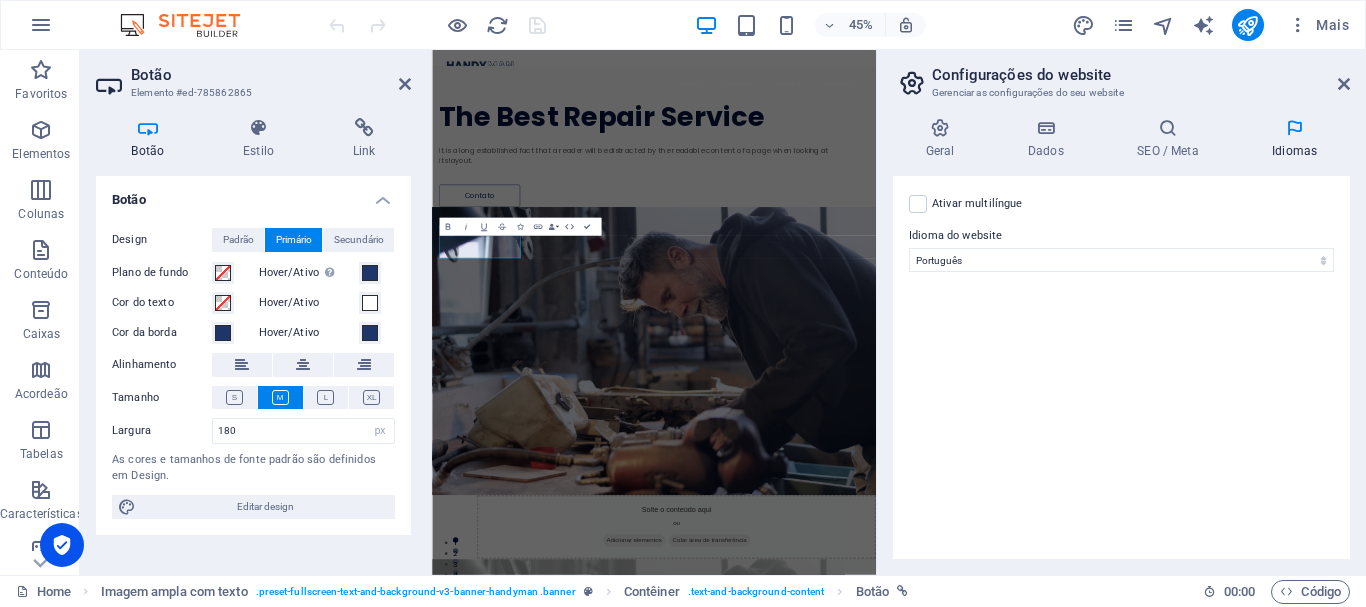 click at bounding box center (925, 1501) 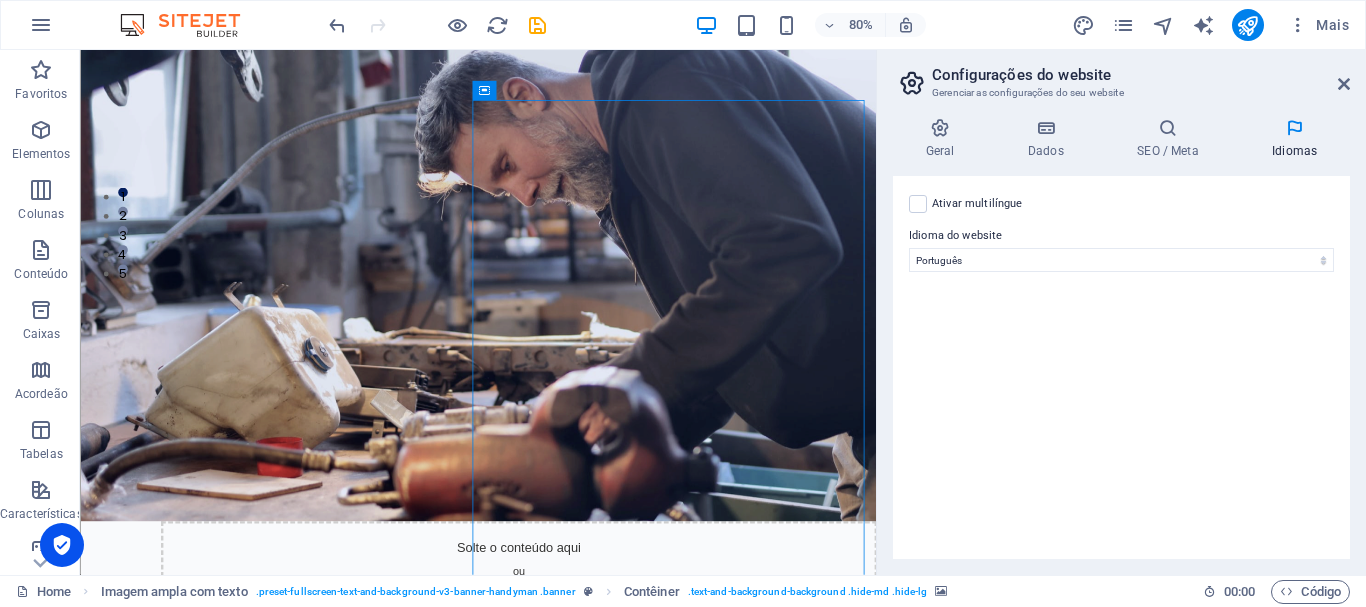 scroll, scrollTop: 100, scrollLeft: 0, axis: vertical 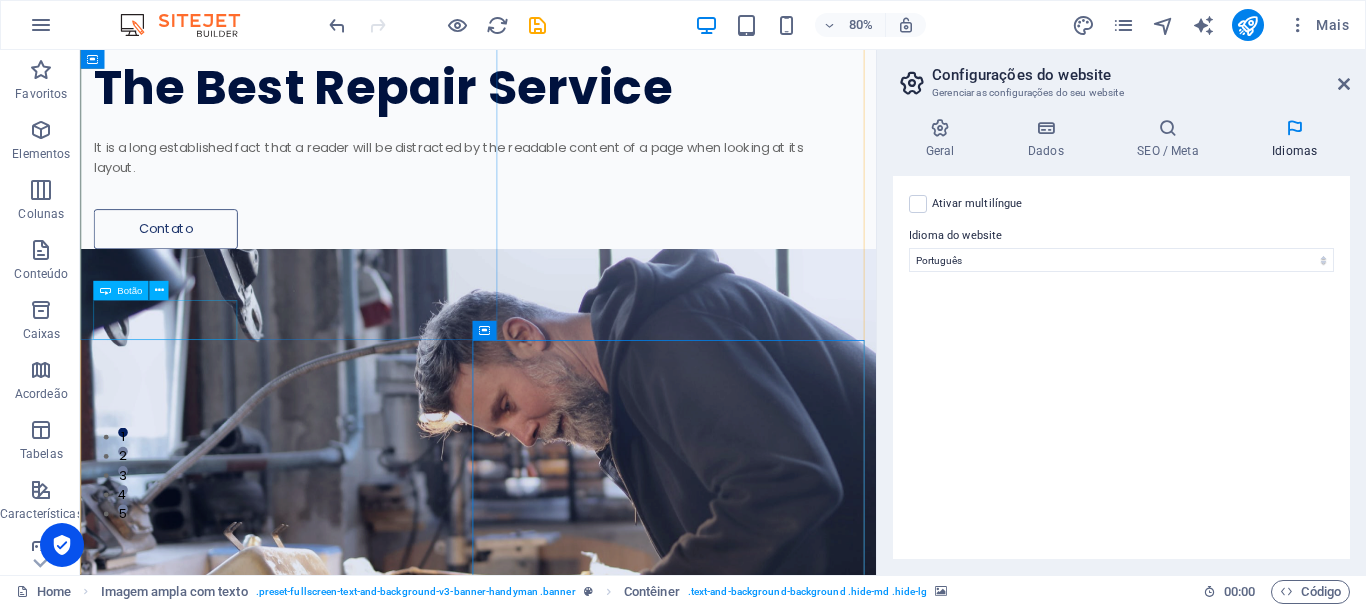 click on "Contato" at bounding box center [540, 274] 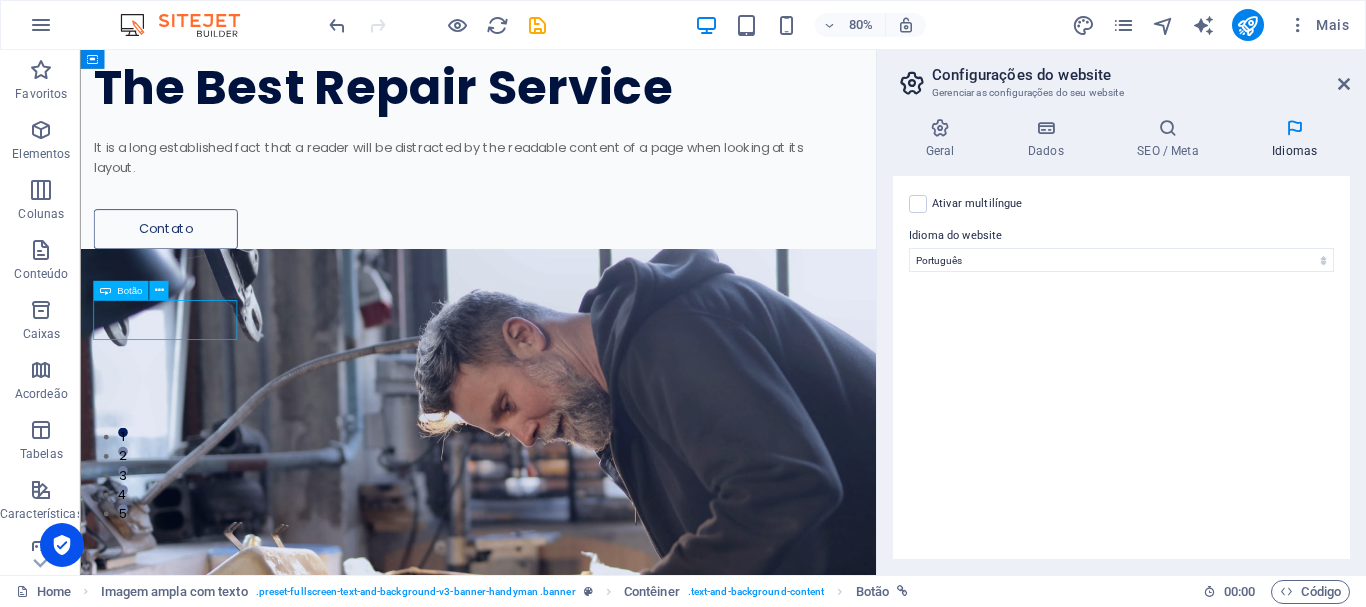 click on "Contato" at bounding box center (540, 274) 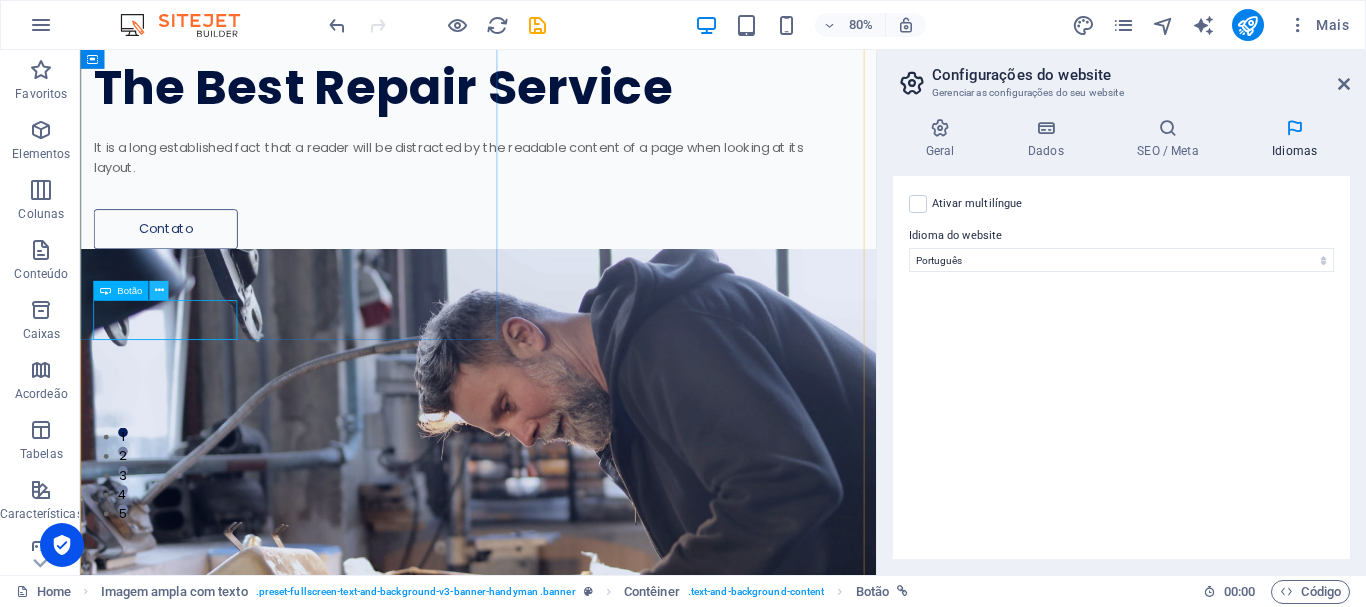 click at bounding box center (158, 290) 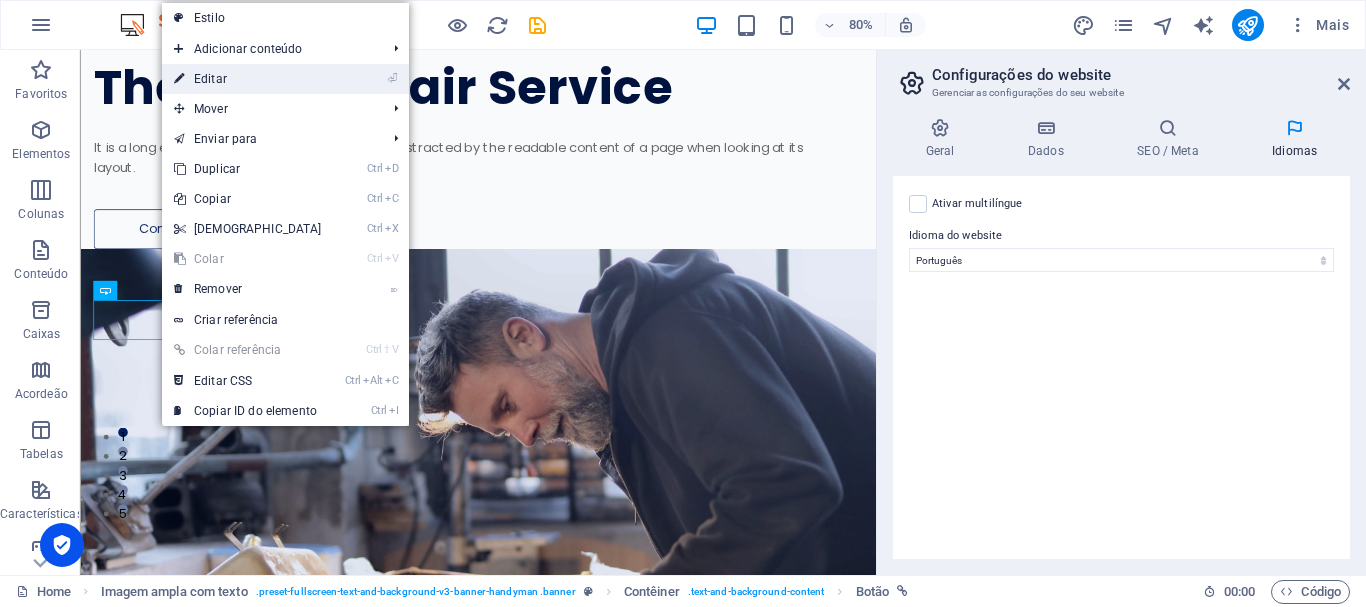 click on "⏎  Editar" at bounding box center [248, 79] 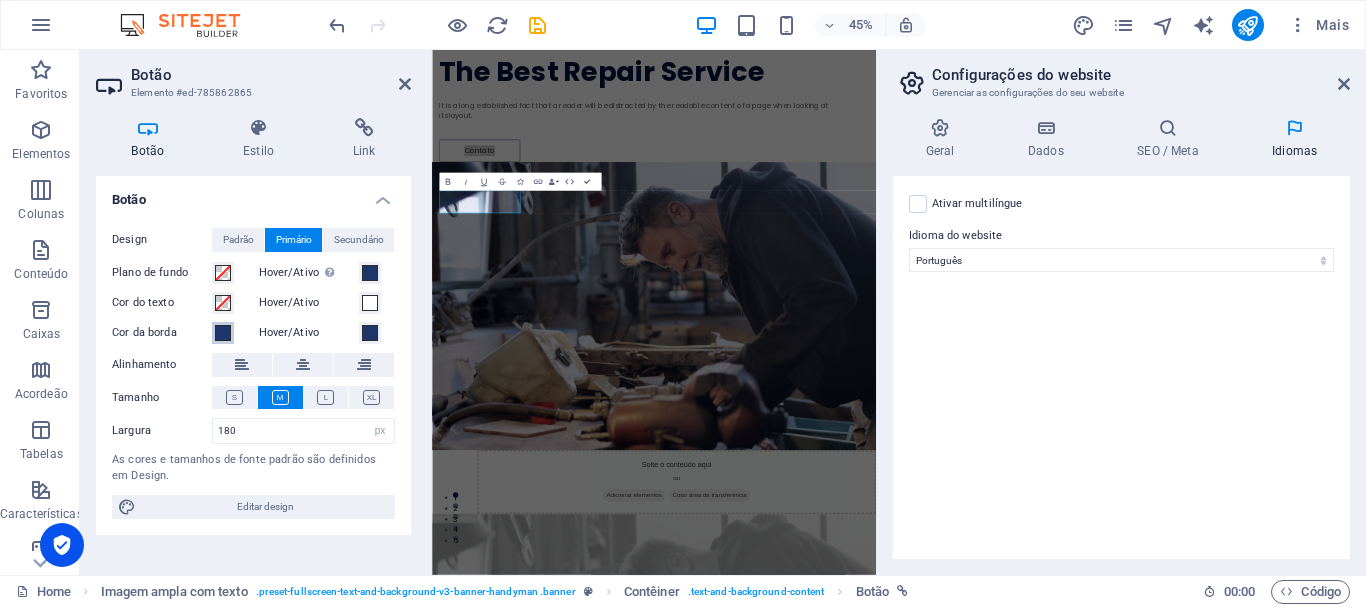 click at bounding box center (223, 333) 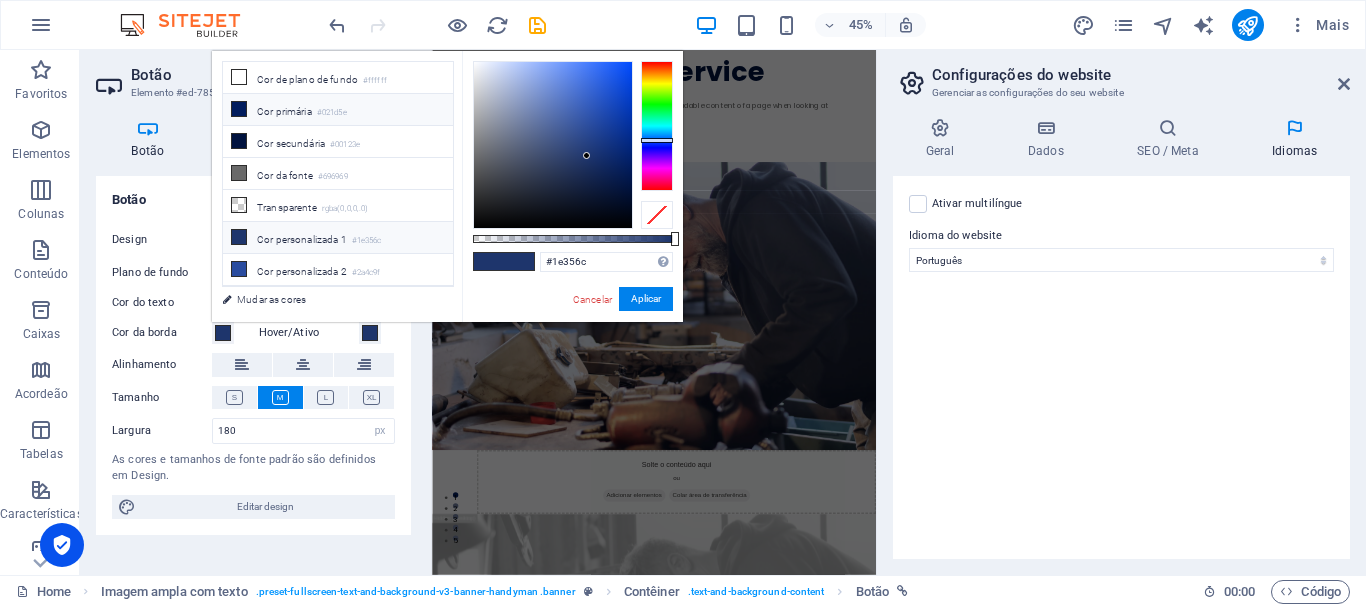 click at bounding box center (239, 109) 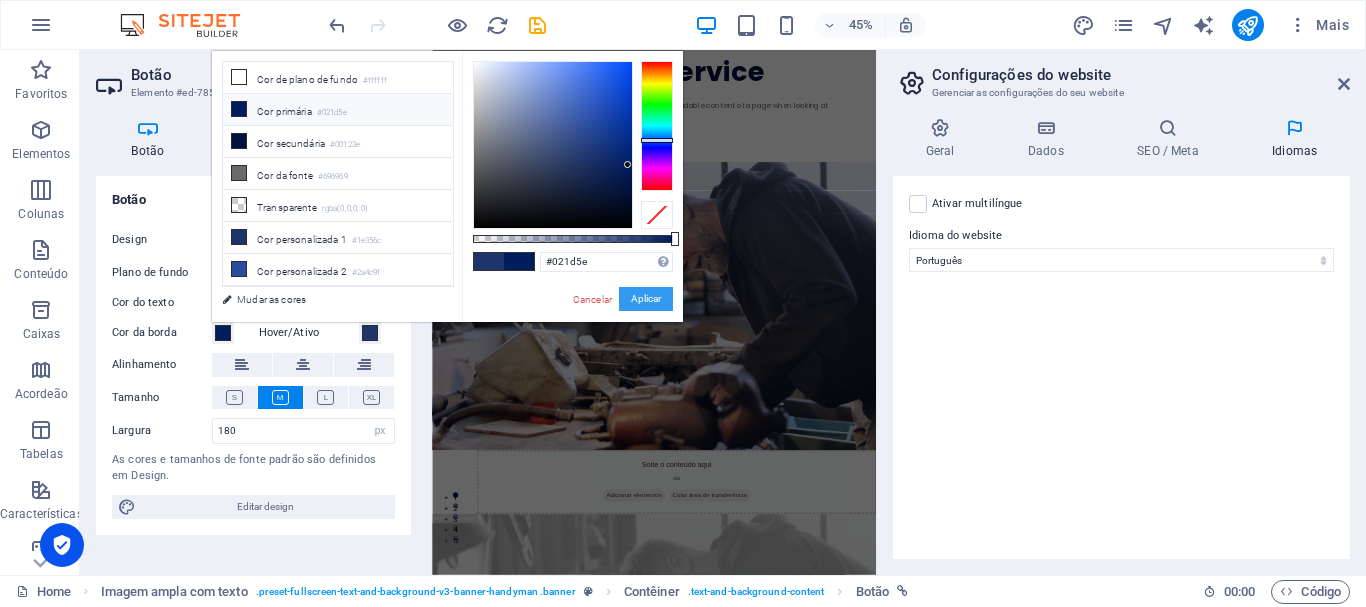 click on "Aplicar" at bounding box center [646, 299] 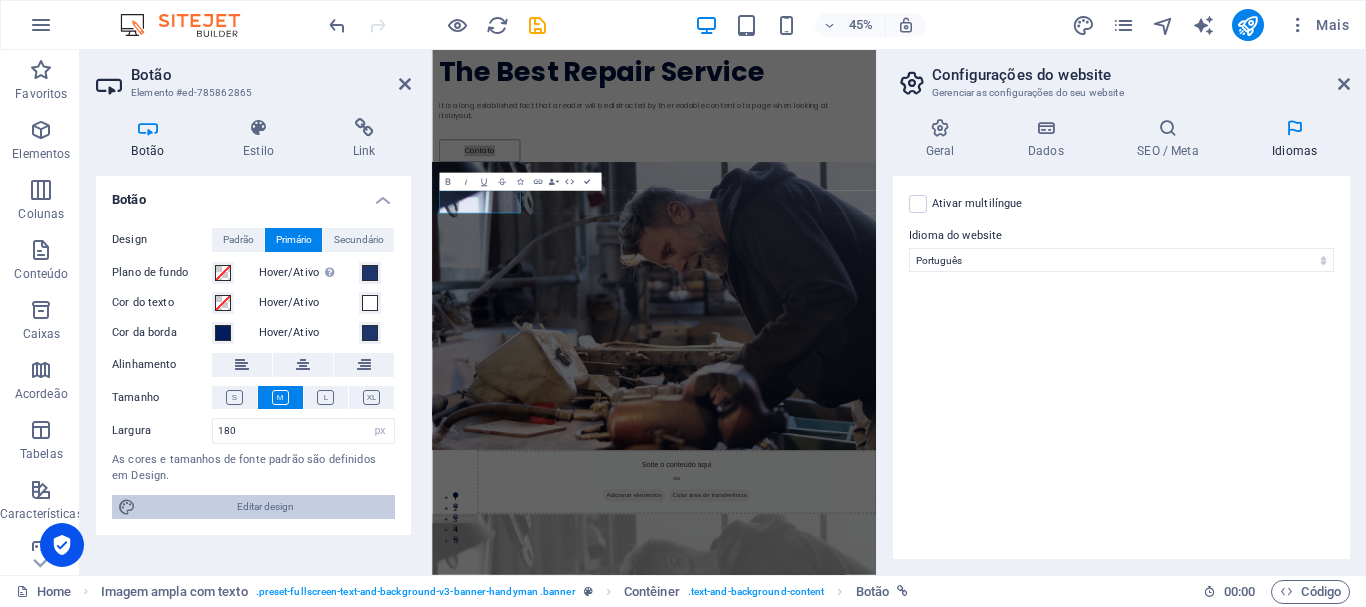 drag, startPoint x: 352, startPoint y: 502, endPoint x: 126, endPoint y: 871, distance: 432.70892 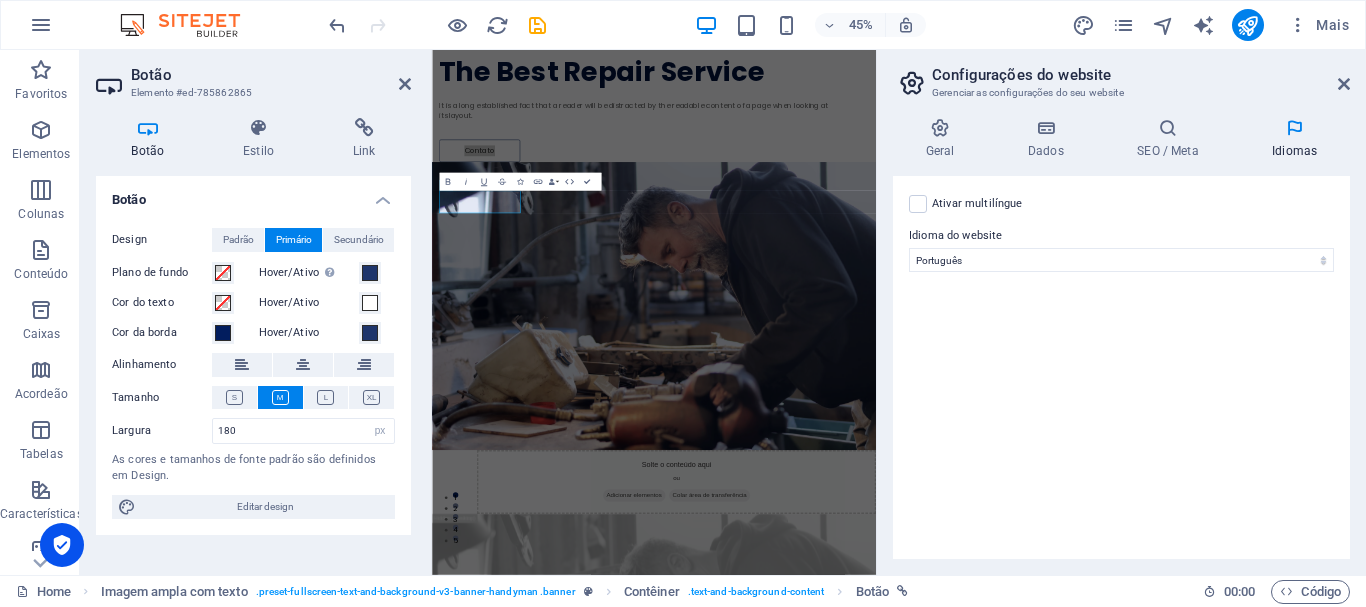 select on "px" 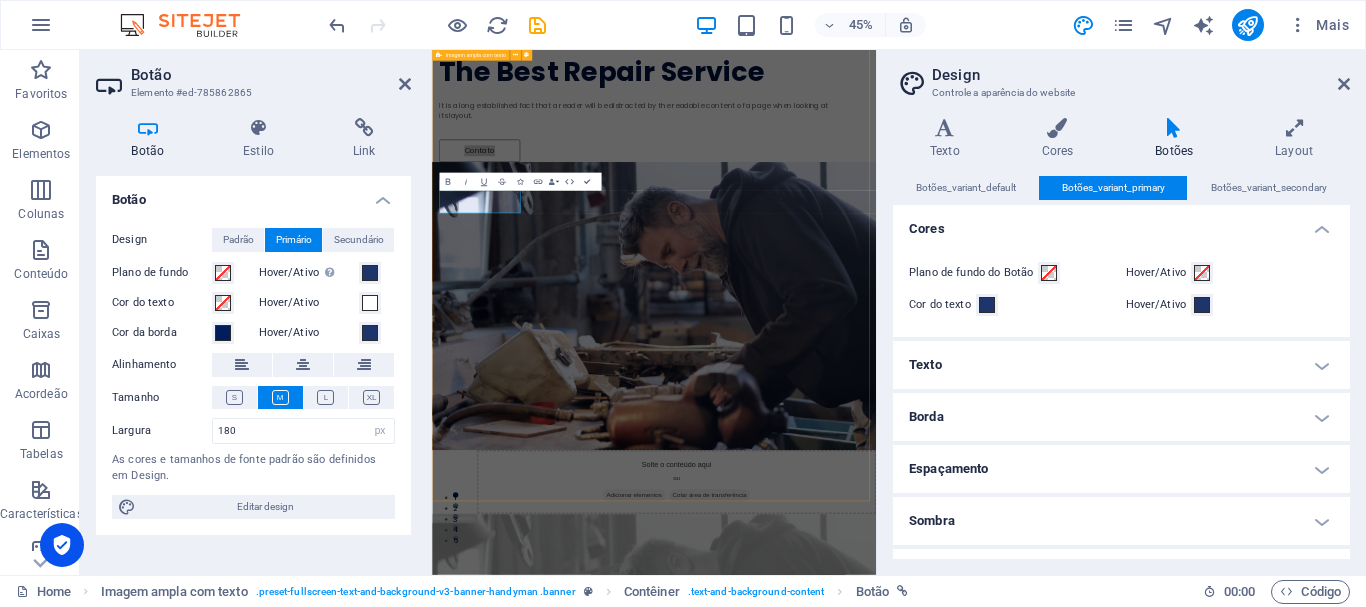 click on "The Best Repair Service It is a long established fact that a reader will be distracted by the readable content of a page when looking at its layout. Contato Solte o conteúdo aqui ou  Adicionar elementos  Colar área de transferência Solte o conteúdo aqui ou  Adicionar elementos  Colar área de transferência" at bounding box center (925, 924) 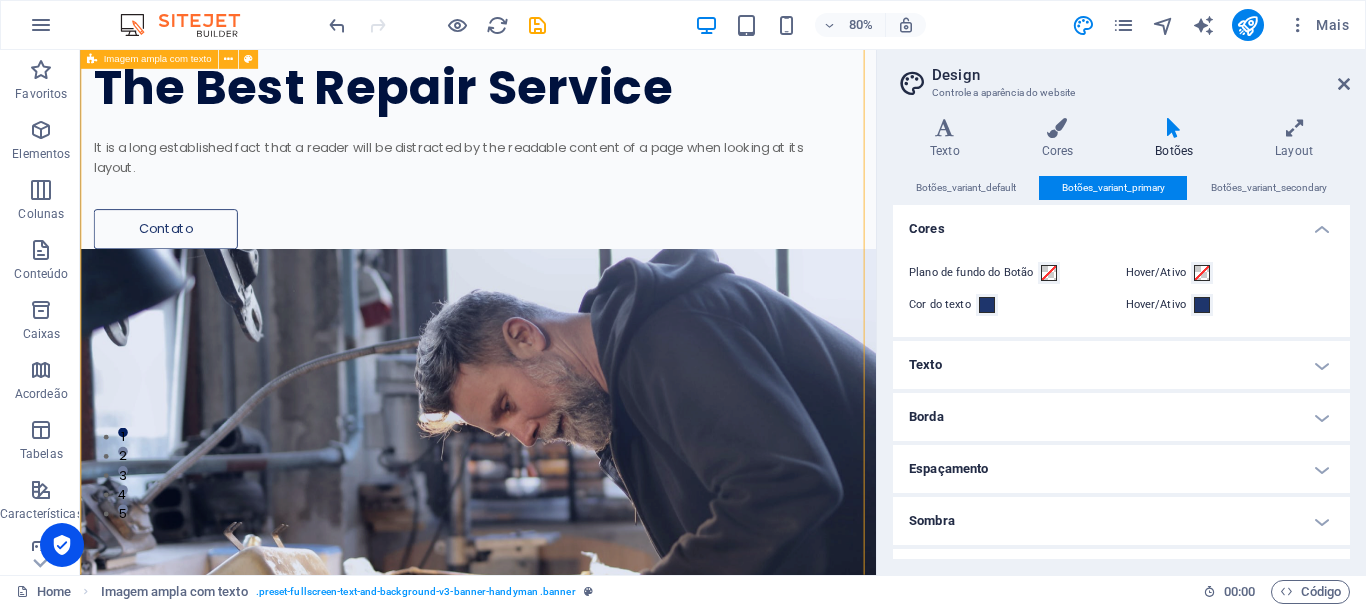 click on "The Best Repair Service It is a long established fact that a reader will be distracted by the readable content of a page when looking at its layout. Contato Solte o conteúdo aqui ou  Adicionar elementos  Colar área de transferência Solte o conteúdo aqui ou  Adicionar elementos  Colar área de transferência" at bounding box center (577, 924) 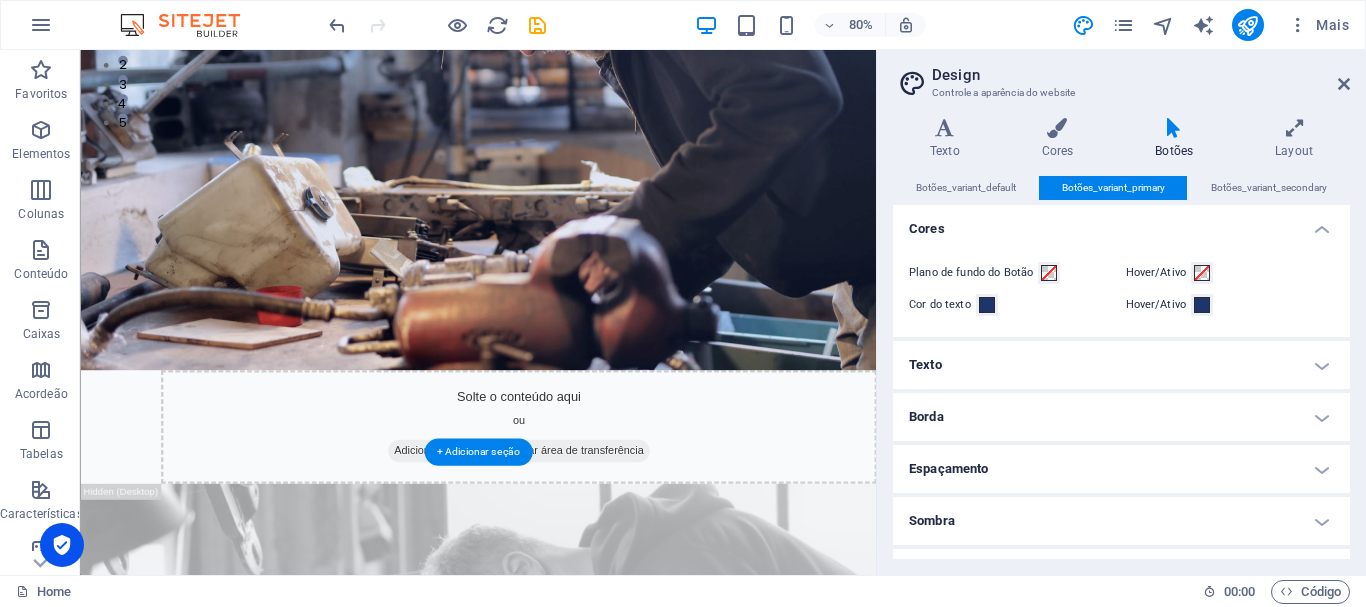 scroll, scrollTop: 600, scrollLeft: 0, axis: vertical 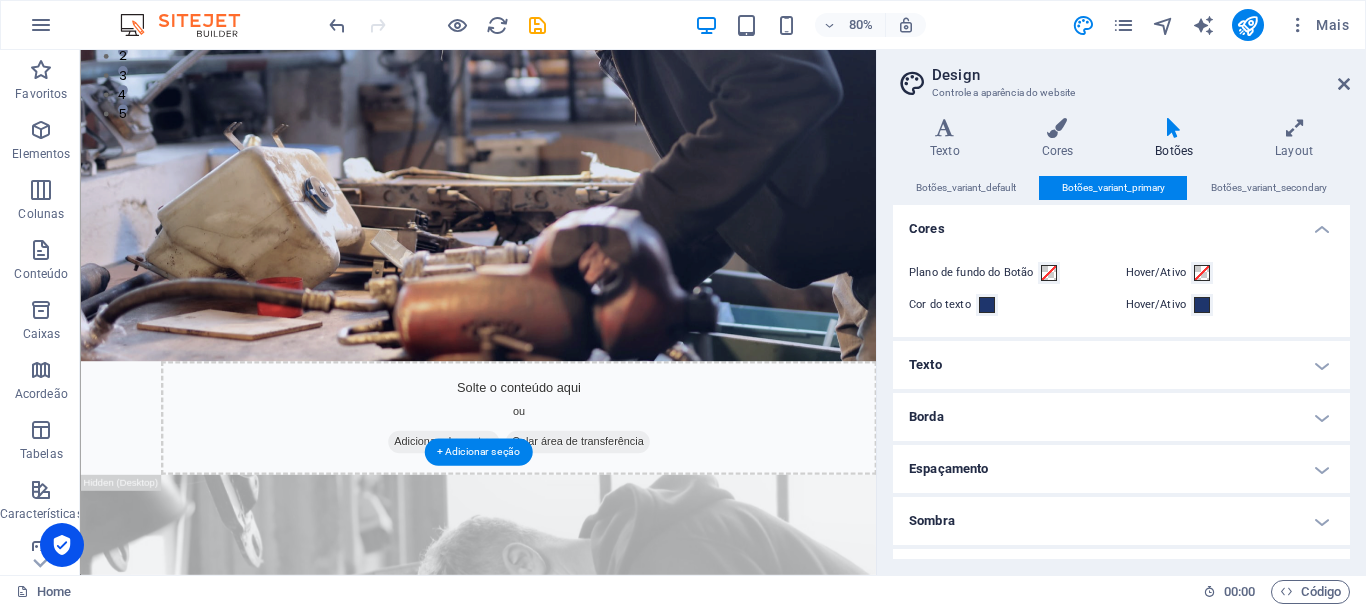 click at bounding box center [577, 119] 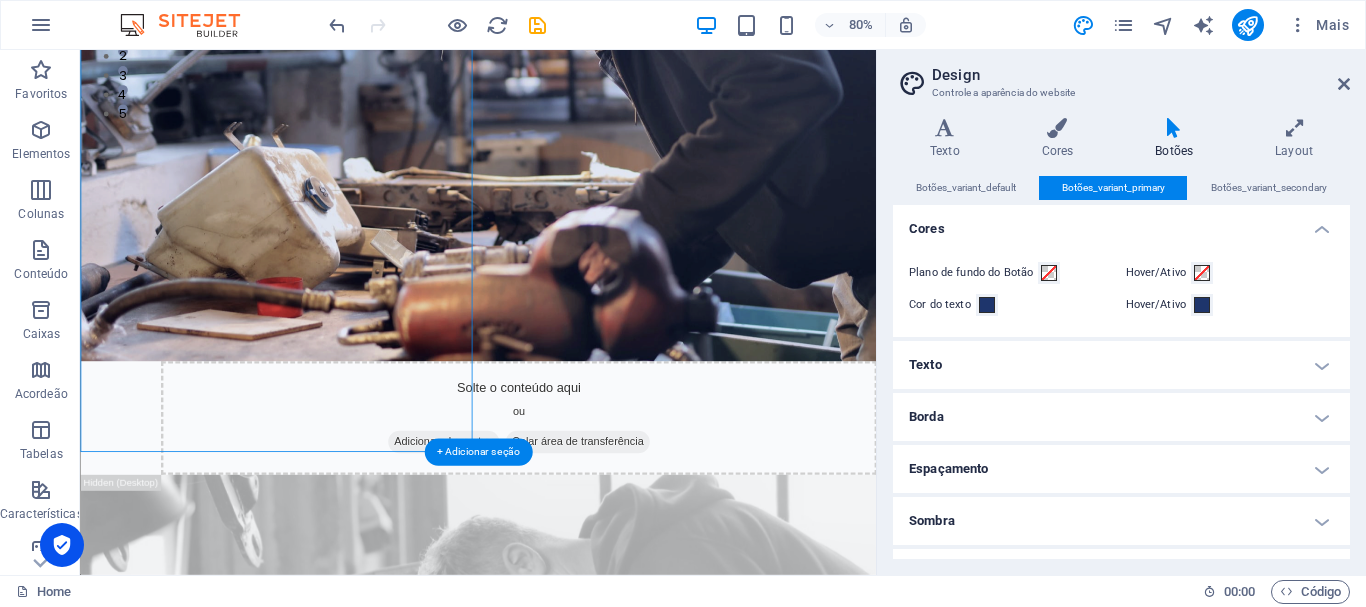 click at bounding box center (577, 119) 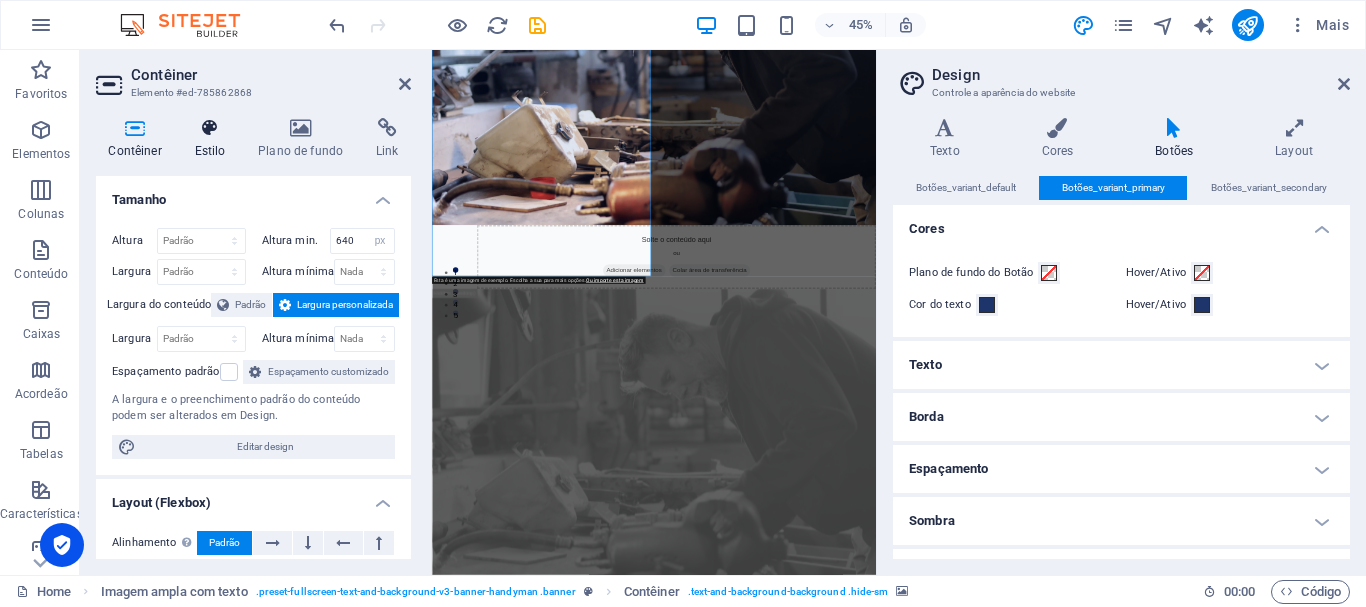 click on "Estilo" at bounding box center [214, 139] 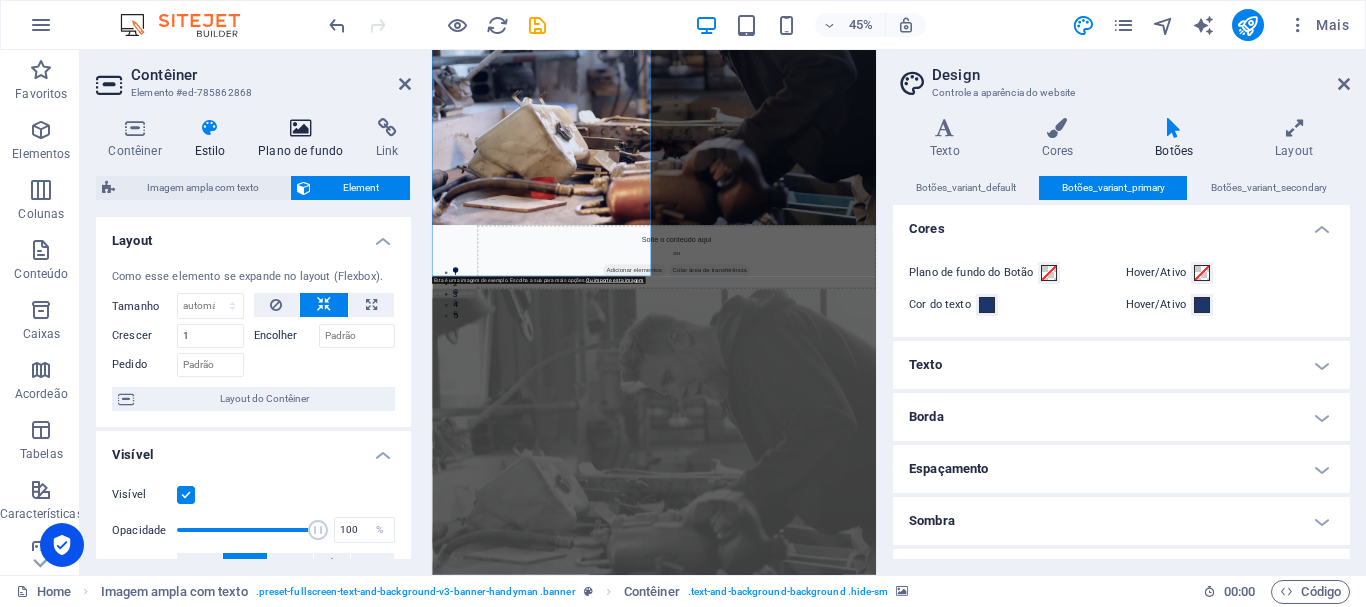 click on "Plano de fundo" at bounding box center [305, 139] 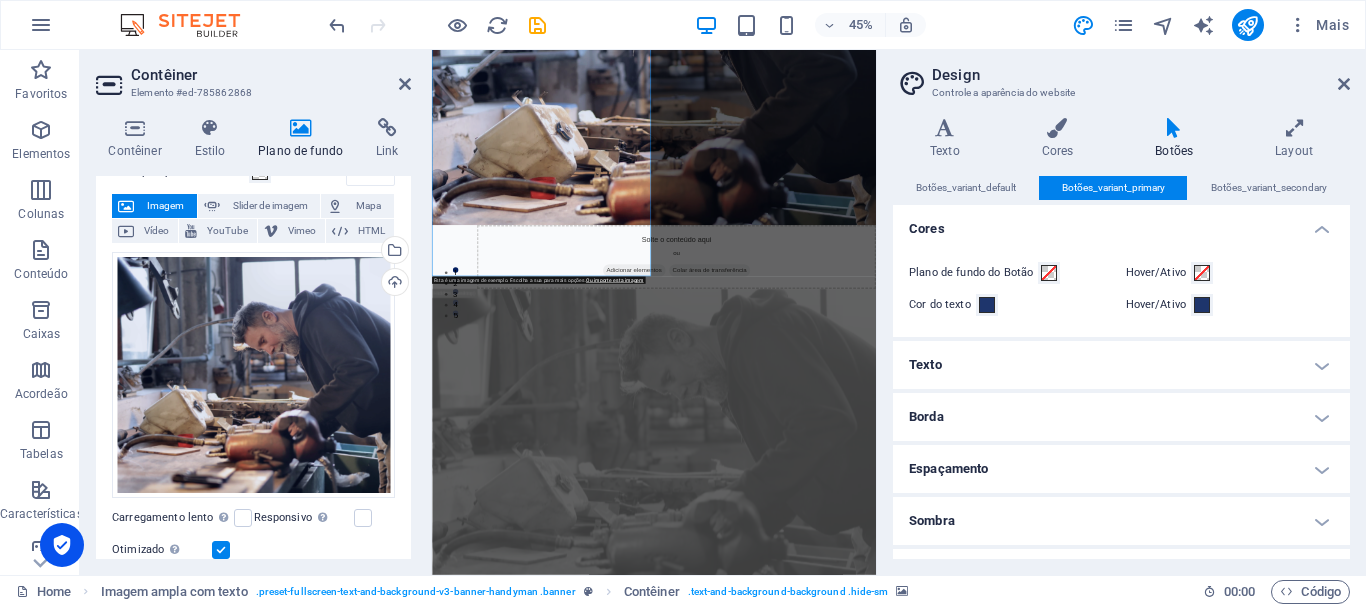 scroll, scrollTop: 100, scrollLeft: 0, axis: vertical 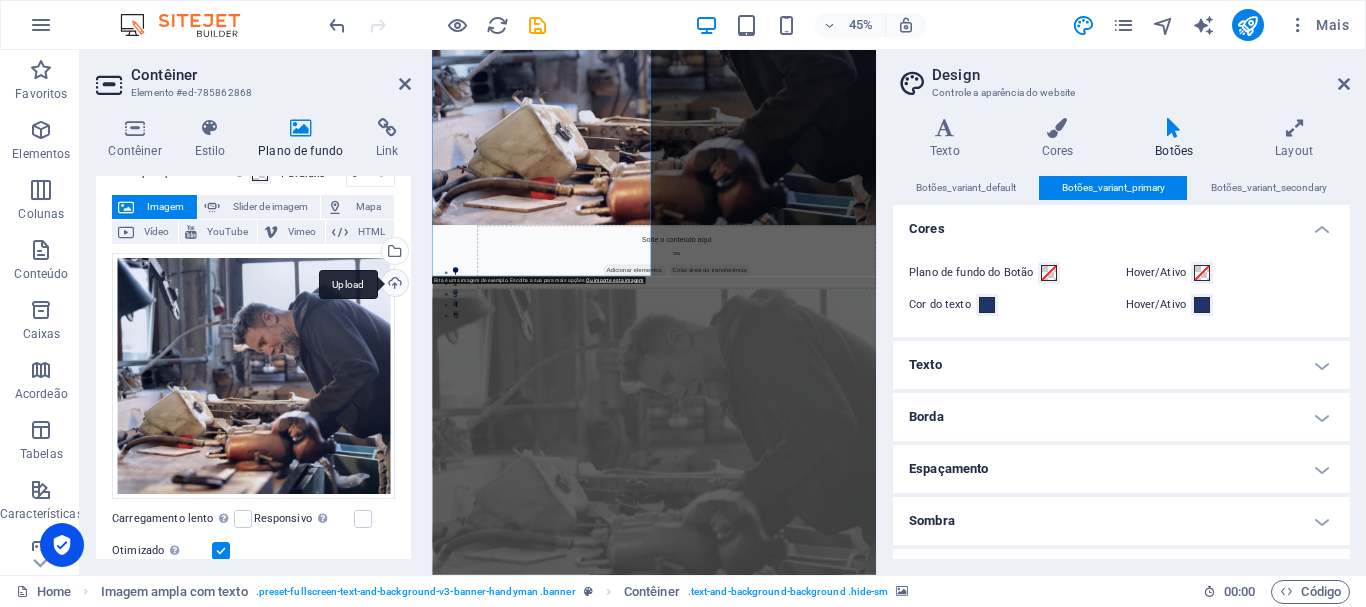 click on "Upload" at bounding box center (393, 285) 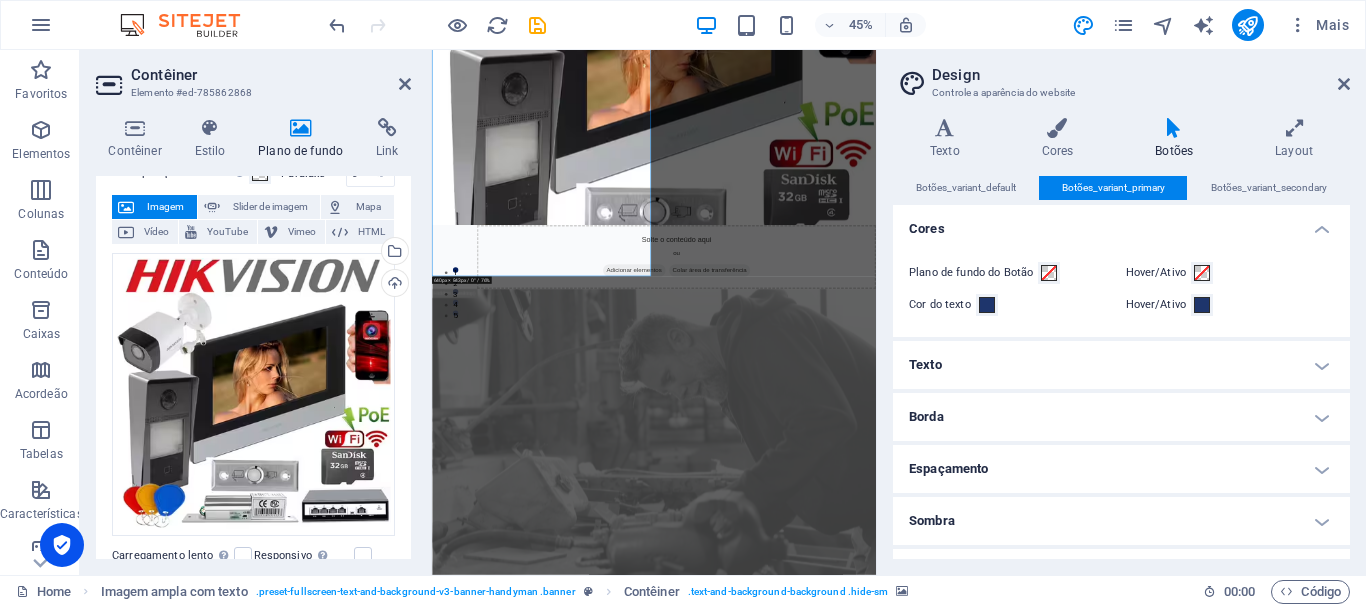 scroll, scrollTop: 400, scrollLeft: 0, axis: vertical 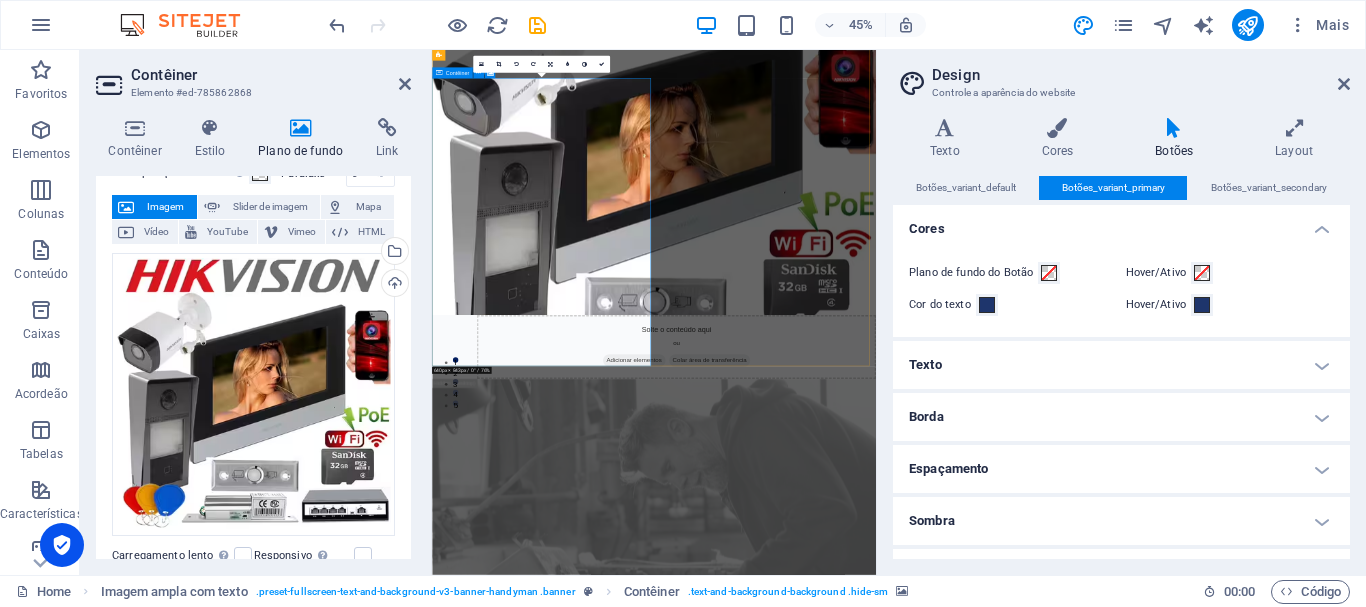 click on "Solte o conteúdo aqui ou  Adicionar elementos  Colar área de transferência" at bounding box center [975, 710] 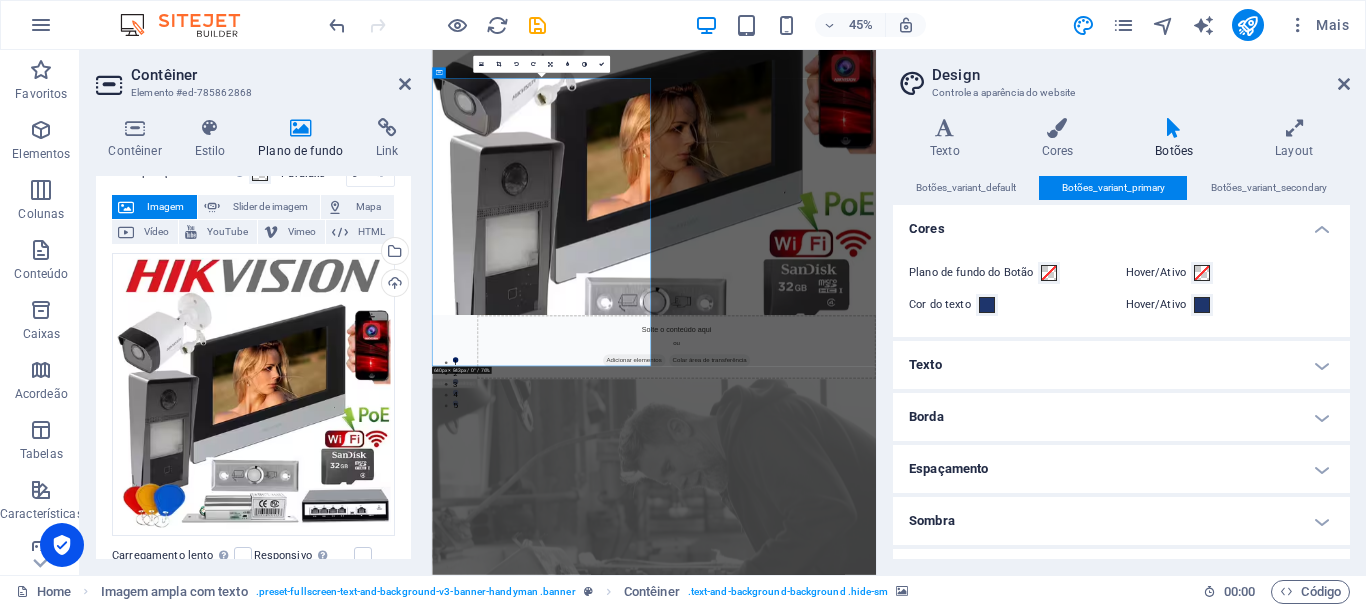 click at bounding box center (925, 319) 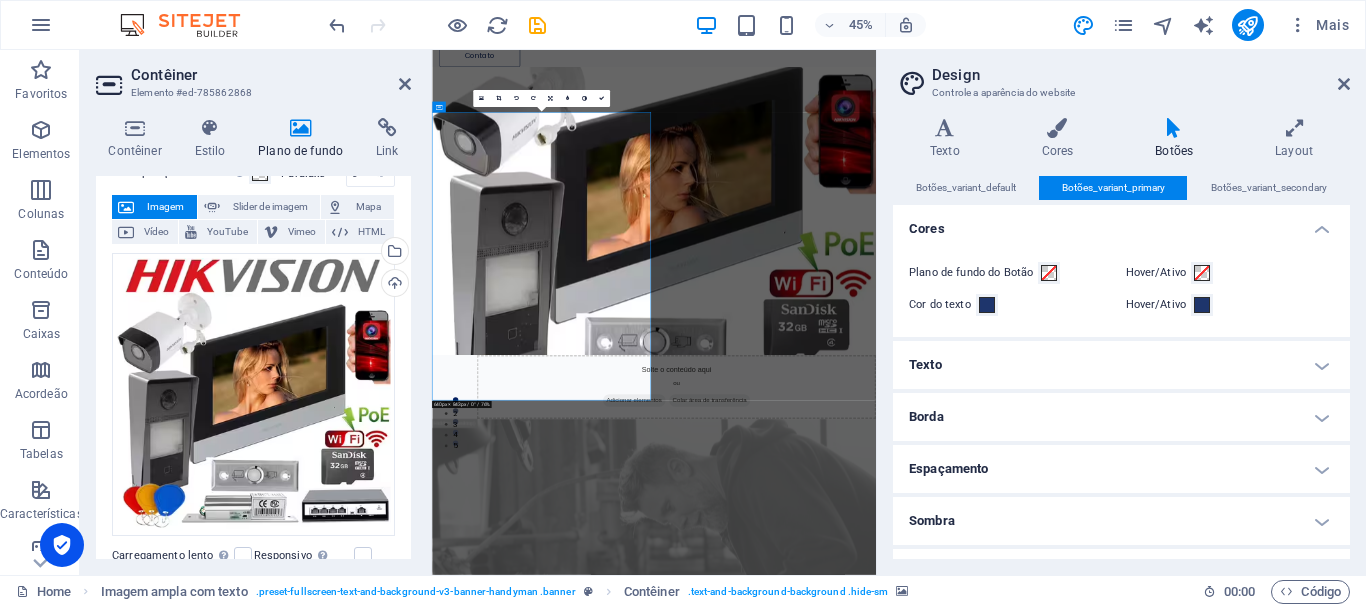 scroll, scrollTop: 300, scrollLeft: 0, axis: vertical 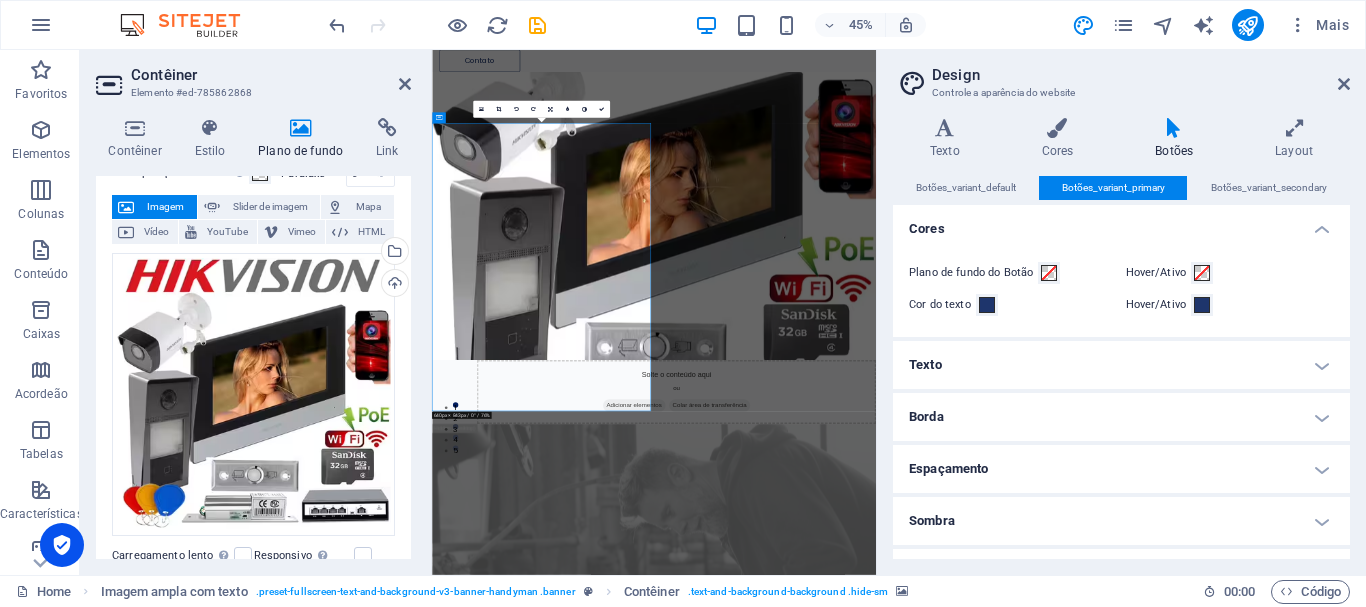 click at bounding box center [925, 419] 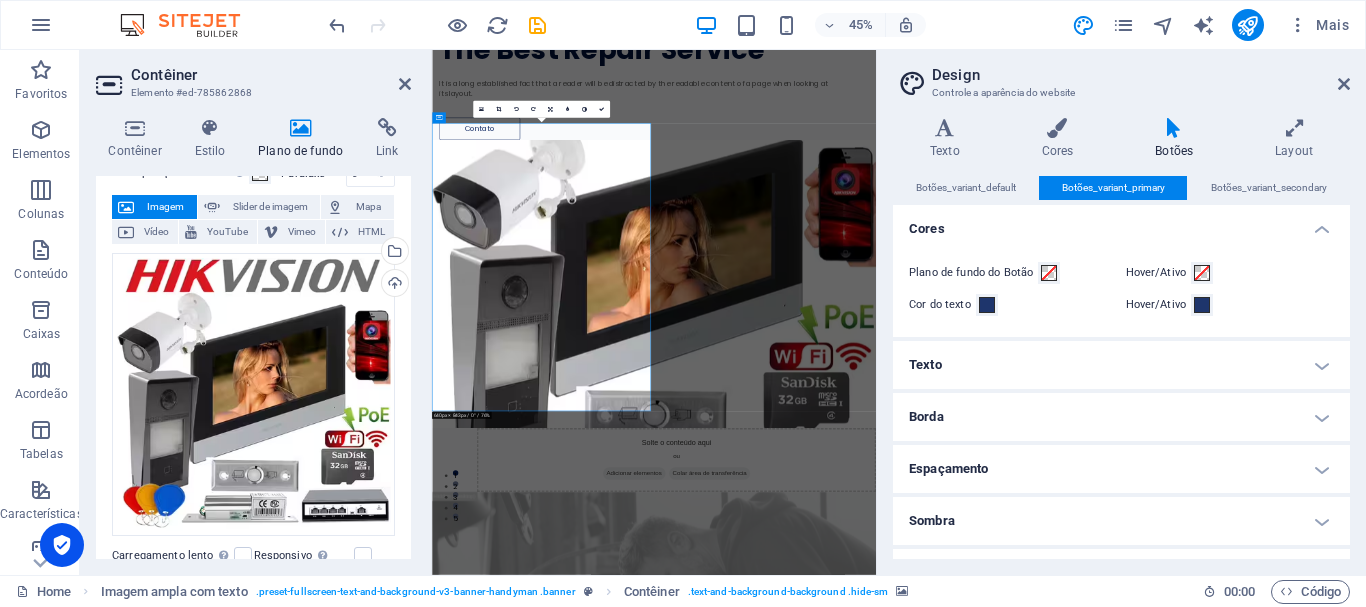 scroll, scrollTop: 0, scrollLeft: 0, axis: both 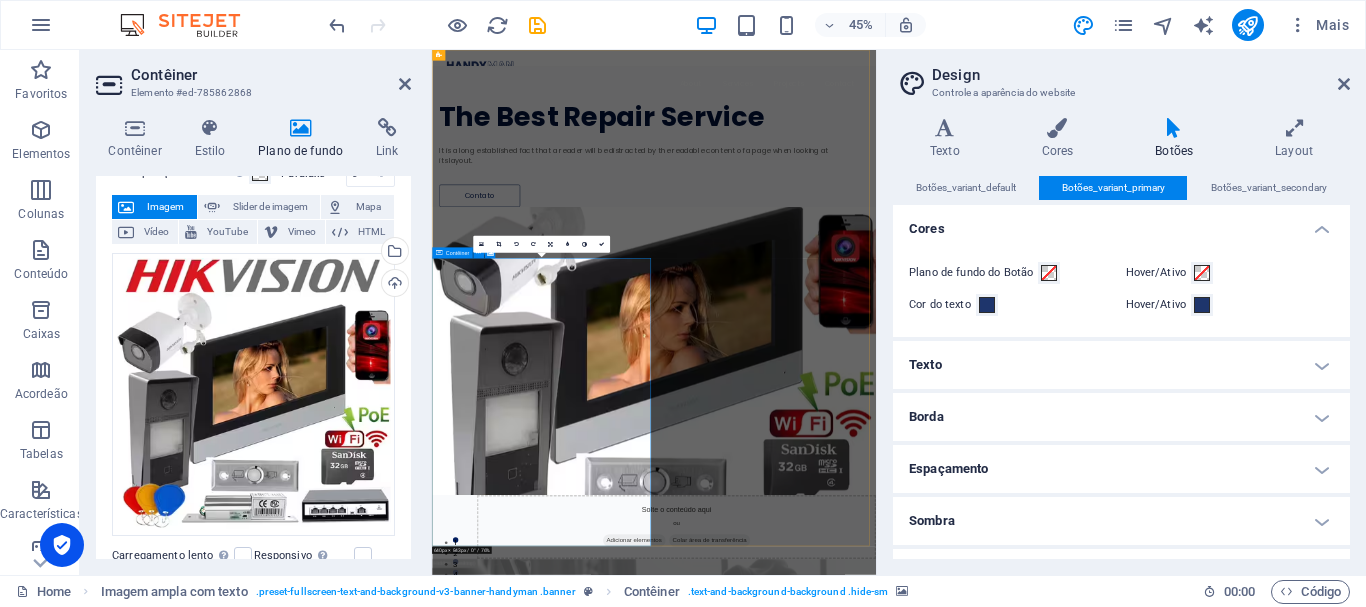 click on "Solte o conteúdo aqui ou  Adicionar elementos  Colar área de transferência" at bounding box center [975, 1110] 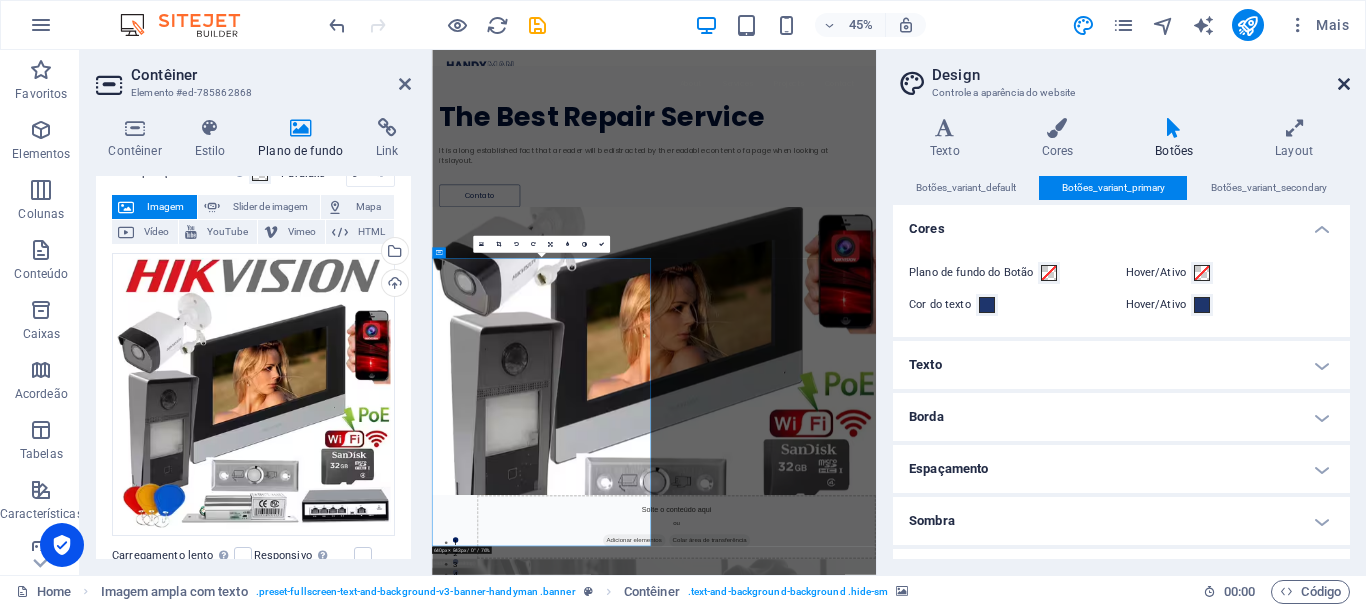 click at bounding box center (1344, 84) 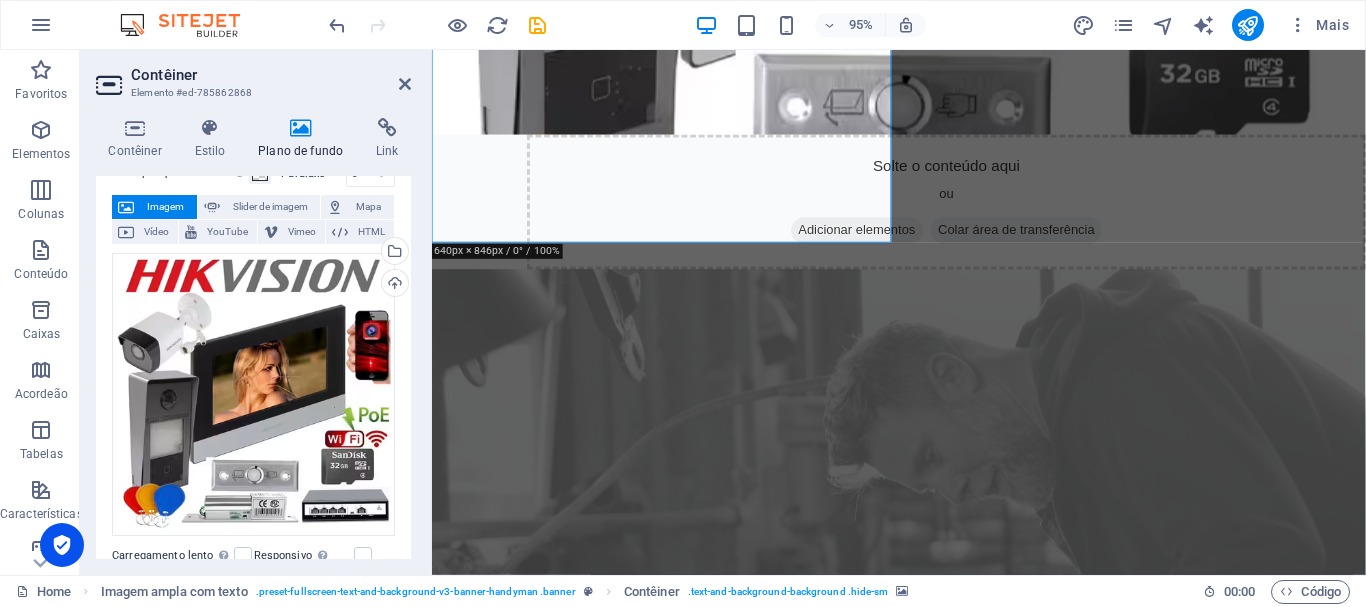 scroll, scrollTop: 600, scrollLeft: 0, axis: vertical 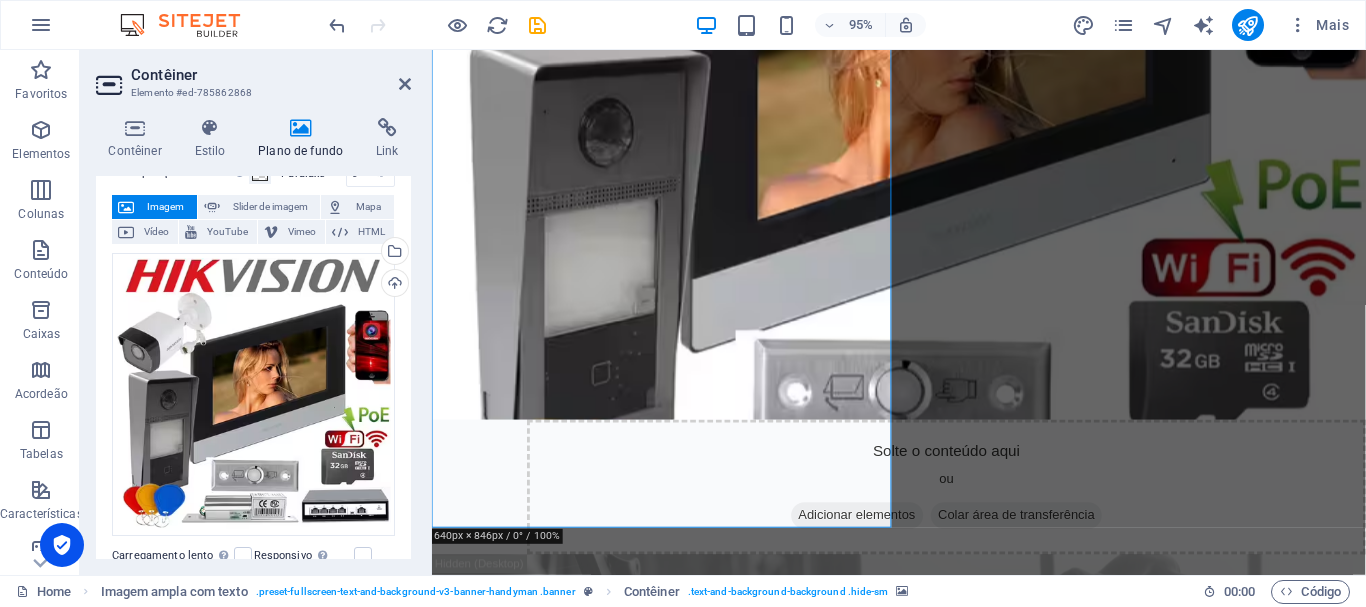 click at bounding box center [923, 119] 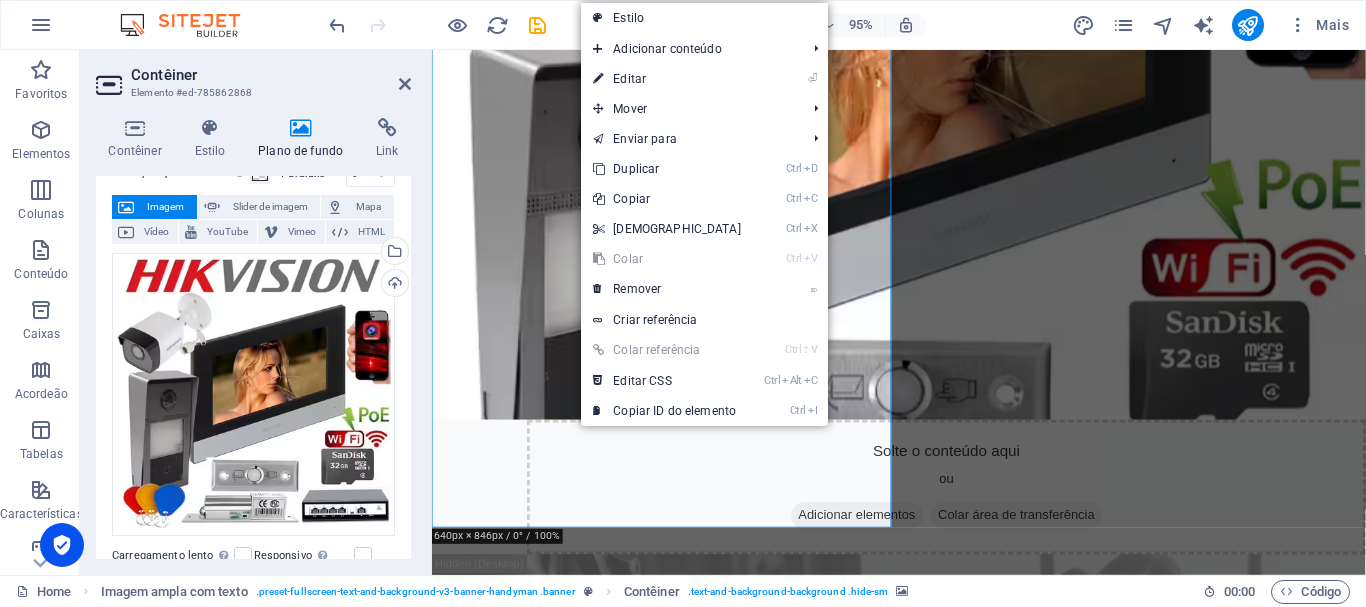 click at bounding box center [301, 128] 